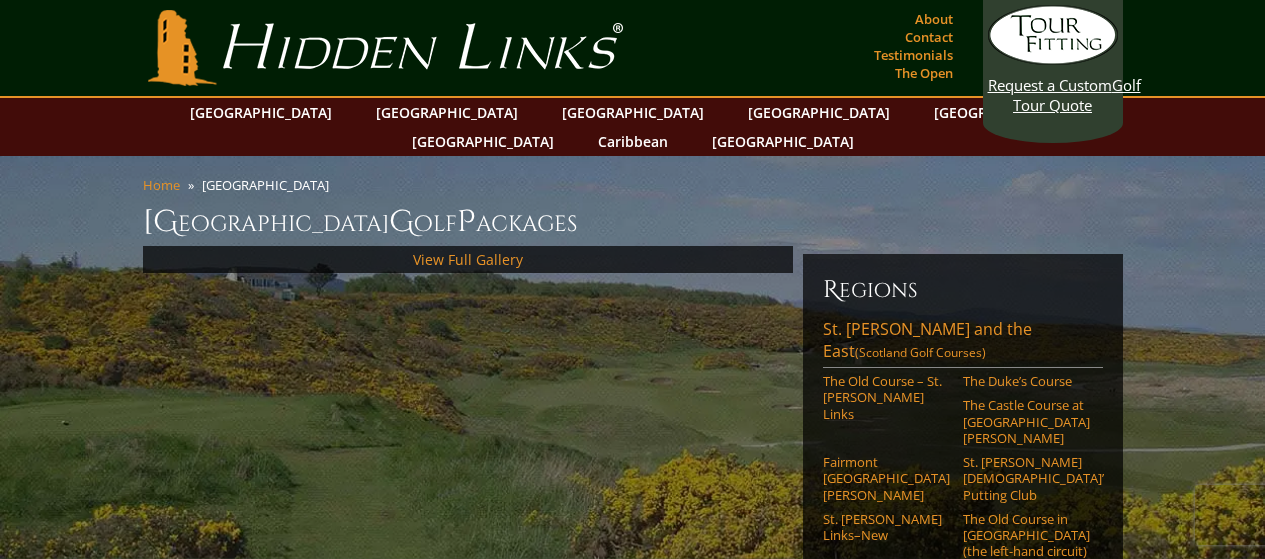scroll, scrollTop: 0, scrollLeft: 0, axis: both 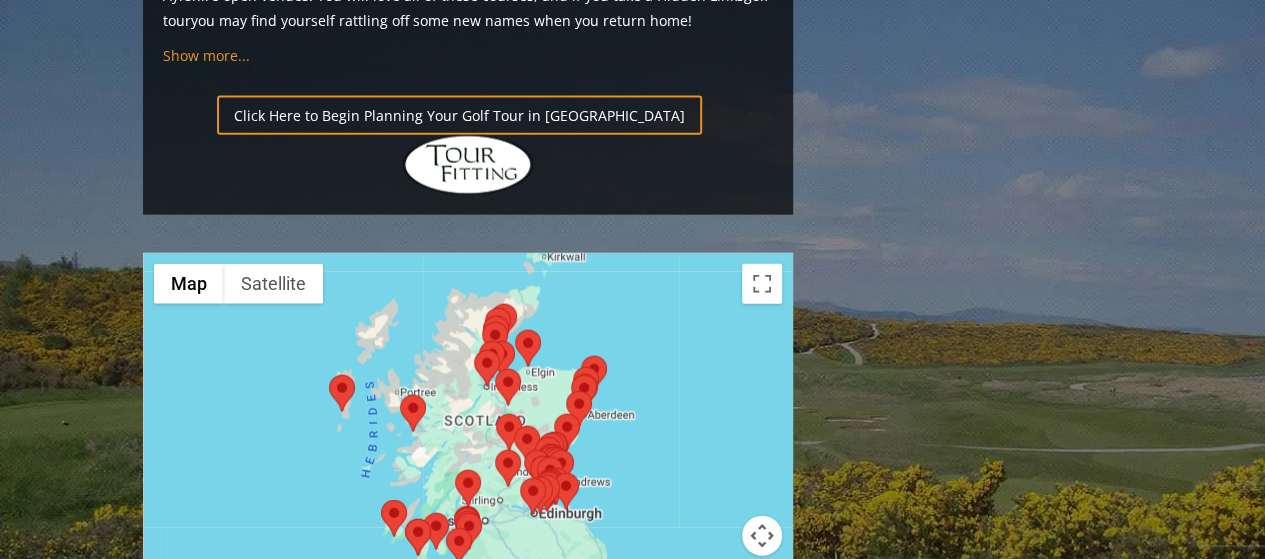 click at bounding box center [468, 450] 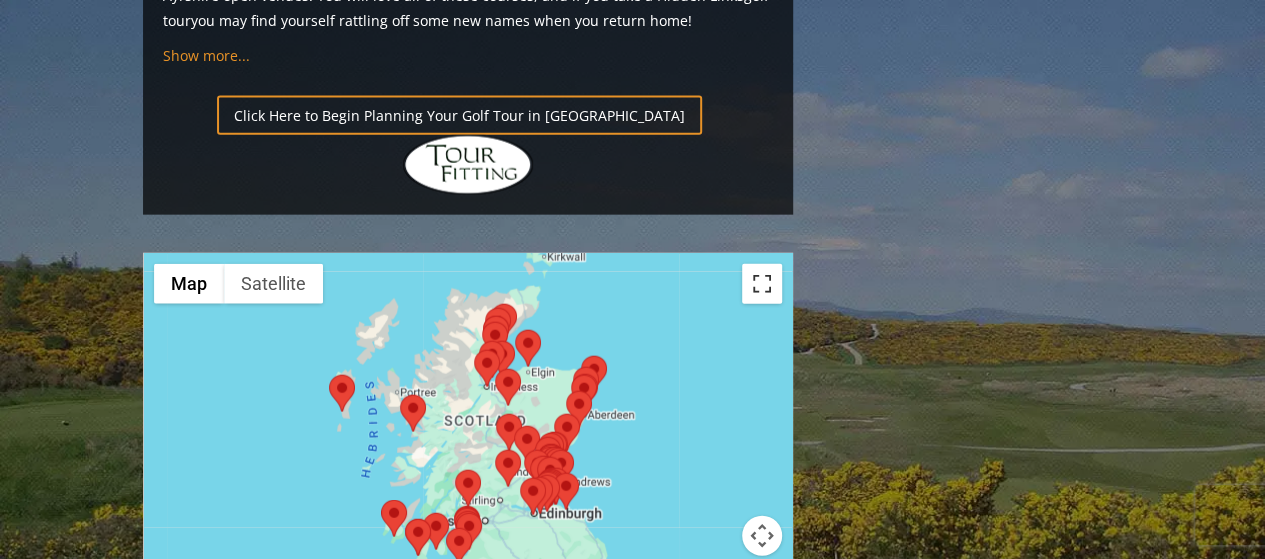 click at bounding box center [762, 284] 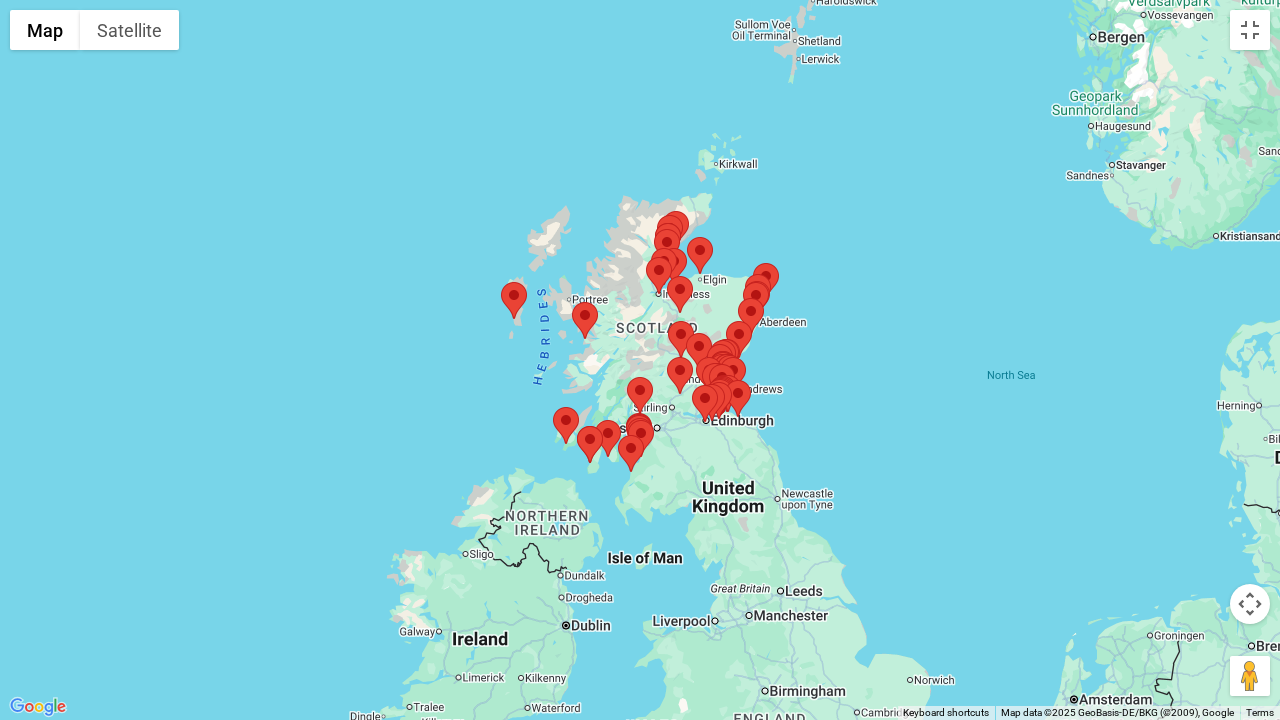 click at bounding box center [1250, 604] 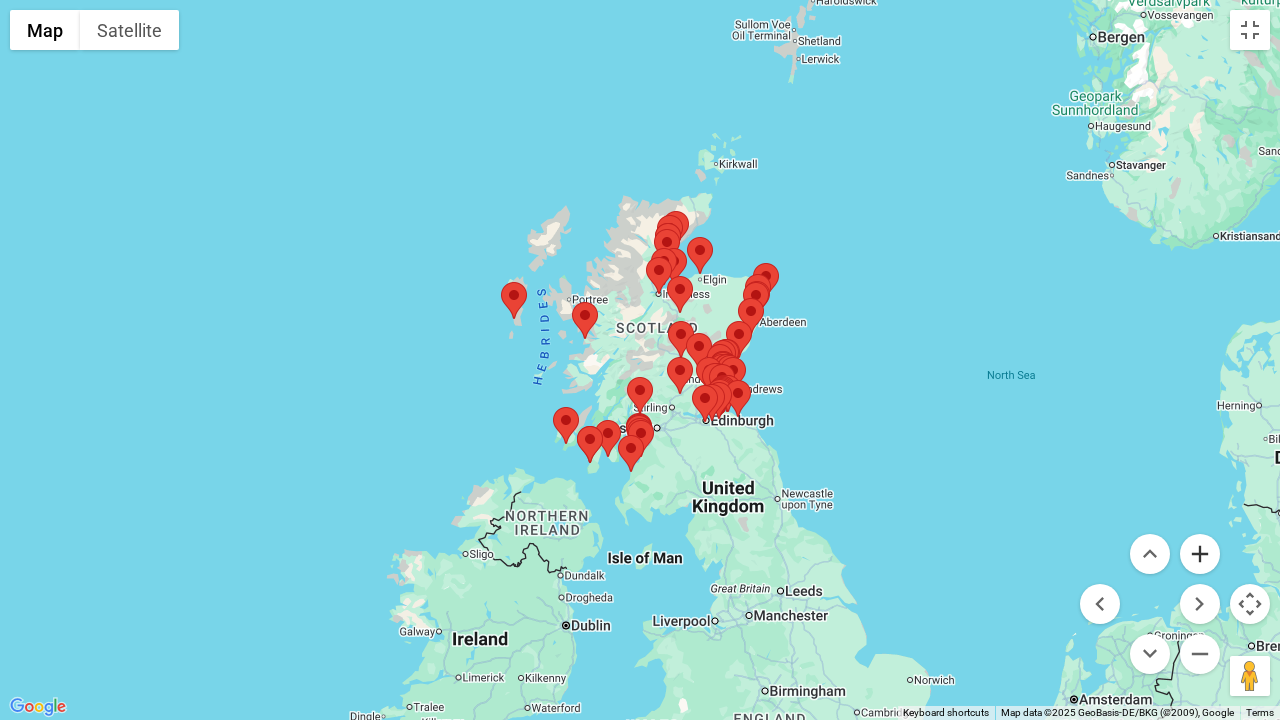 click at bounding box center [1200, 554] 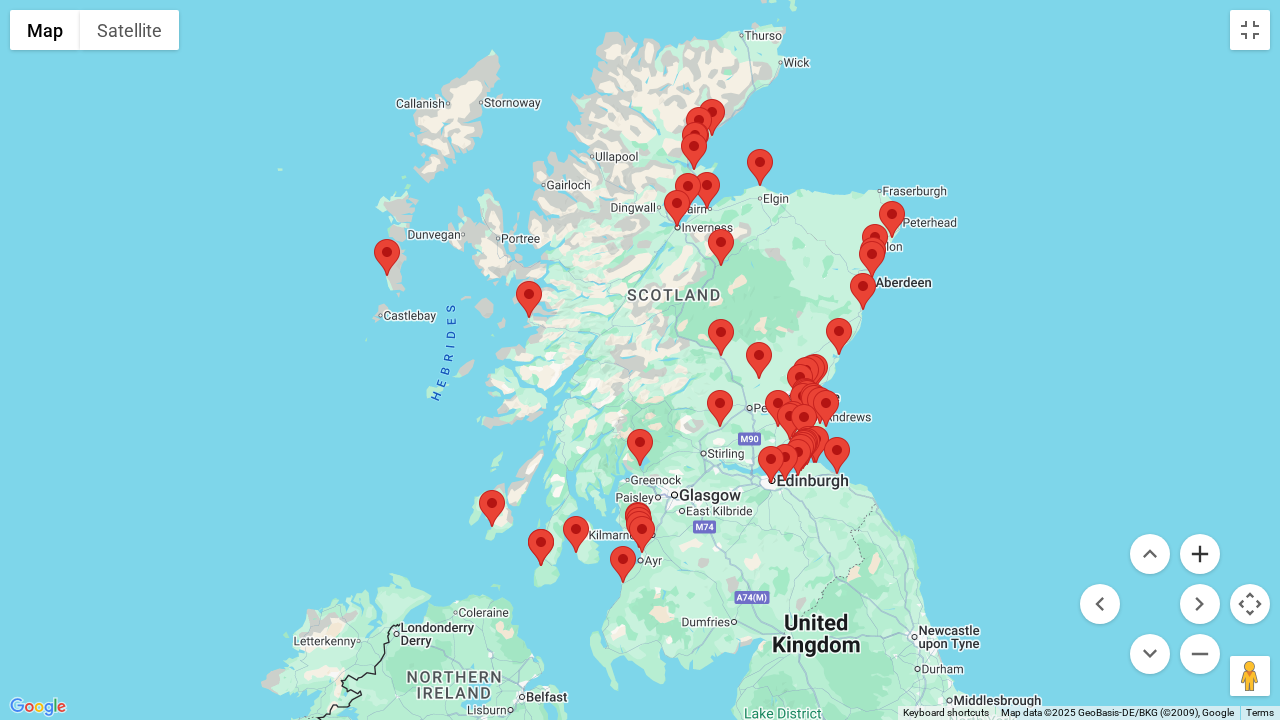 click at bounding box center (1200, 554) 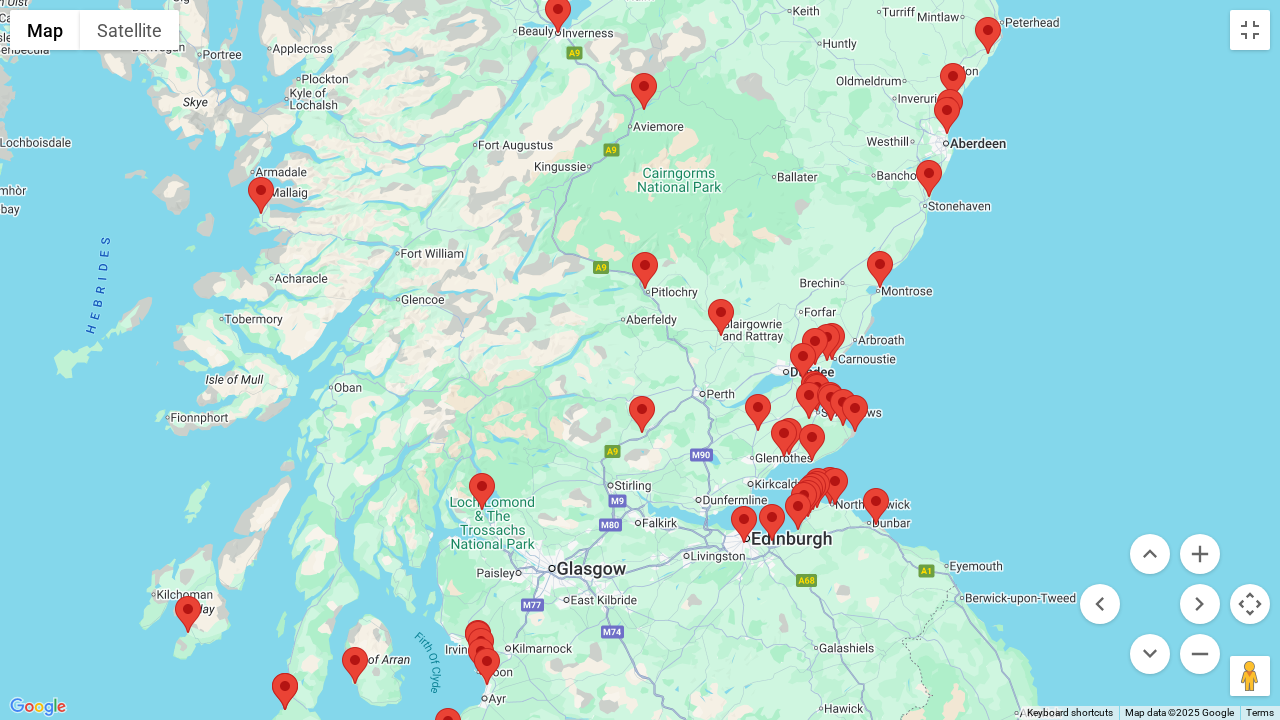 drag, startPoint x: 1146, startPoint y: 329, endPoint x: 986, endPoint y: 268, distance: 171.23376 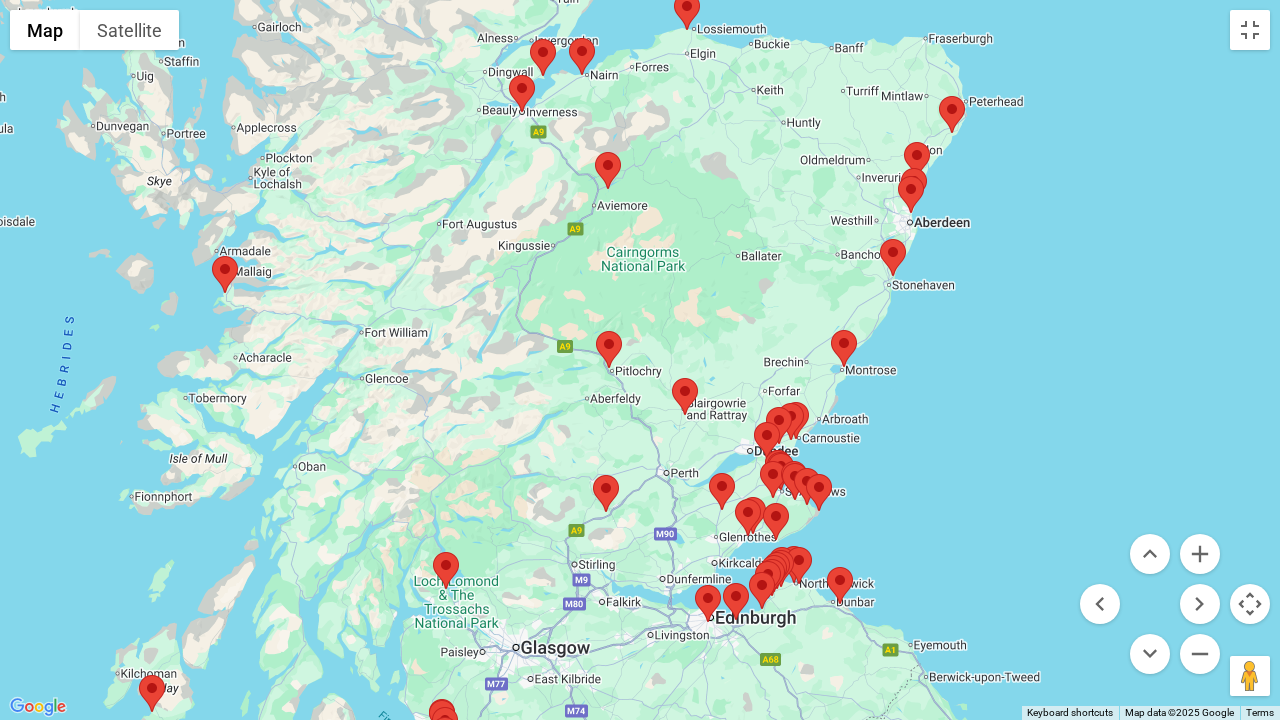 drag, startPoint x: 984, startPoint y: 387, endPoint x: 942, endPoint y: 492, distance: 113.08846 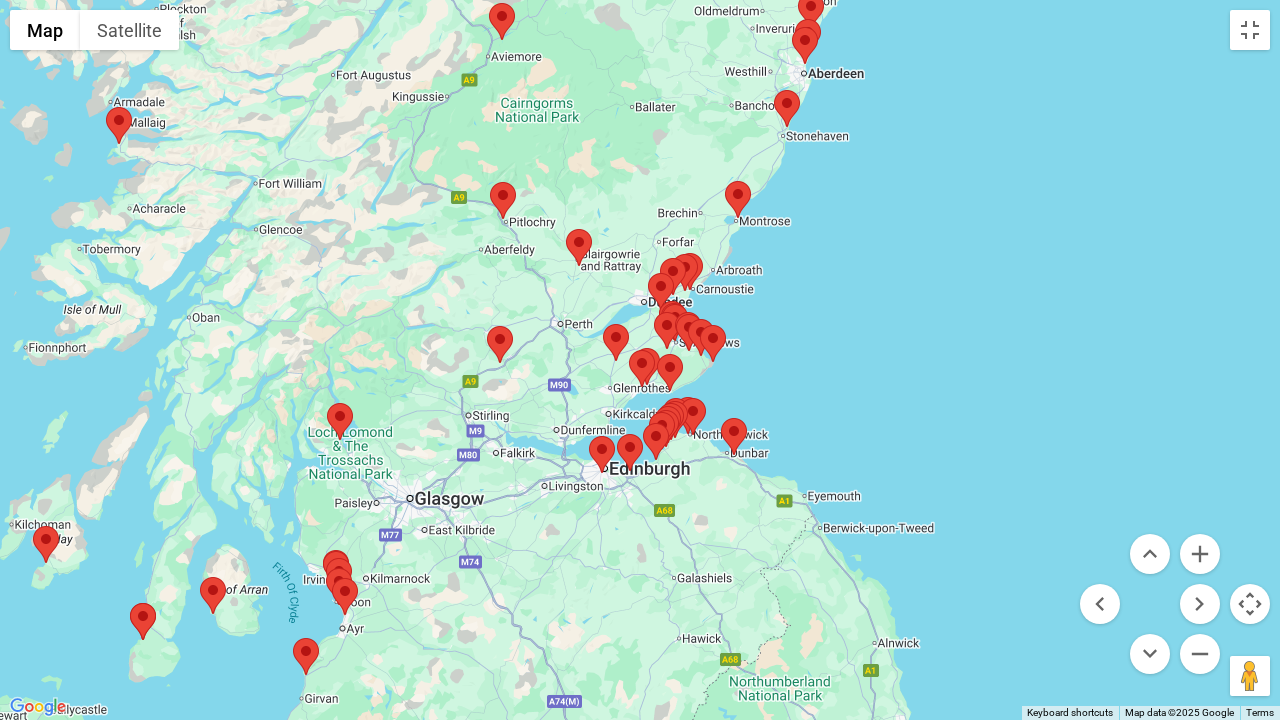 drag, startPoint x: 1034, startPoint y: 328, endPoint x: 928, endPoint y: 181, distance: 181.2319 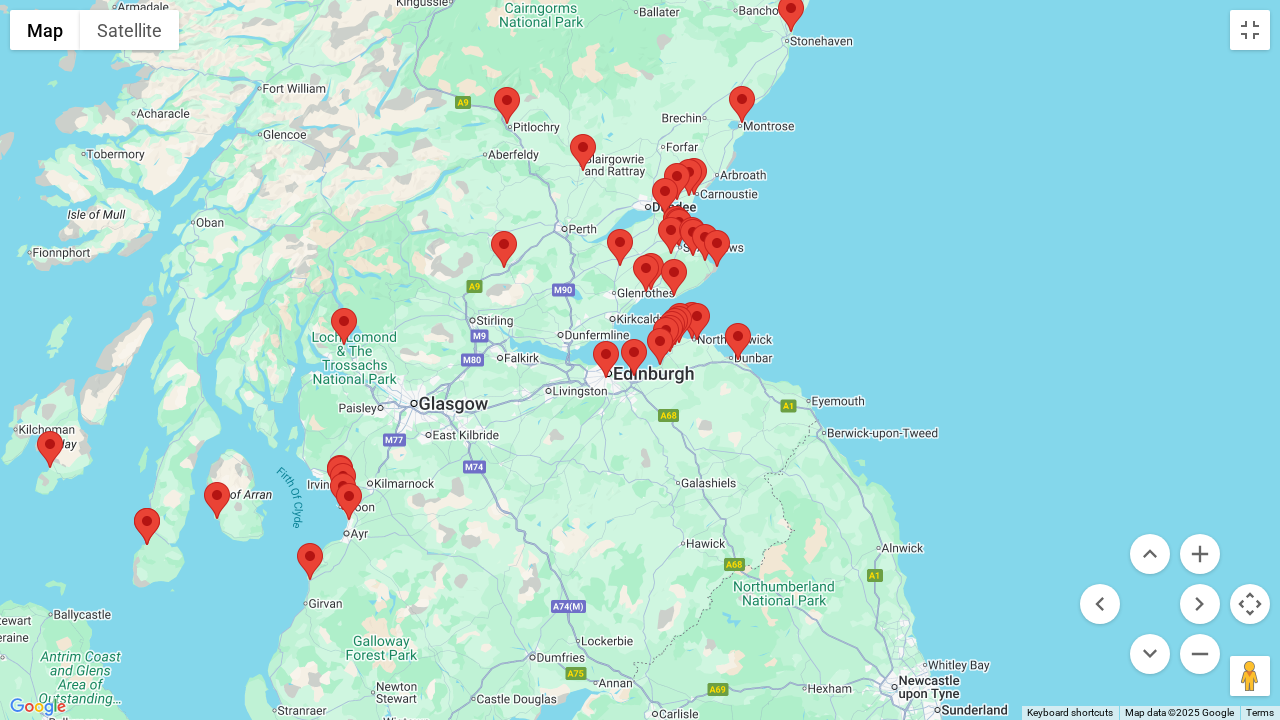 drag, startPoint x: 941, startPoint y: 352, endPoint x: 945, endPoint y: 254, distance: 98.0816 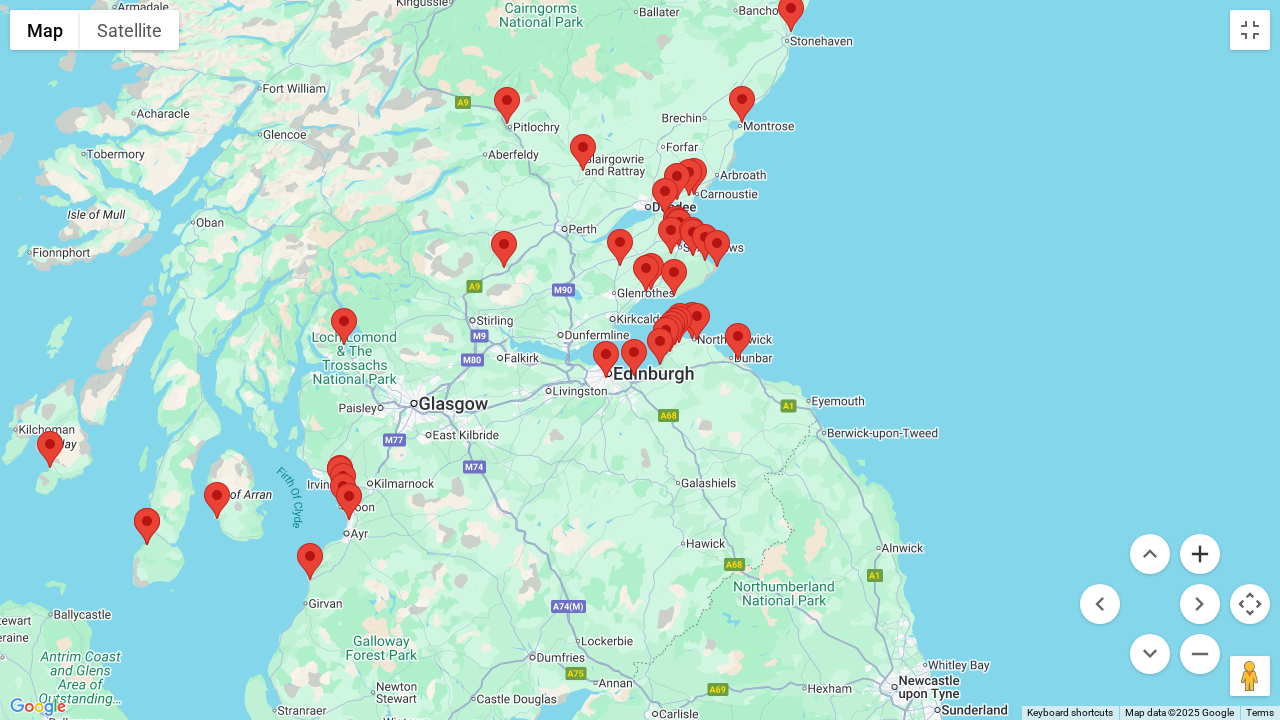 click at bounding box center (1200, 554) 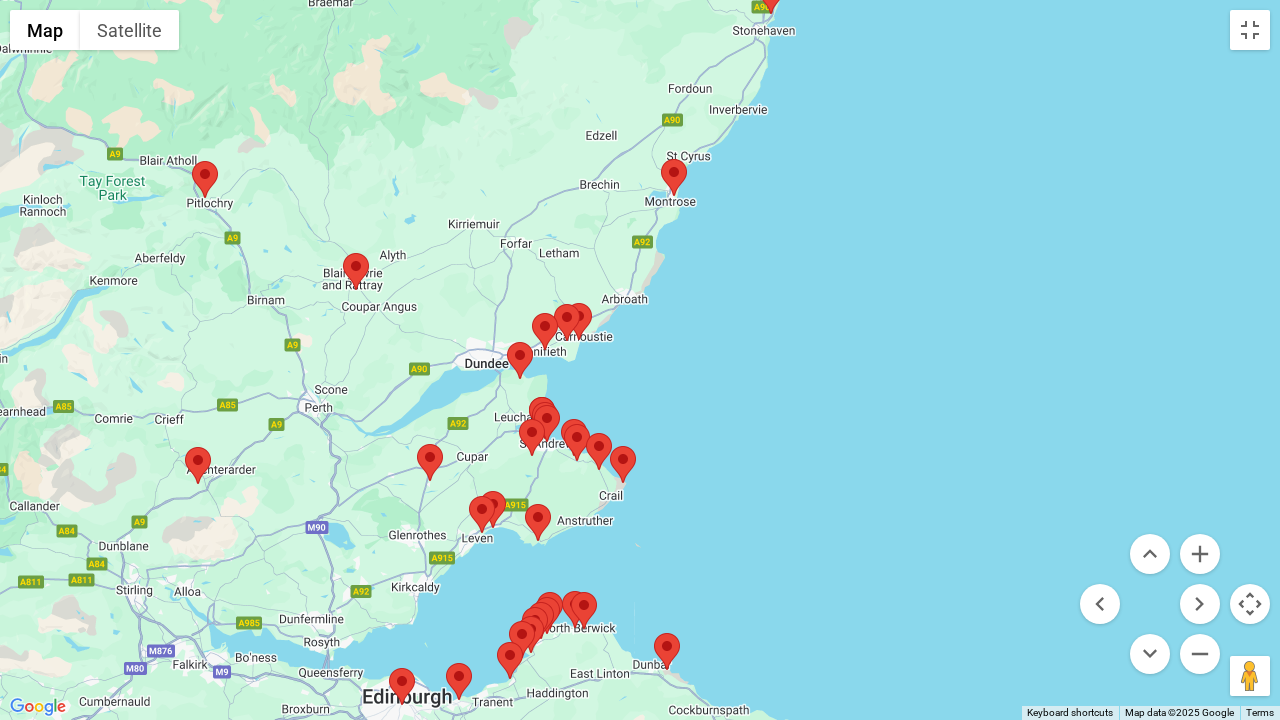 drag, startPoint x: 1012, startPoint y: 117, endPoint x: 839, endPoint y: 429, distance: 356.75342 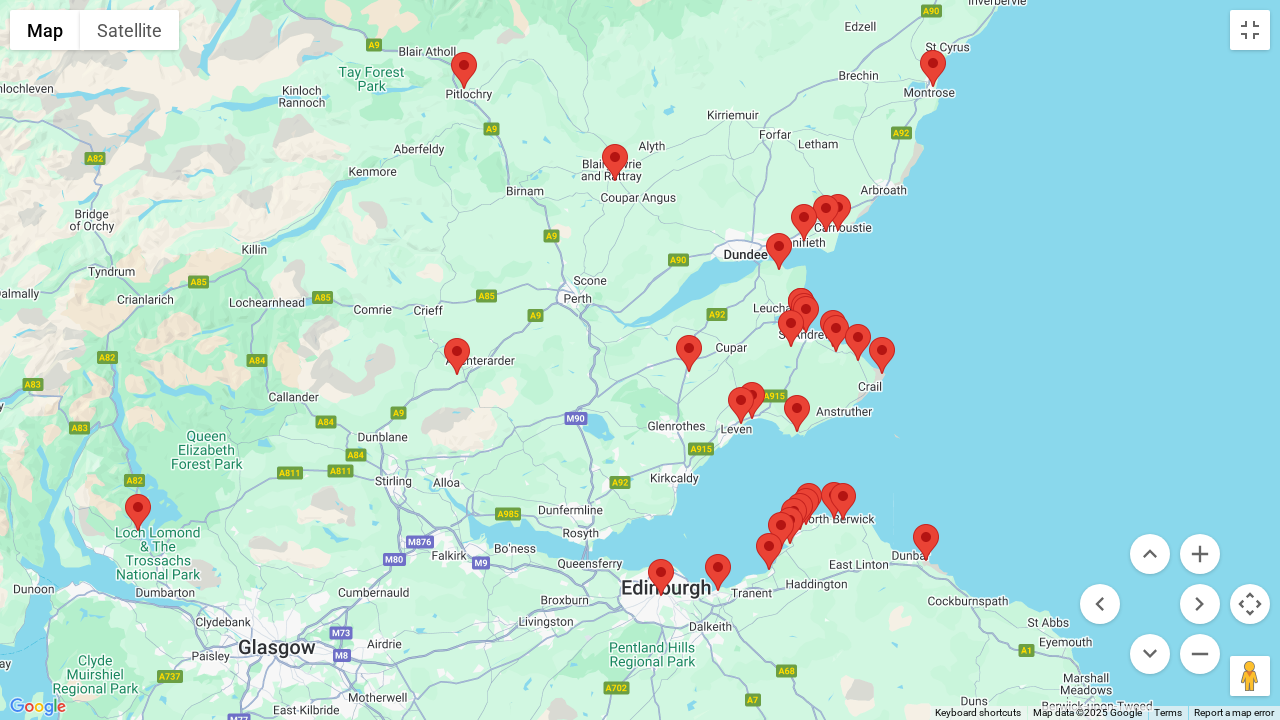 drag, startPoint x: 718, startPoint y: 488, endPoint x: 987, endPoint y: 375, distance: 291.77045 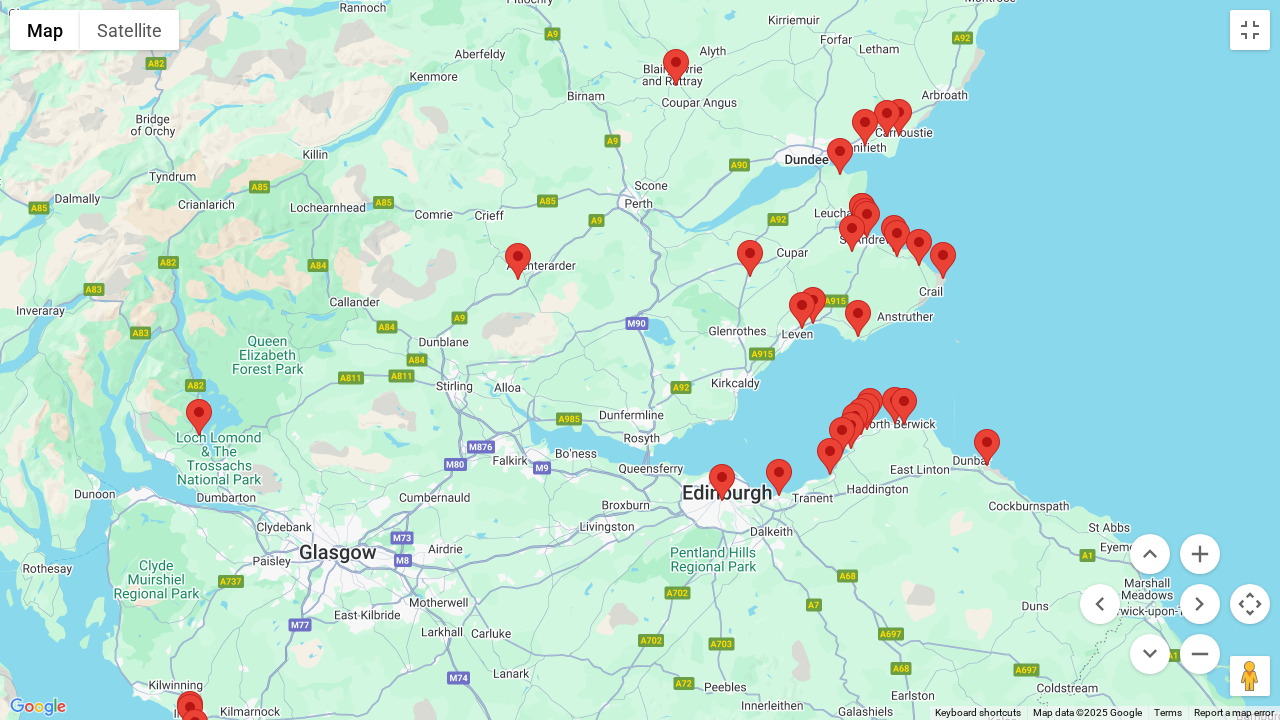 drag, startPoint x: 906, startPoint y: 472, endPoint x: 968, endPoint y: 373, distance: 116.81181 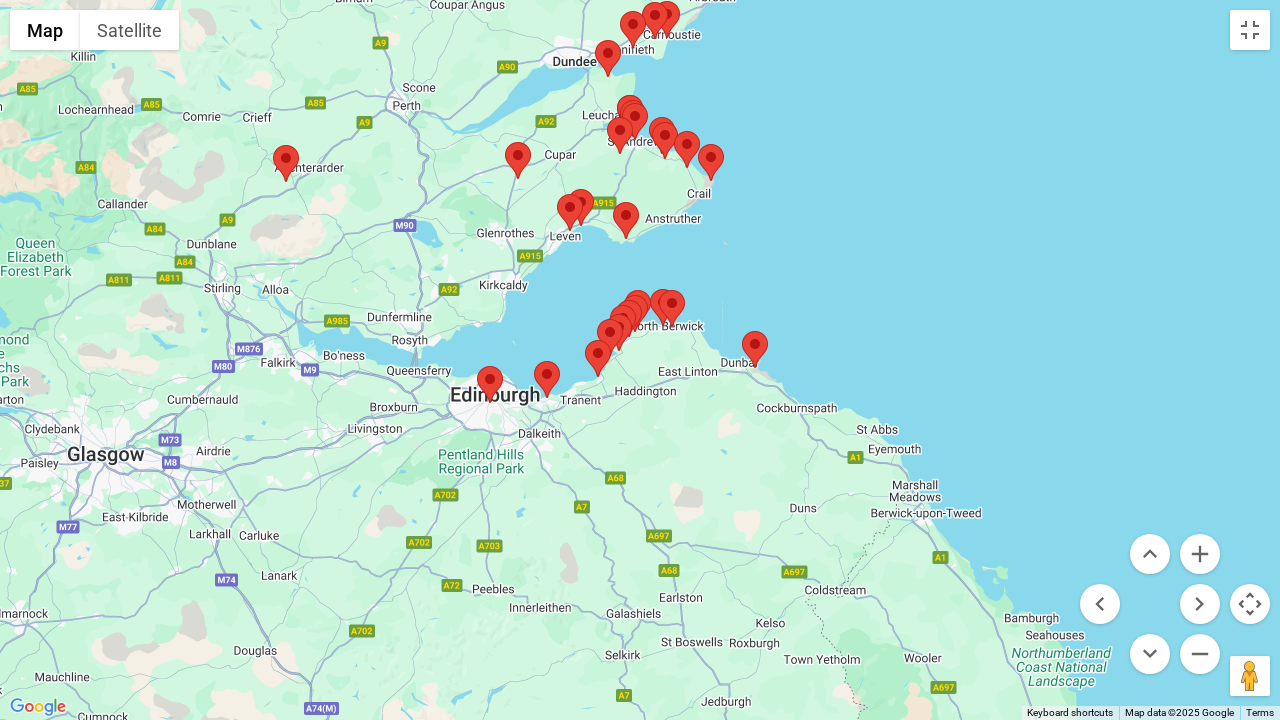 drag, startPoint x: 1050, startPoint y: 369, endPoint x: 818, endPoint y: 270, distance: 252.23996 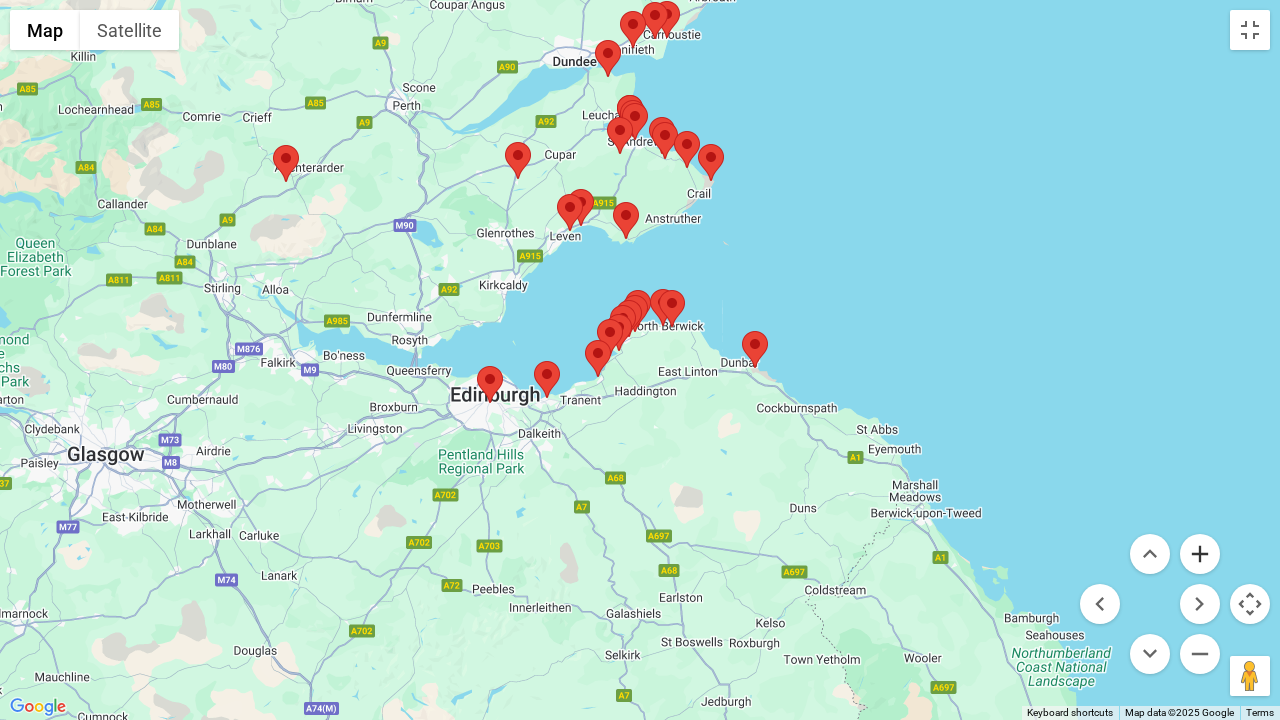 click at bounding box center [1200, 554] 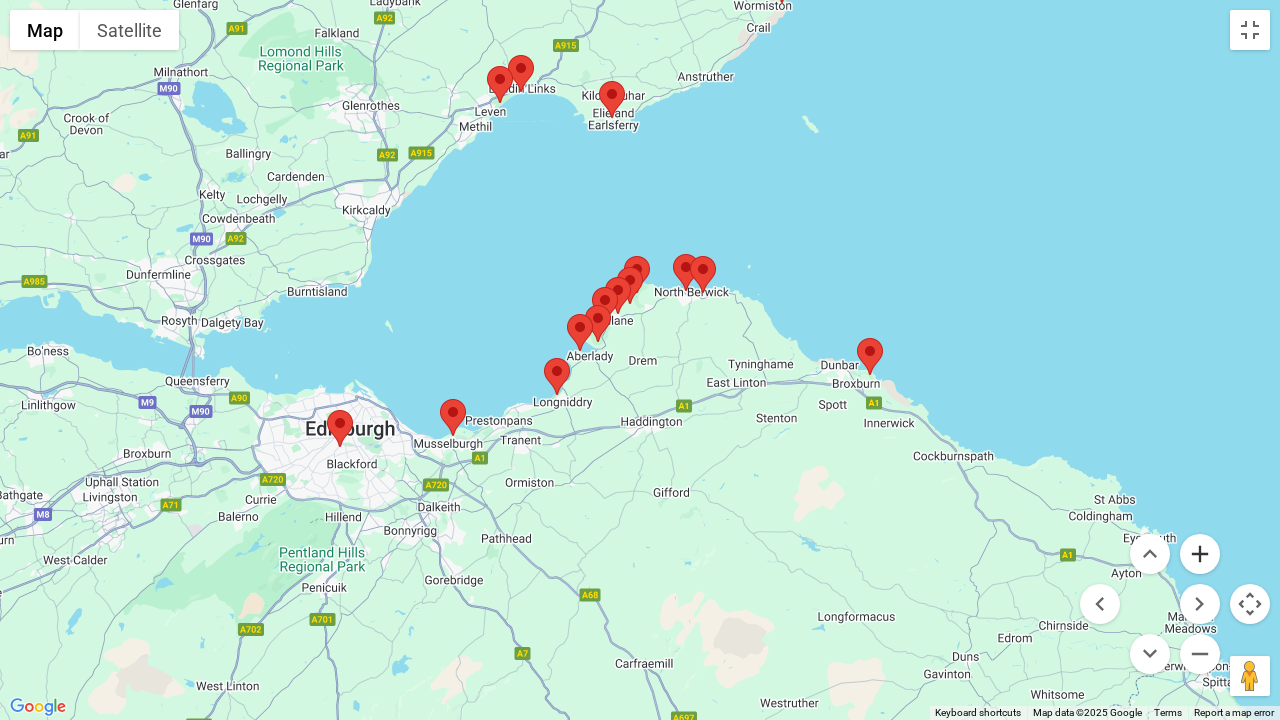 click at bounding box center (1200, 554) 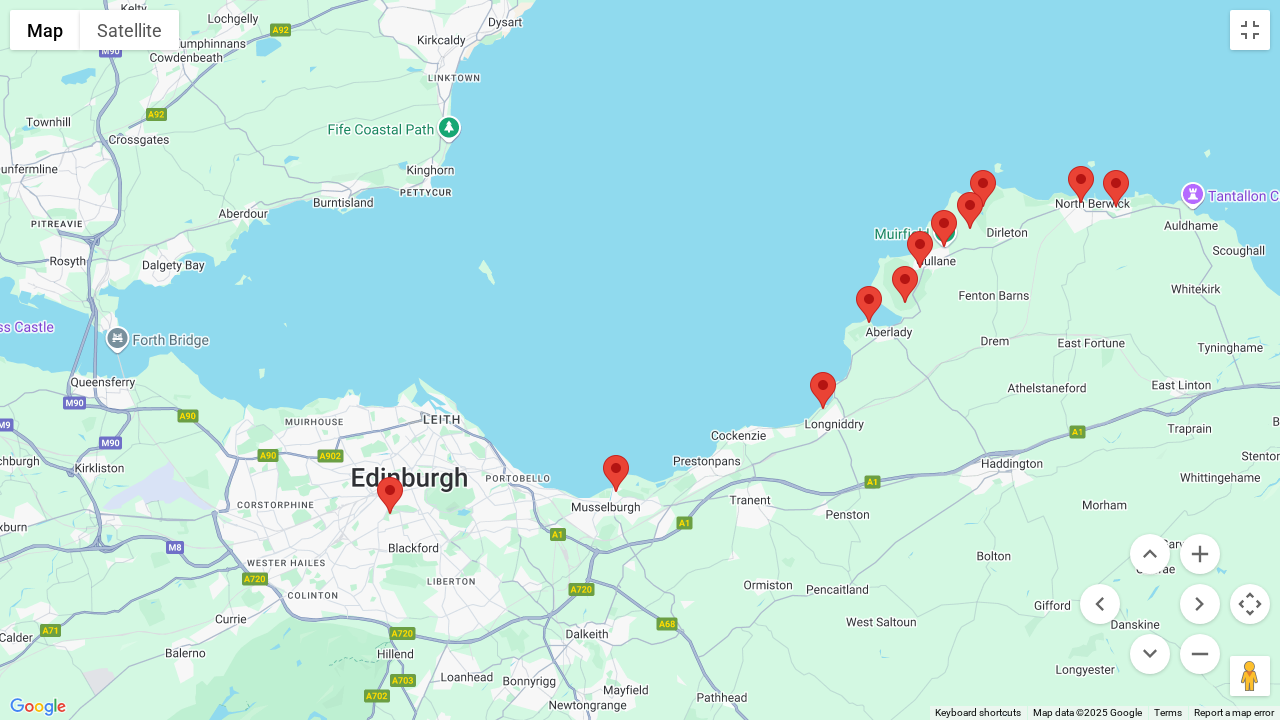drag, startPoint x: 763, startPoint y: 397, endPoint x: 1098, endPoint y: 376, distance: 335.65756 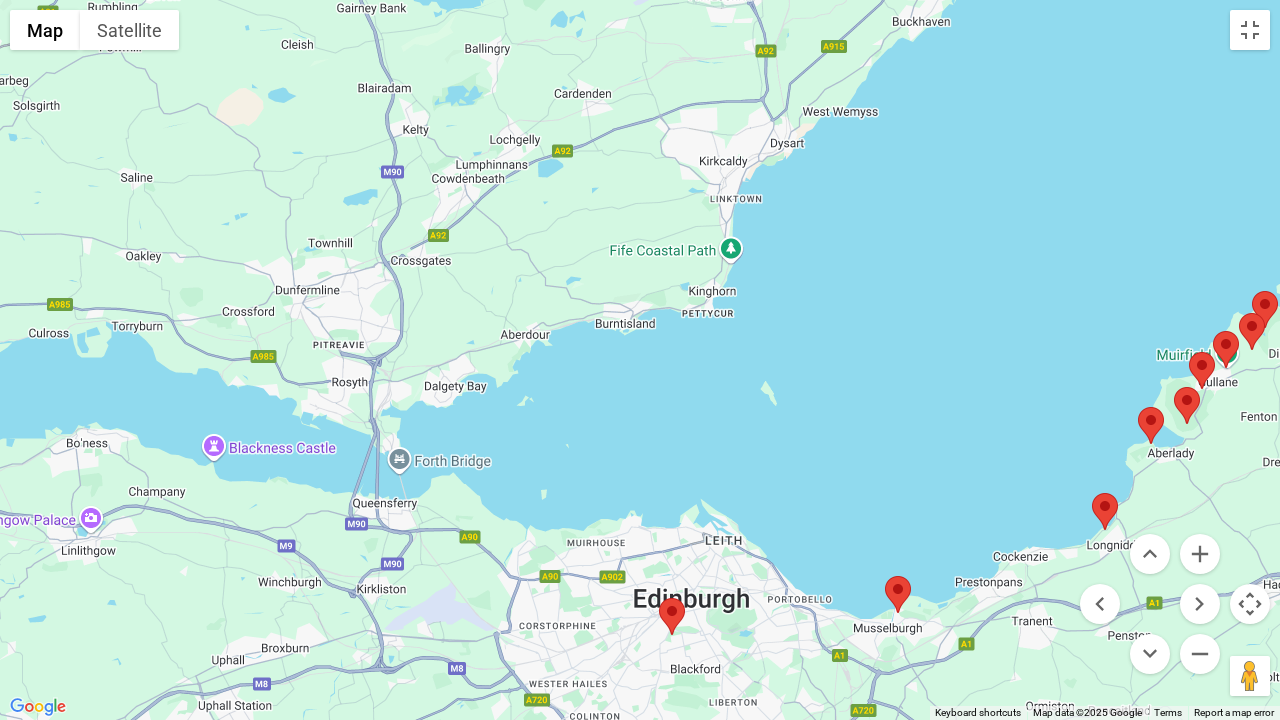 drag, startPoint x: 823, startPoint y: 138, endPoint x: 1110, endPoint y: 261, distance: 312.2467 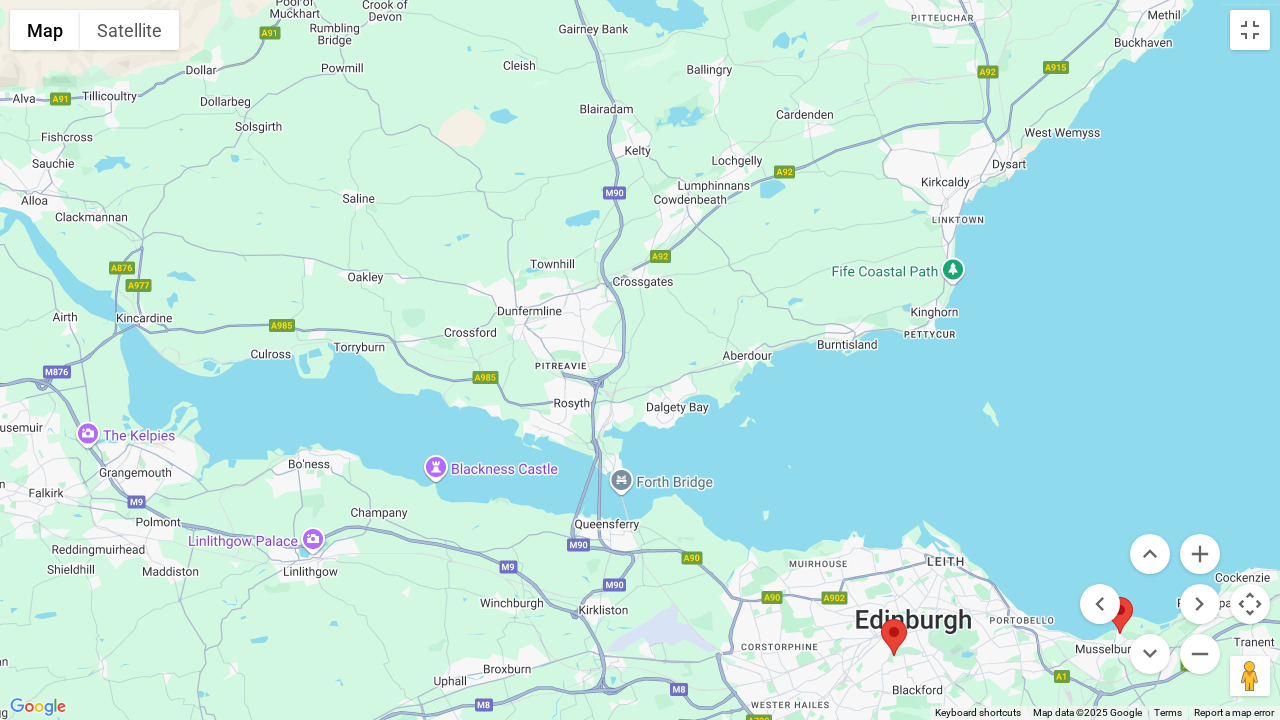 drag, startPoint x: 674, startPoint y: 241, endPoint x: 906, endPoint y: 262, distance: 232.94849 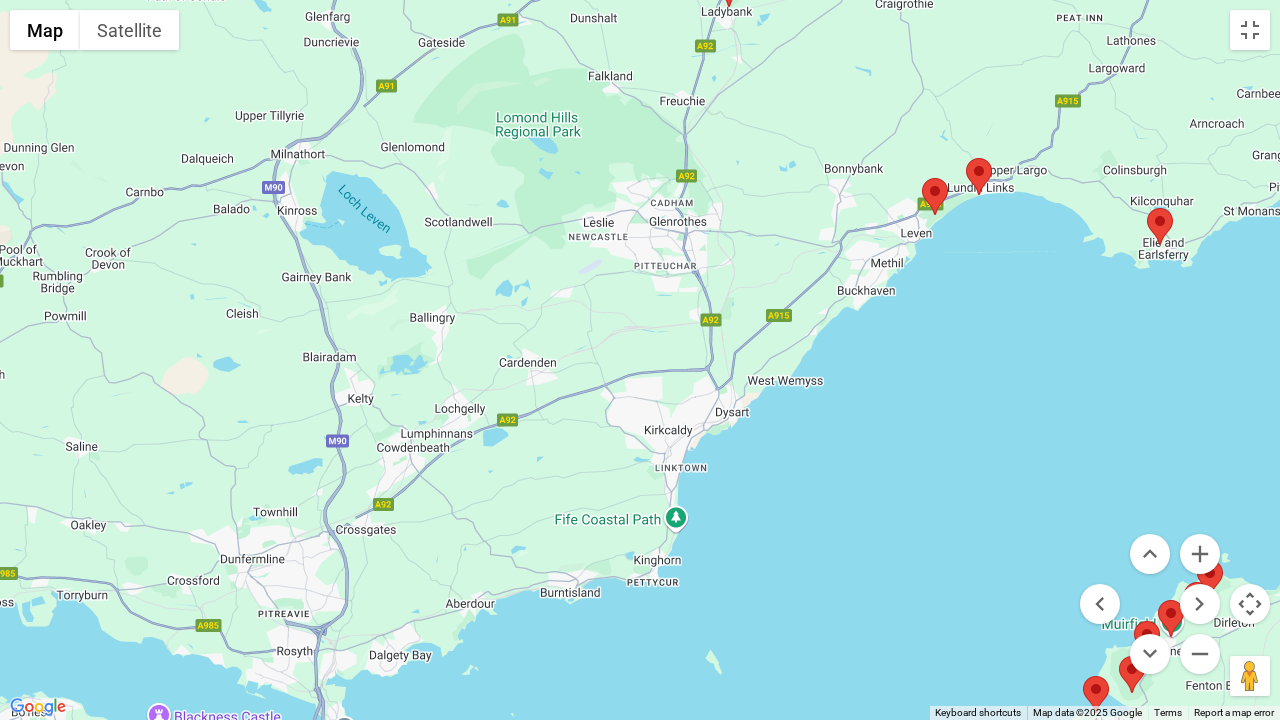 drag, startPoint x: 1177, startPoint y: 223, endPoint x: 895, endPoint y: 474, distance: 377.52484 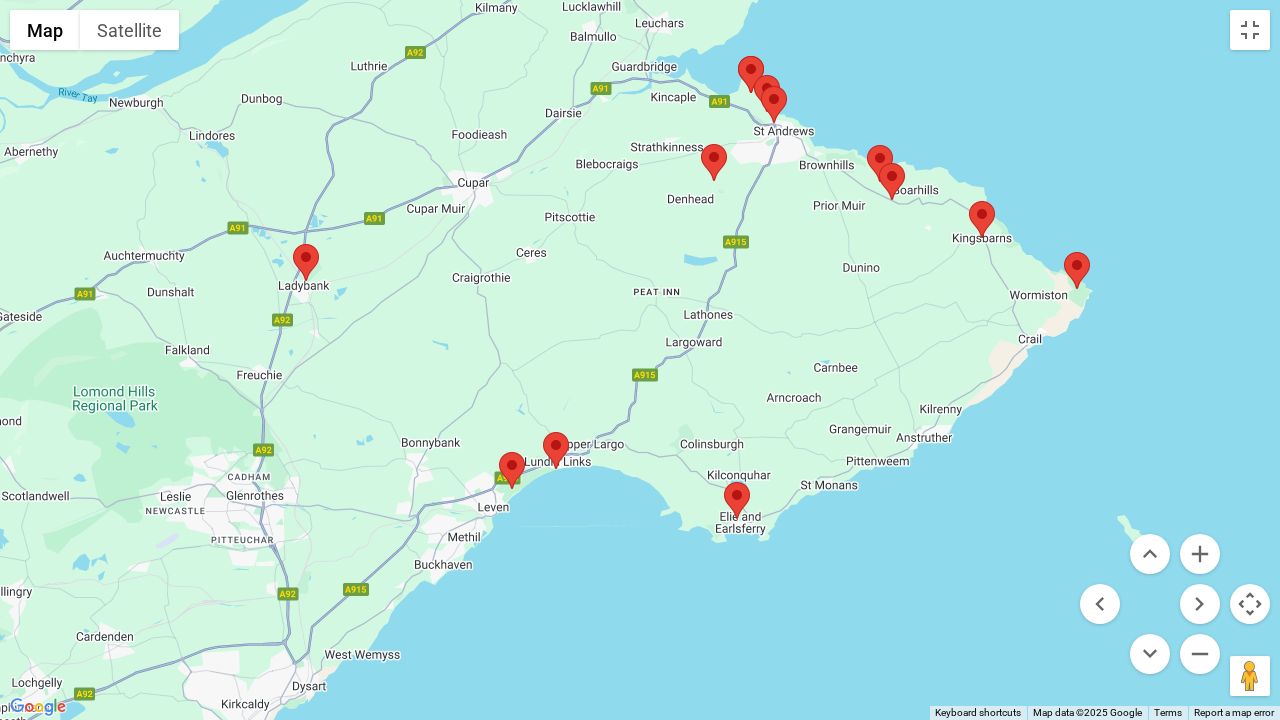 drag, startPoint x: 1050, startPoint y: 317, endPoint x: 625, endPoint y: 592, distance: 506.21143 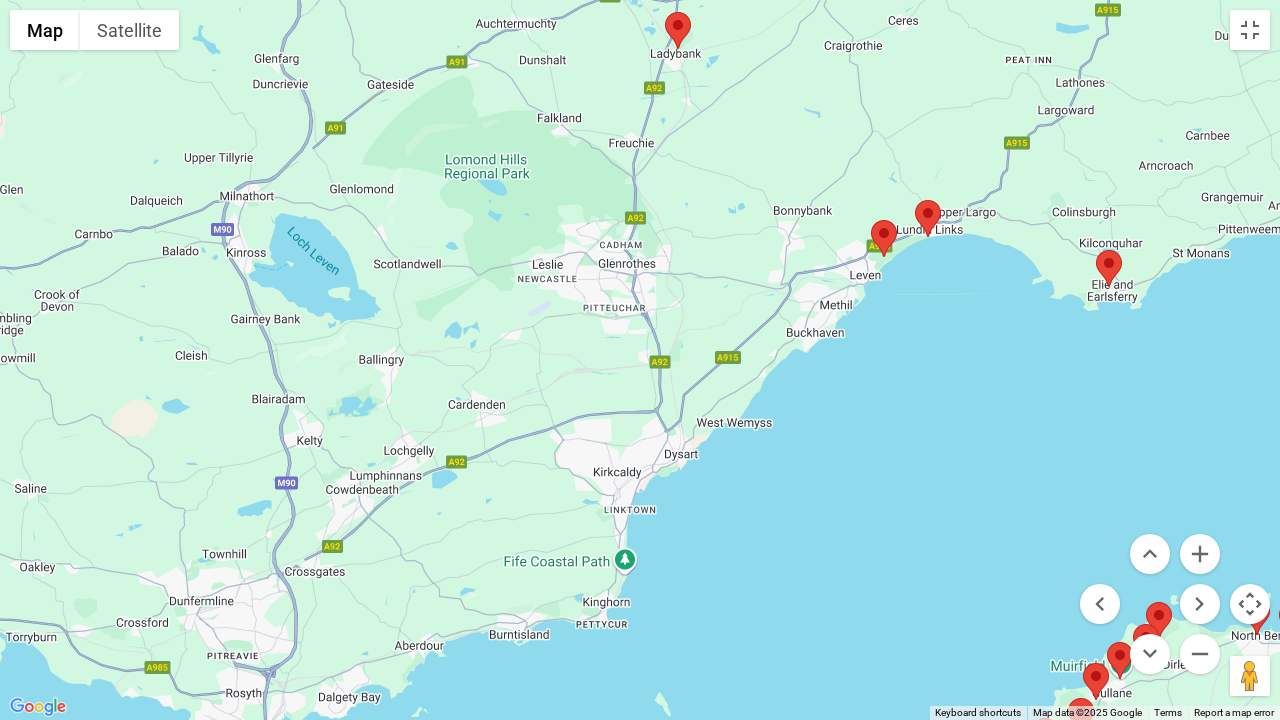 drag, startPoint x: 643, startPoint y: 596, endPoint x: 985, endPoint y: 392, distance: 398.22104 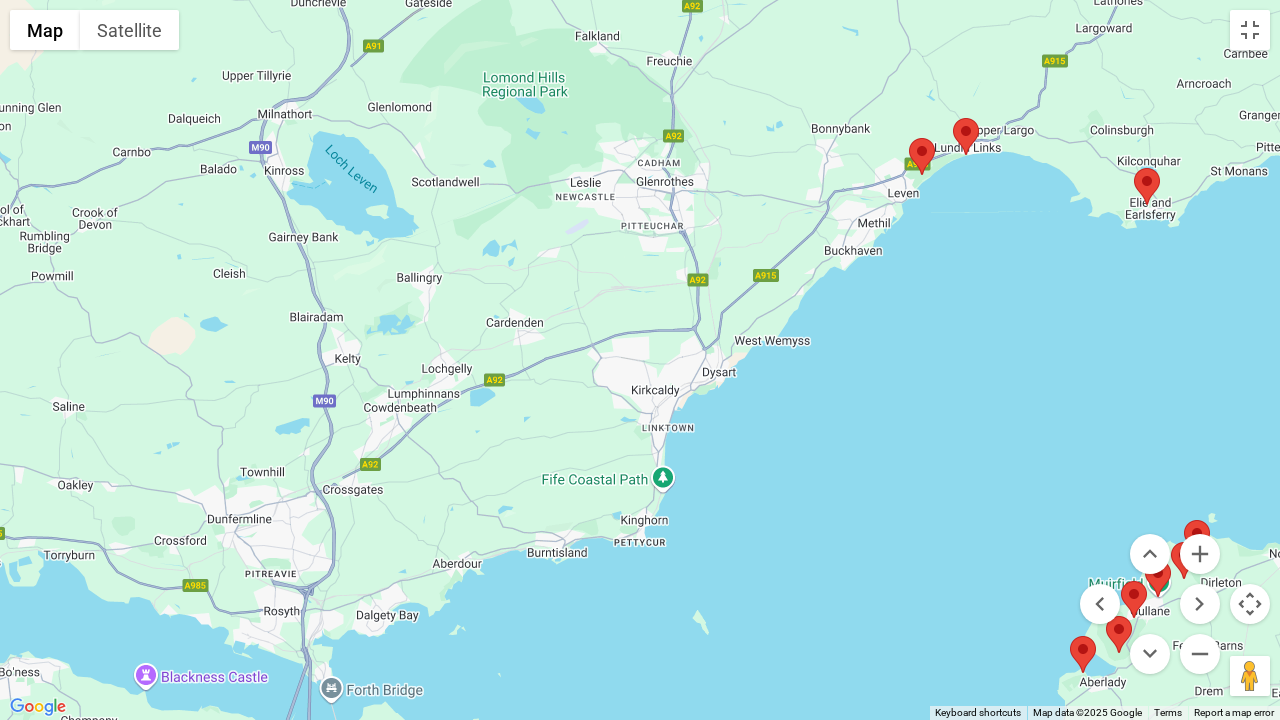 drag, startPoint x: 821, startPoint y: 420, endPoint x: 750, endPoint y: 510, distance: 114.6342 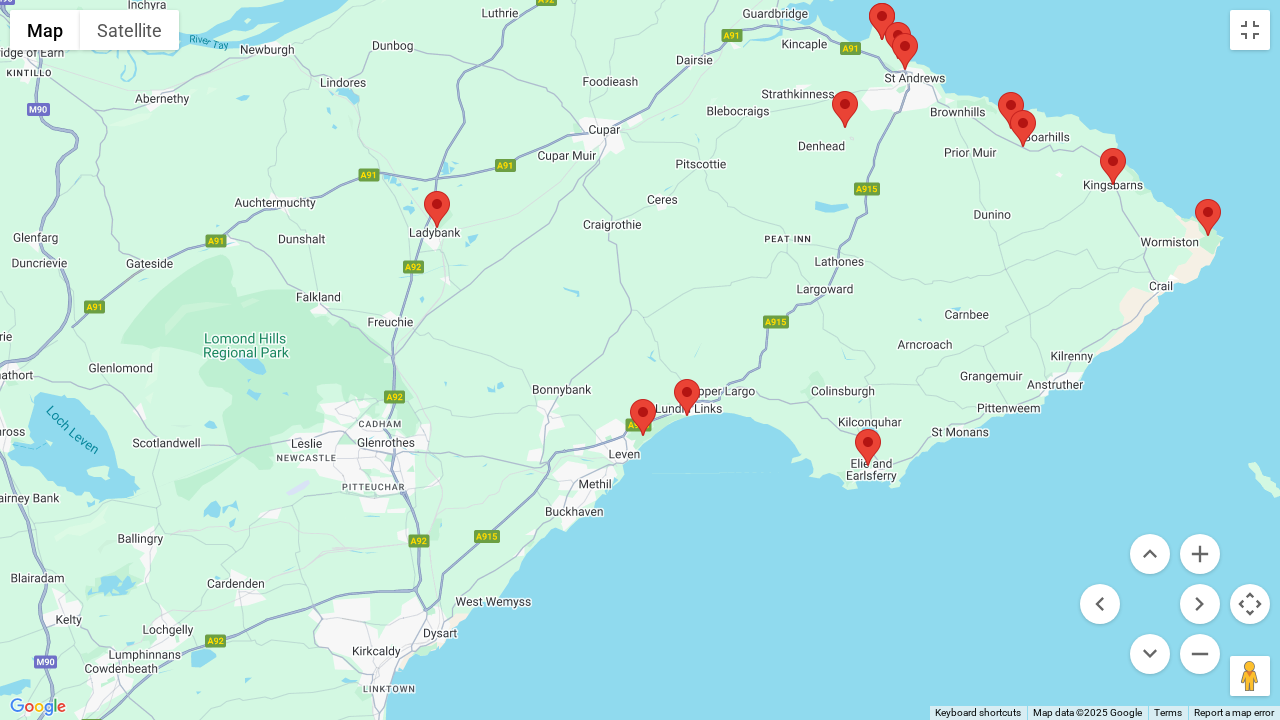 drag, startPoint x: 958, startPoint y: 361, endPoint x: 688, endPoint y: 616, distance: 371.38254 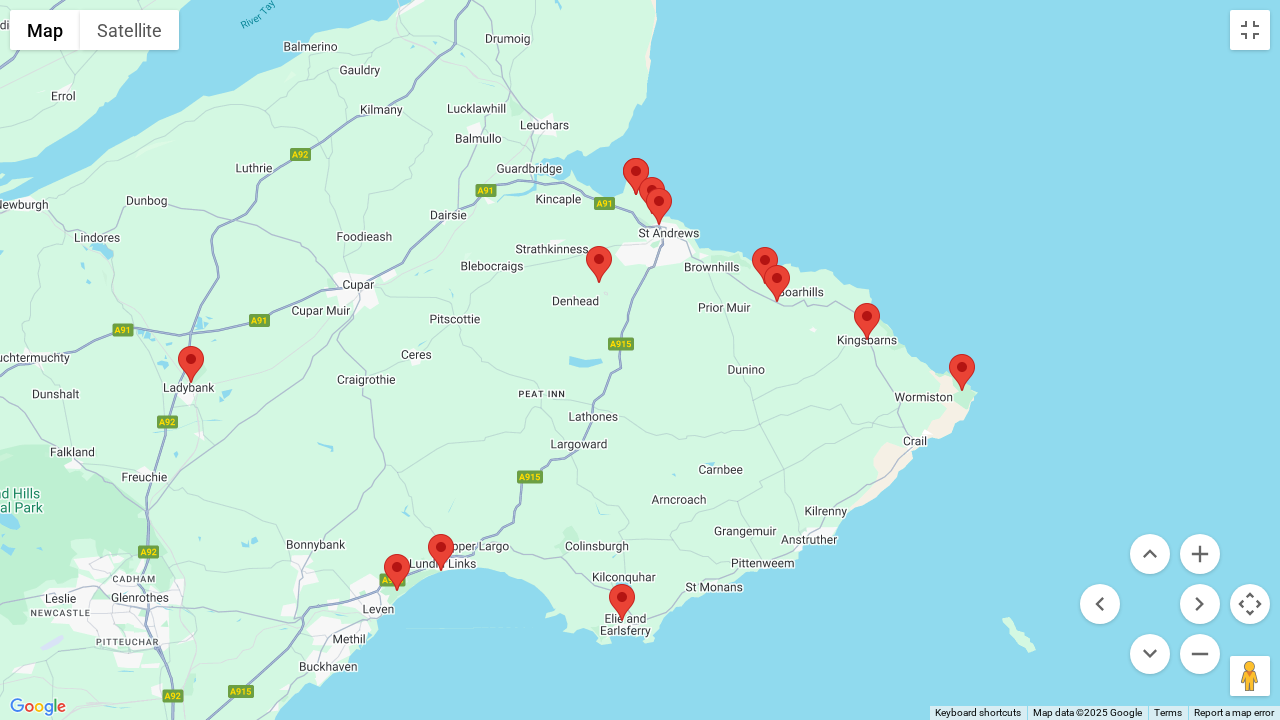 drag, startPoint x: 1088, startPoint y: 405, endPoint x: 834, endPoint y: 564, distance: 299.66147 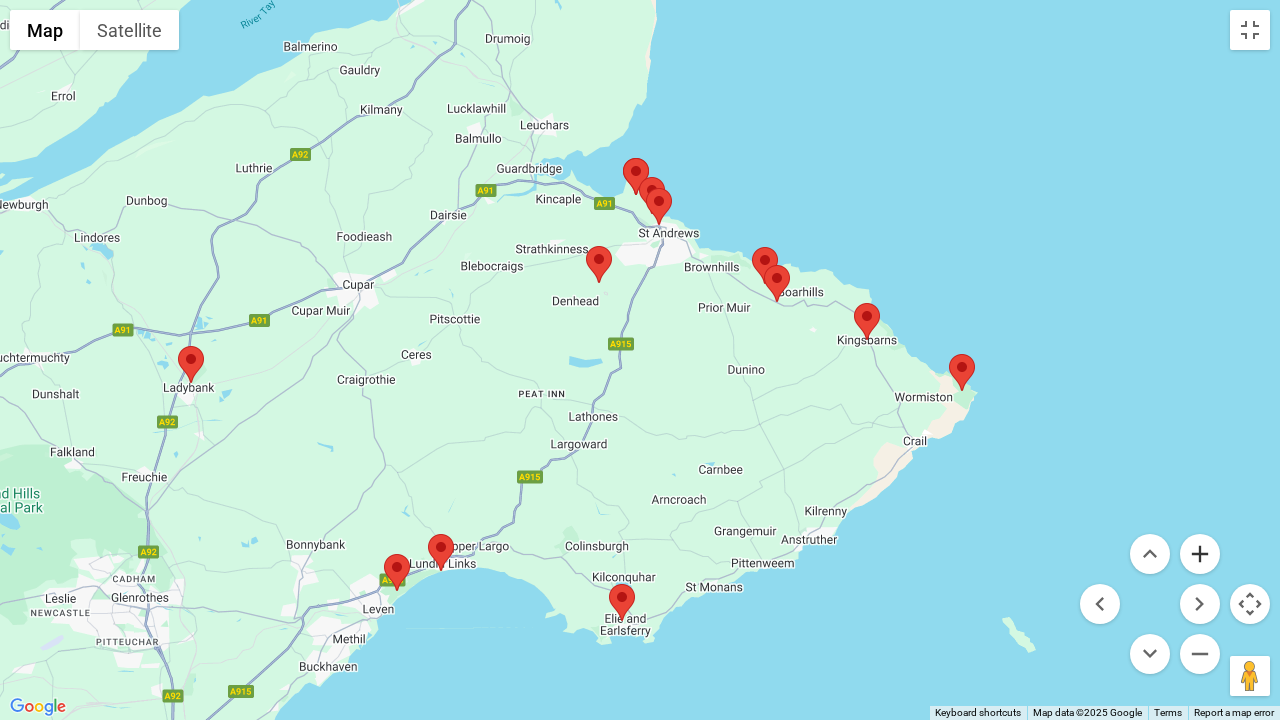 click at bounding box center (1200, 554) 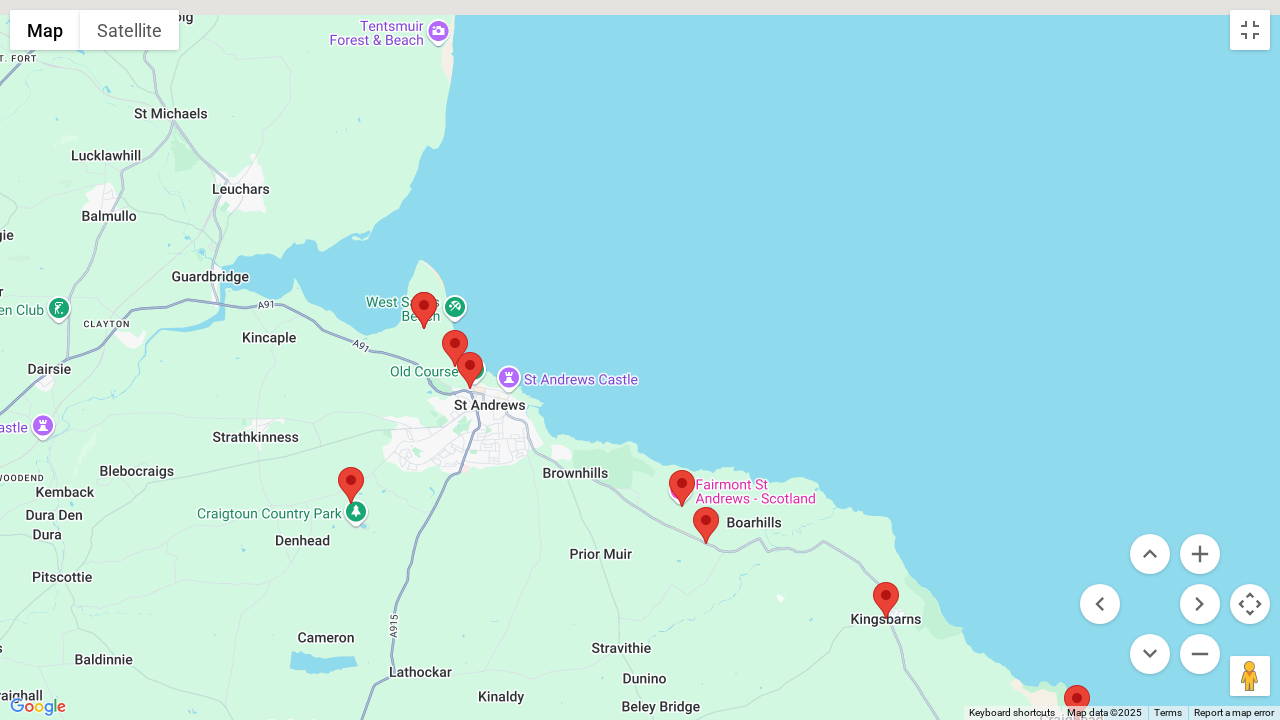 drag, startPoint x: 780, startPoint y: 357, endPoint x: 606, endPoint y: 616, distance: 312.02084 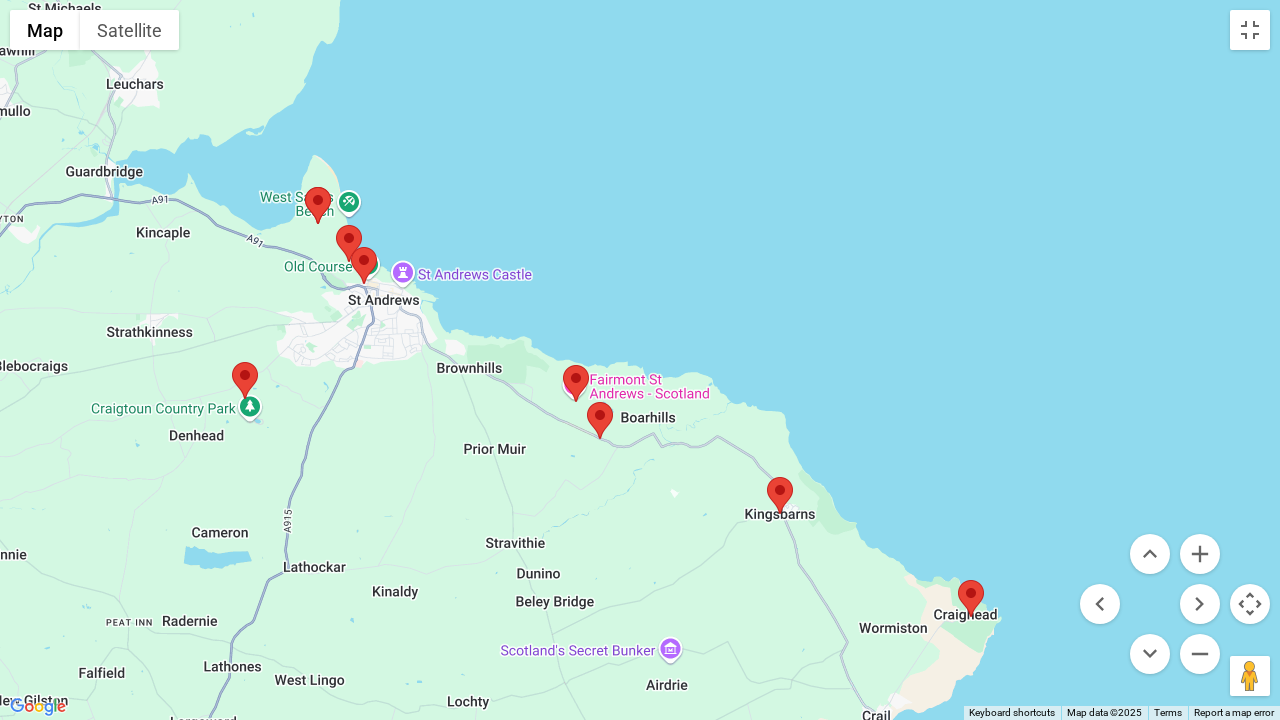 drag, startPoint x: 663, startPoint y: 653, endPoint x: 552, endPoint y: 540, distance: 158.39824 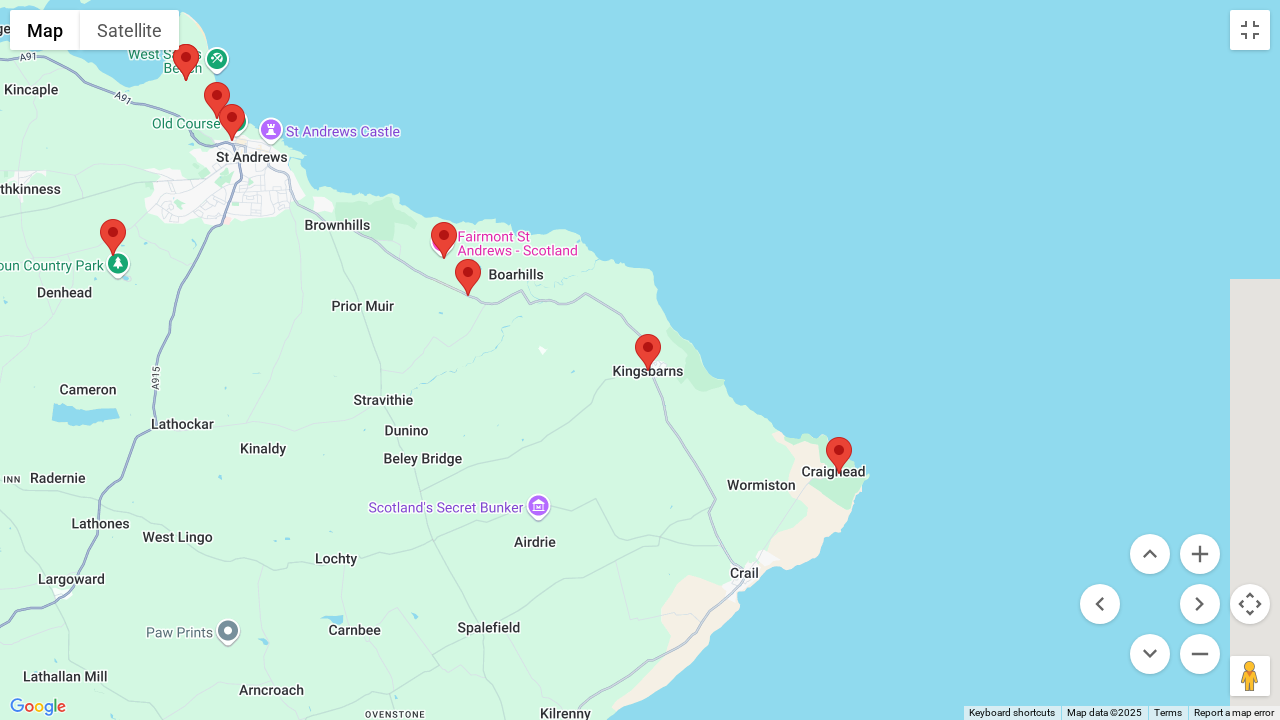 drag, startPoint x: 676, startPoint y: 564, endPoint x: 537, endPoint y: 414, distance: 204.50183 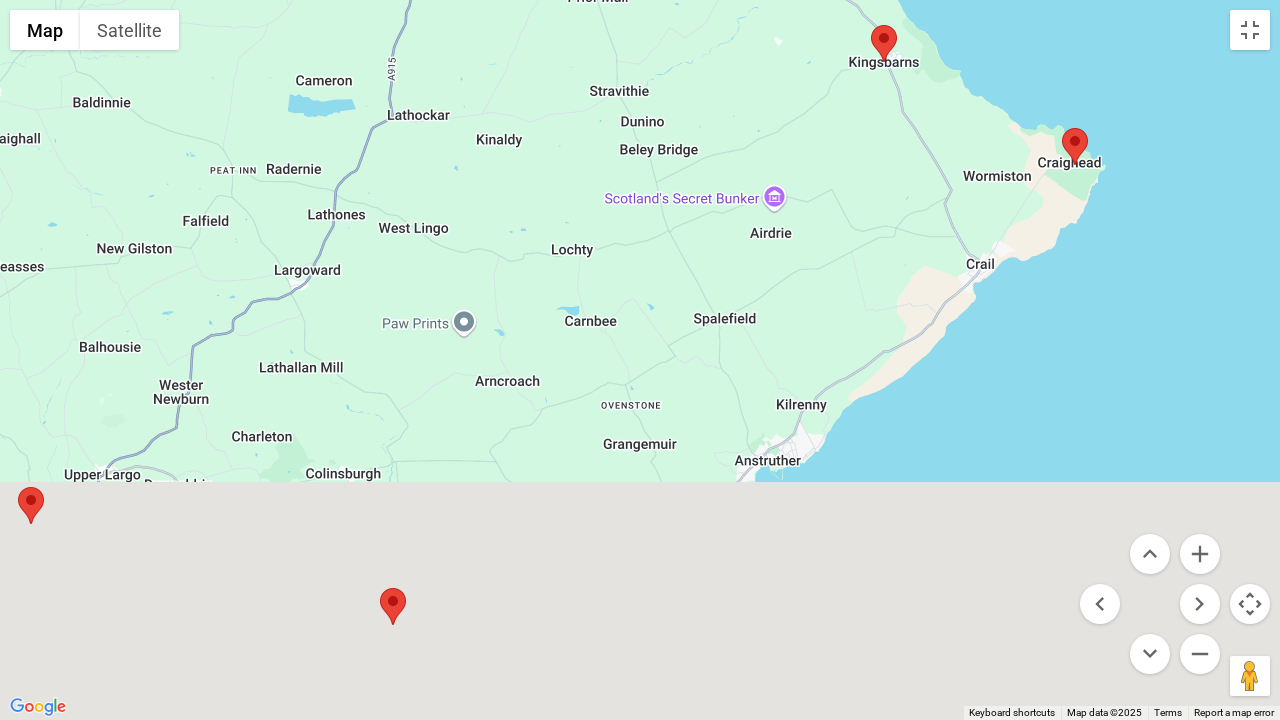 drag, startPoint x: 736, startPoint y: 309, endPoint x: 916, endPoint y: 76, distance: 294.42996 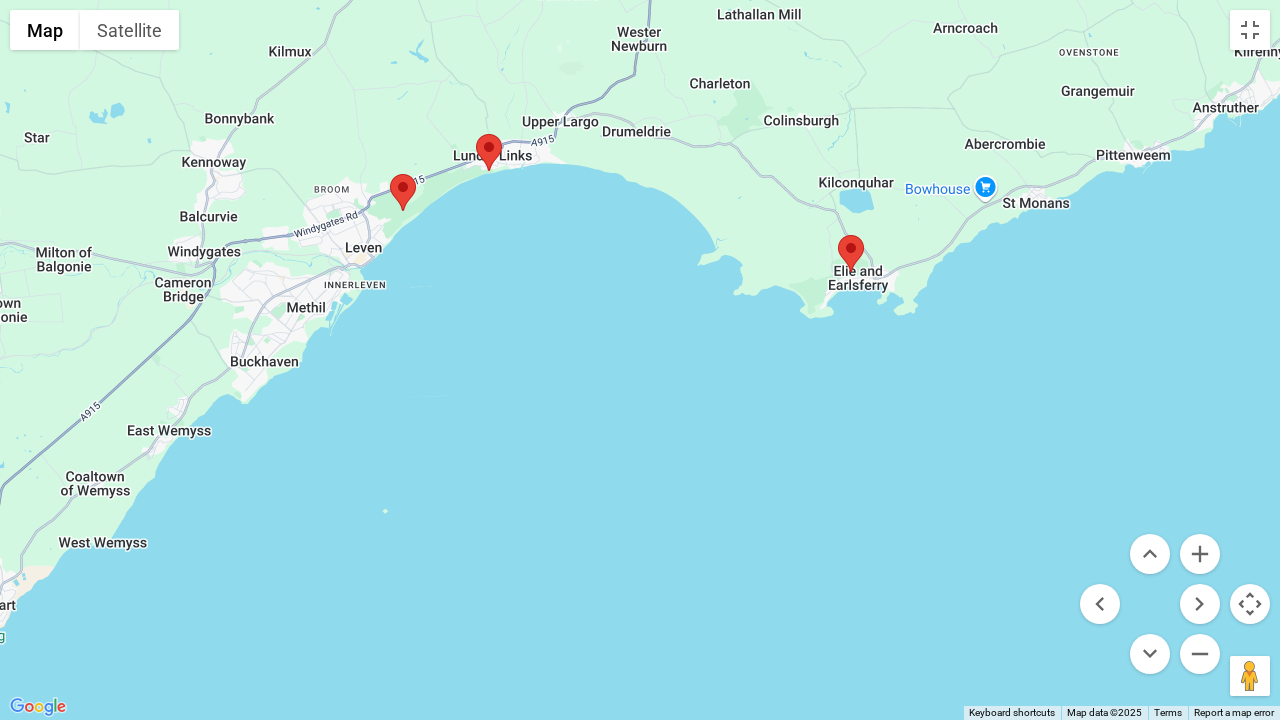 drag, startPoint x: 856, startPoint y: 192, endPoint x: 1035, endPoint y: 81, distance: 210.62288 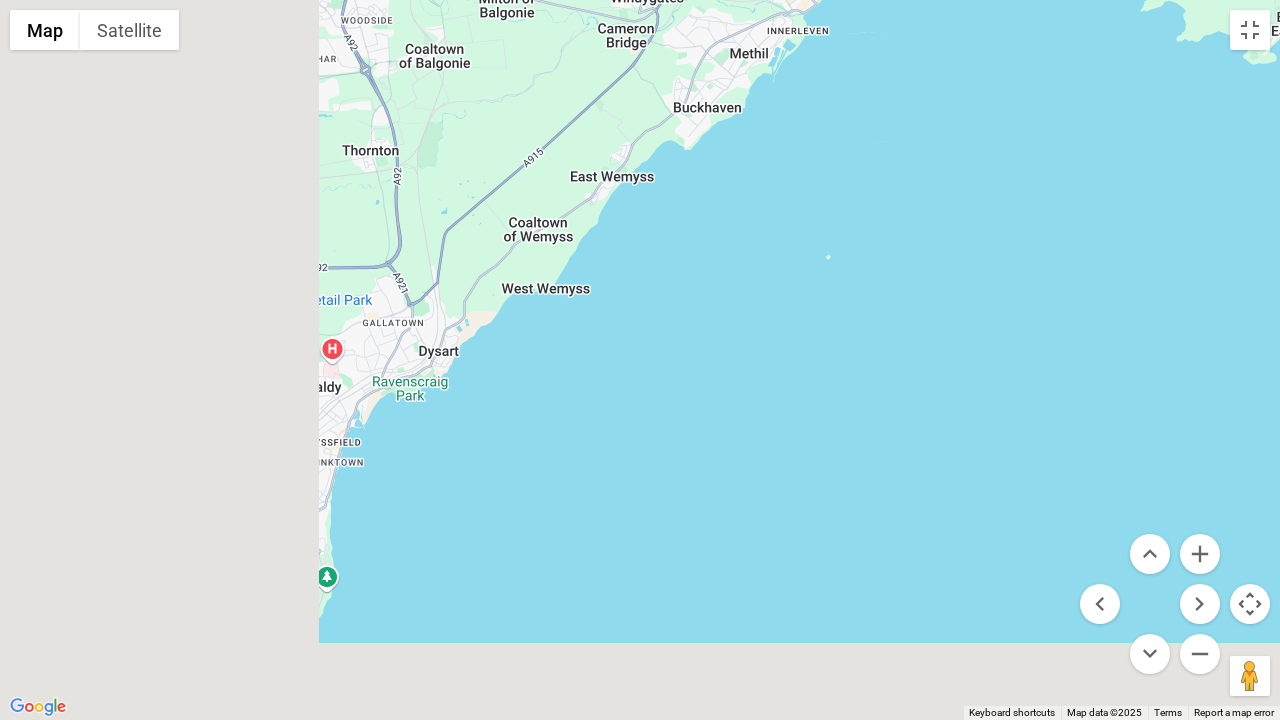 drag, startPoint x: 640, startPoint y: 262, endPoint x: 1038, endPoint y: 62, distance: 445.42563 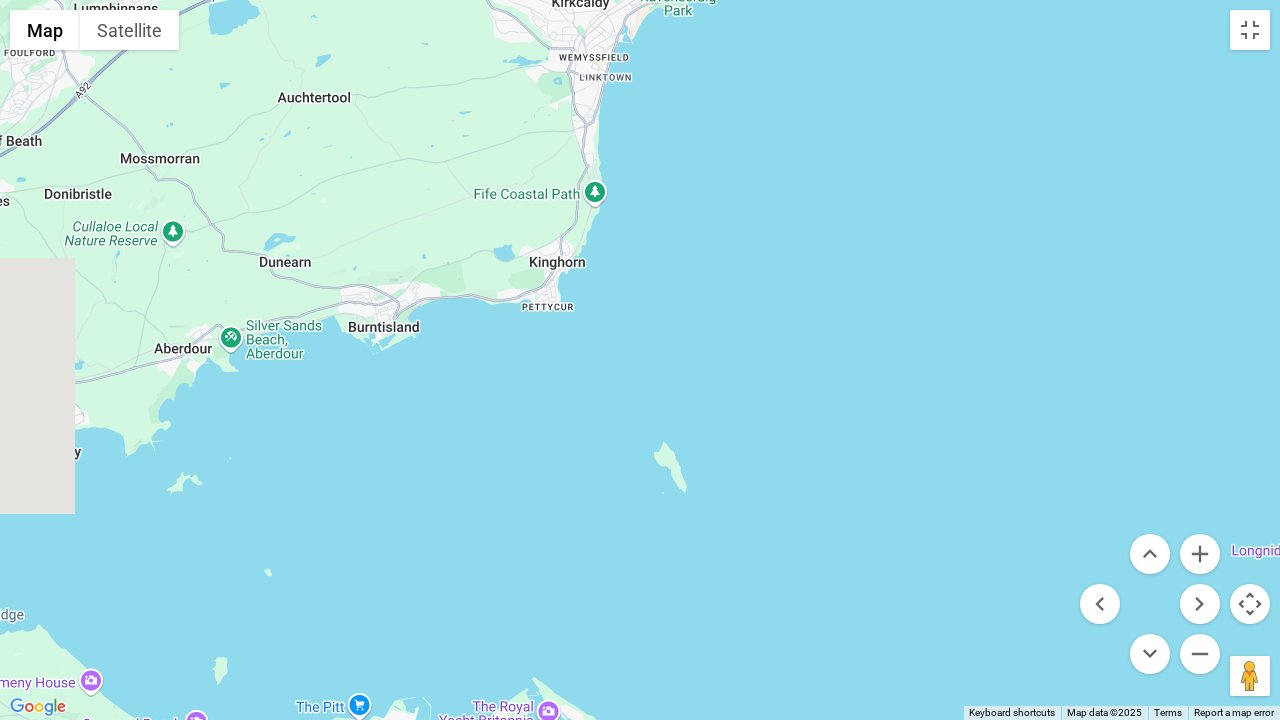 drag, startPoint x: 754, startPoint y: 330, endPoint x: 958, endPoint y: 104, distance: 304.4536 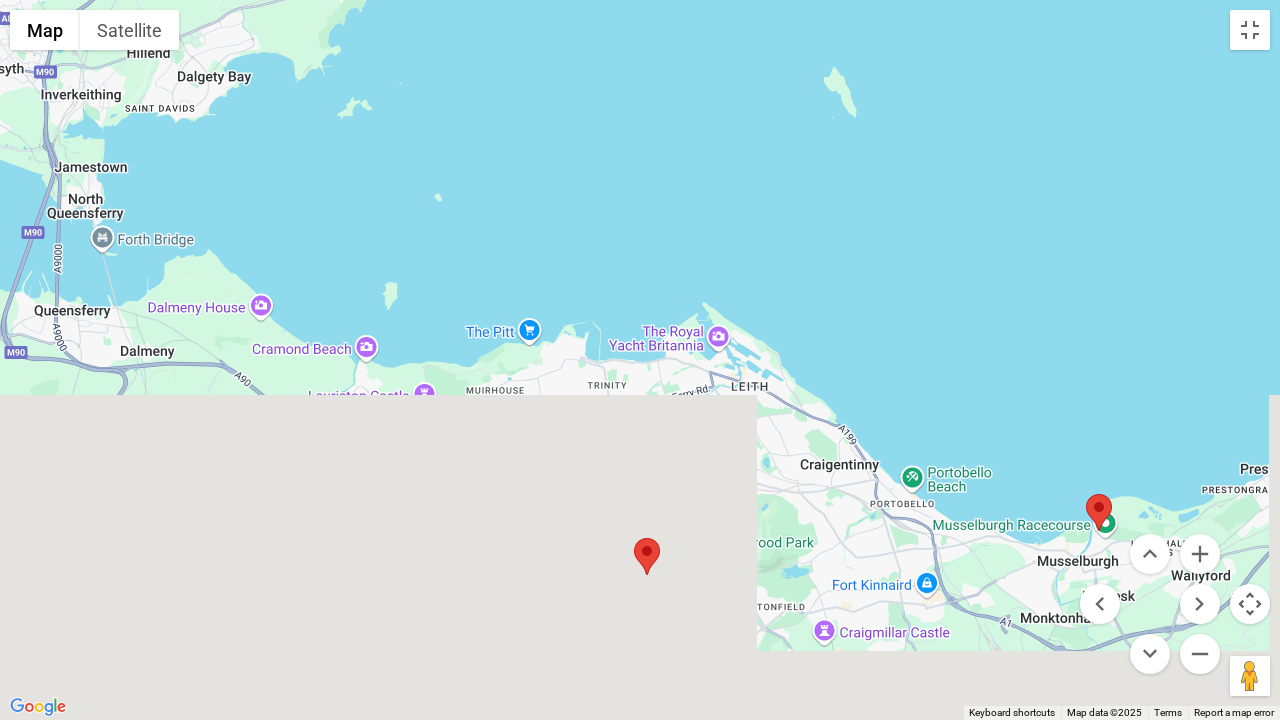 drag, startPoint x: 880, startPoint y: 414, endPoint x: 1103, endPoint y: 0, distance: 470.2393 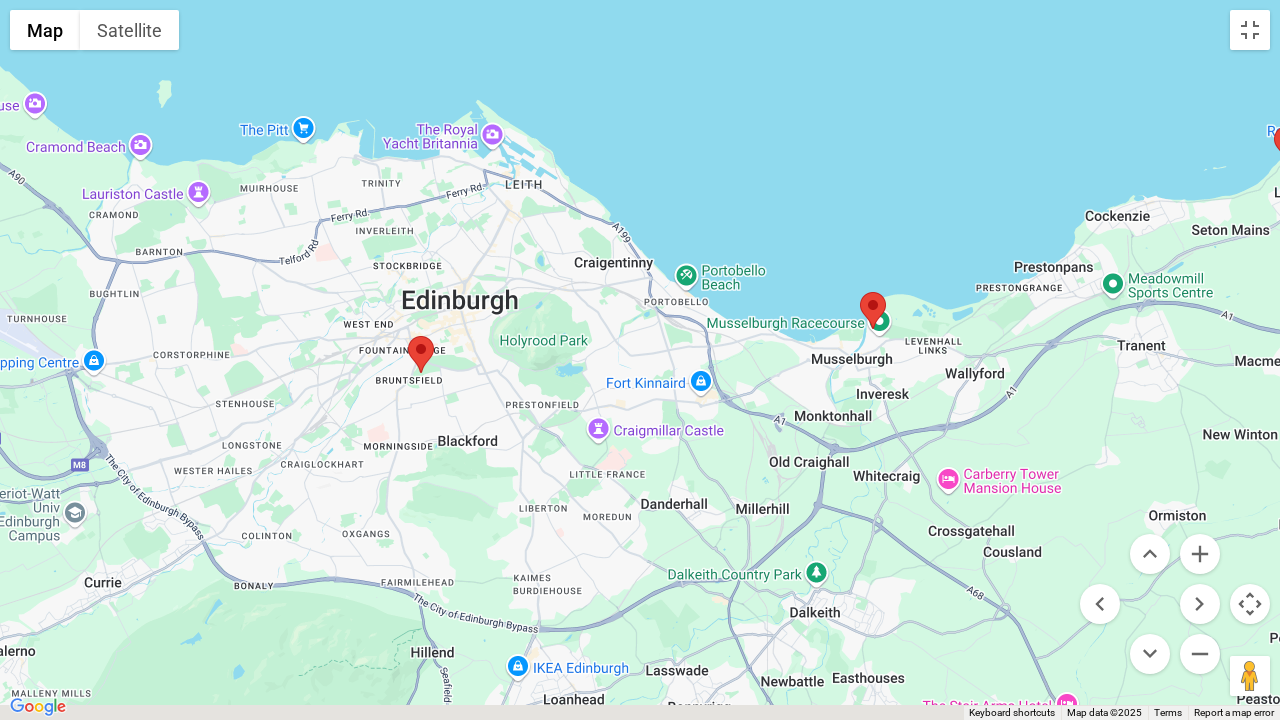 drag, startPoint x: 1090, startPoint y: 372, endPoint x: 805, endPoint y: 166, distance: 351.65466 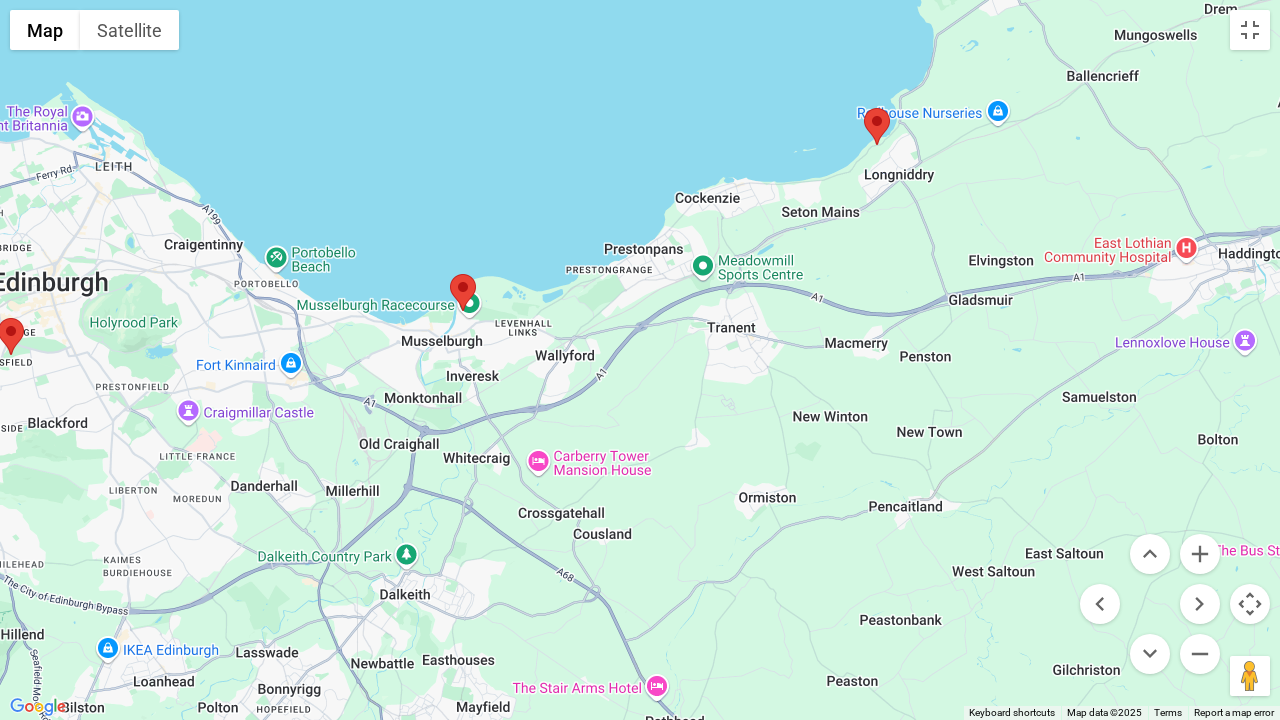 drag, startPoint x: 1008, startPoint y: 228, endPoint x: 573, endPoint y: 213, distance: 435.25854 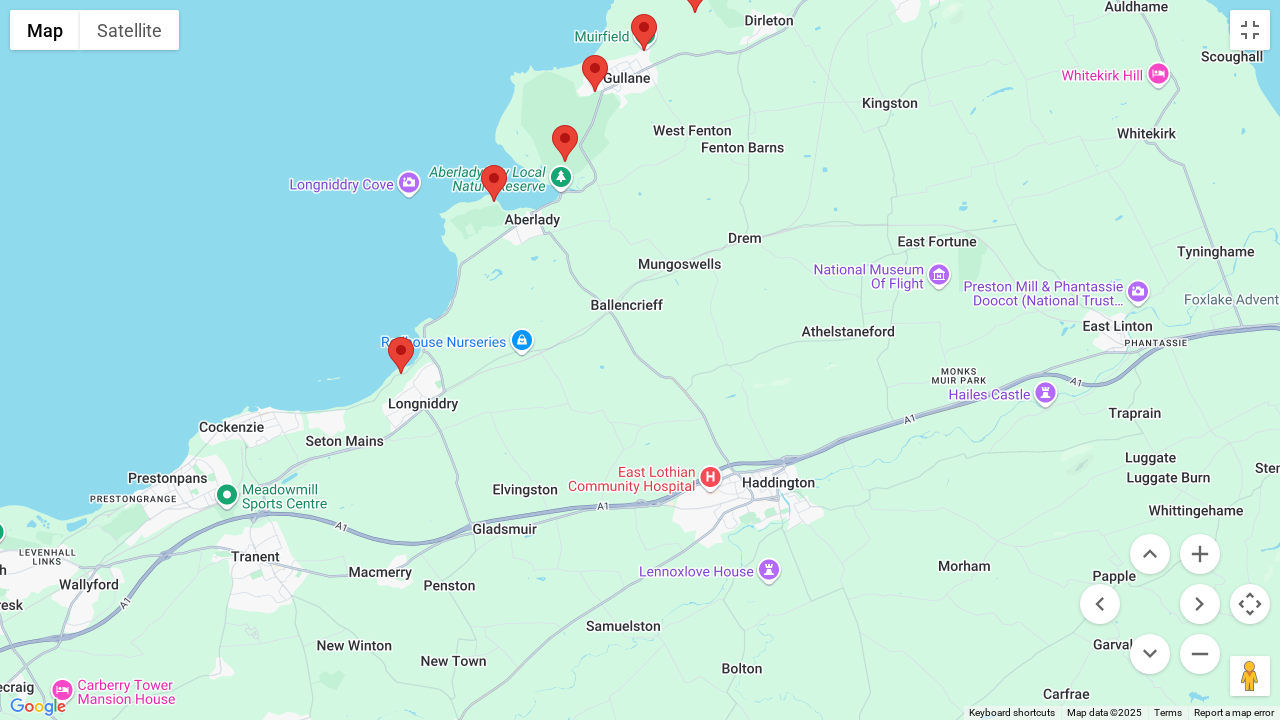 drag, startPoint x: 858, startPoint y: 248, endPoint x: 369, endPoint y: 490, distance: 545.60516 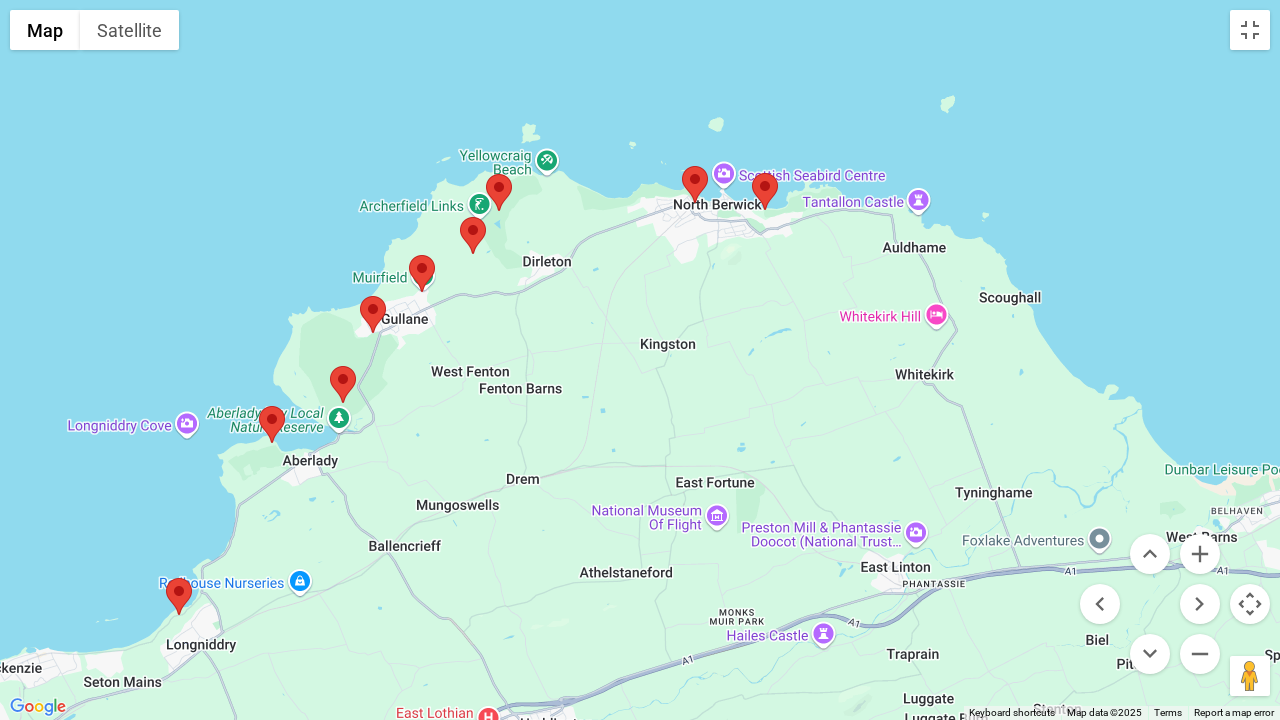 drag, startPoint x: 747, startPoint y: 273, endPoint x: 514, endPoint y: 524, distance: 342.4763 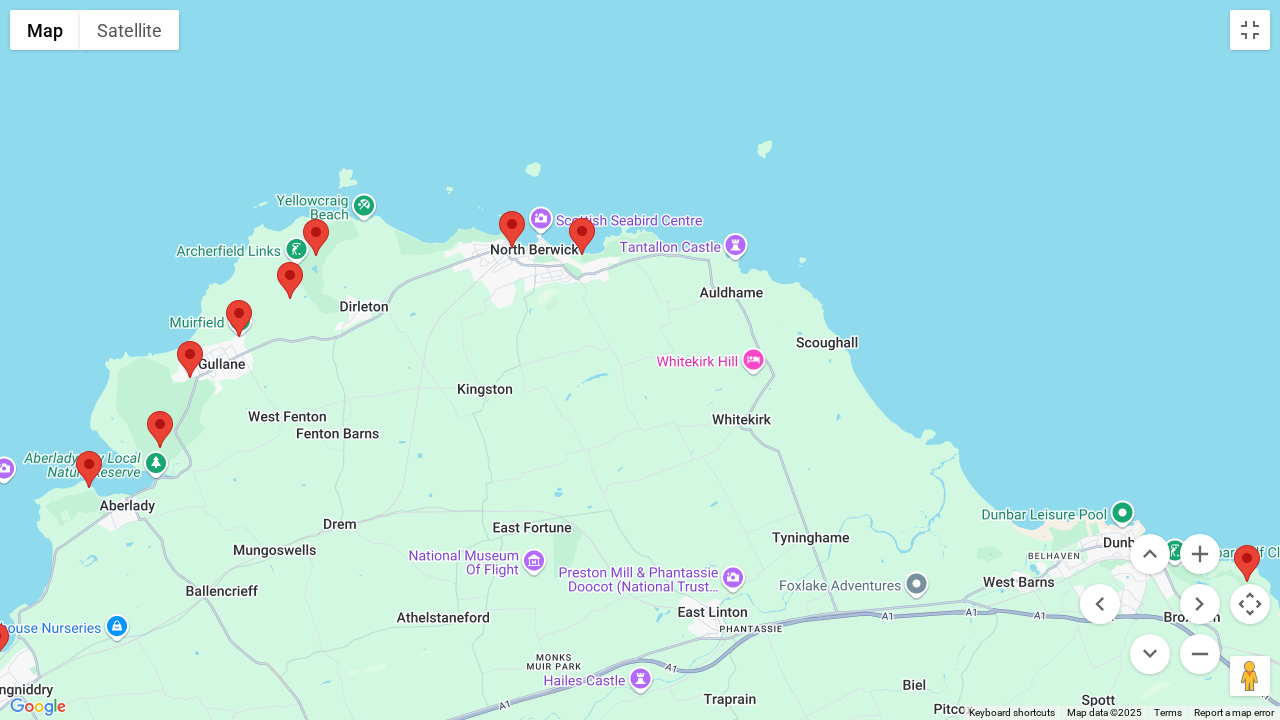 drag, startPoint x: 662, startPoint y: 375, endPoint x: 475, endPoint y: 420, distance: 192.33824 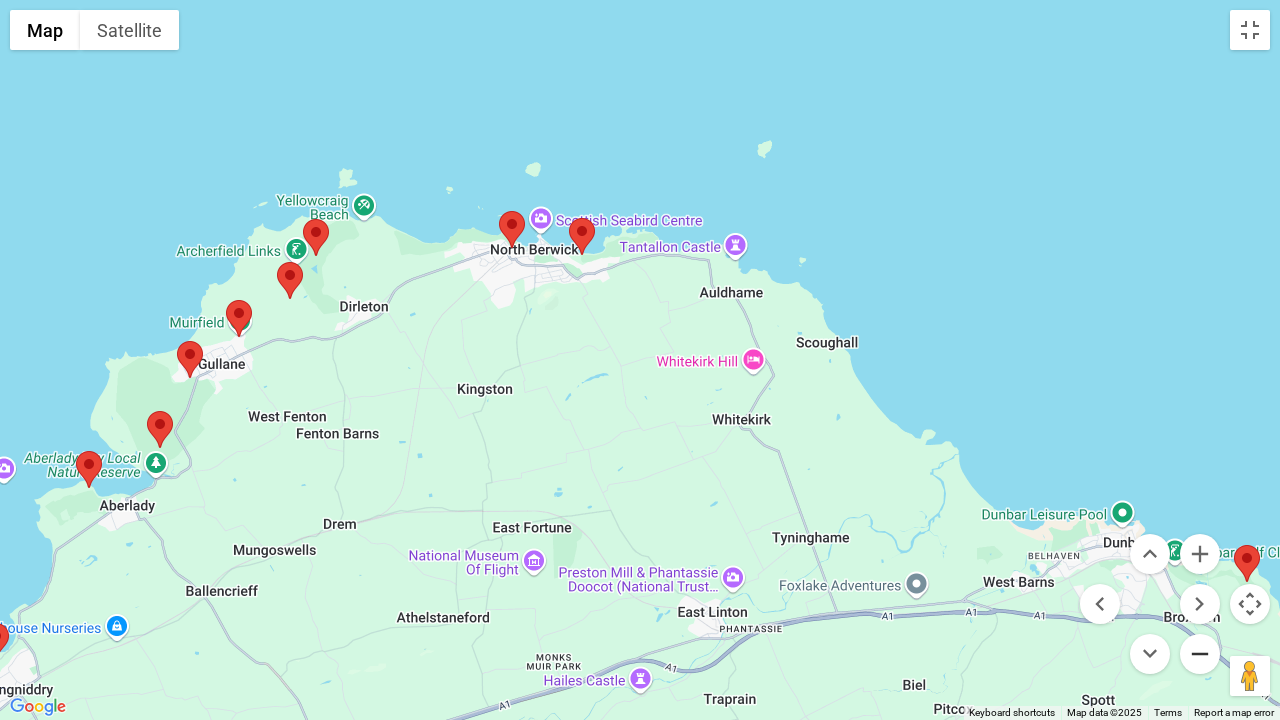 click at bounding box center (1200, 654) 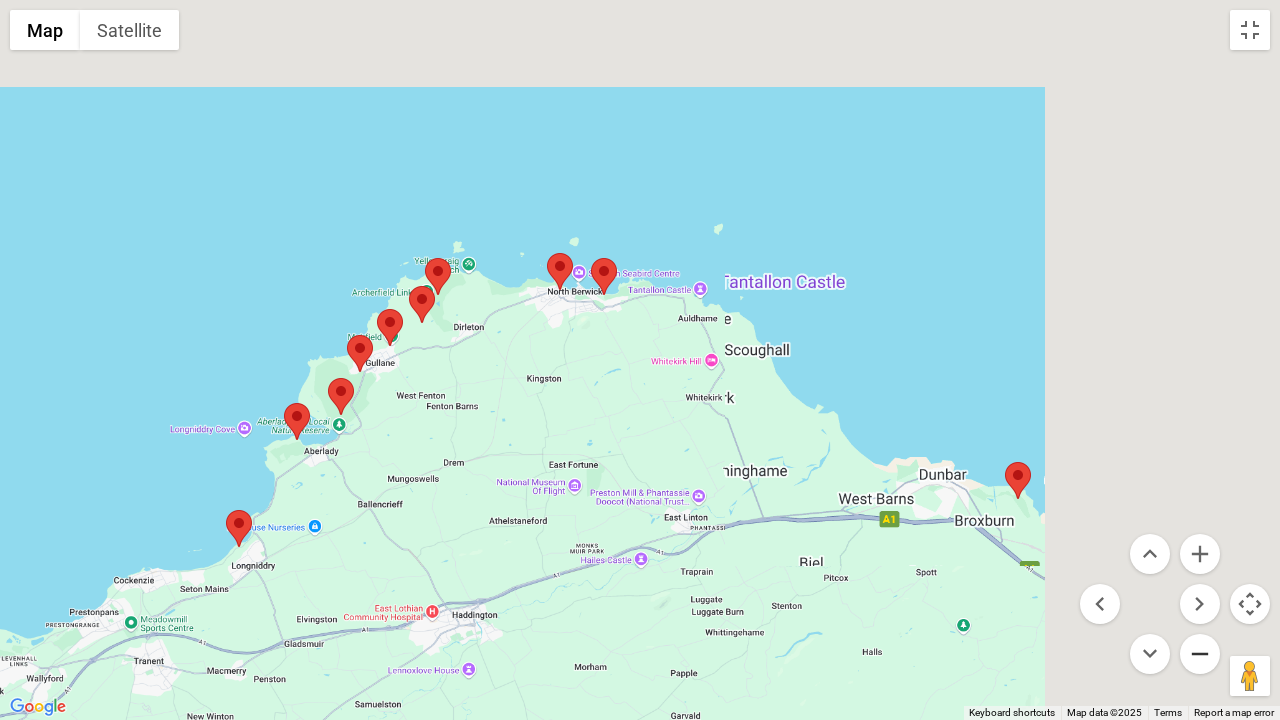 click at bounding box center (1200, 654) 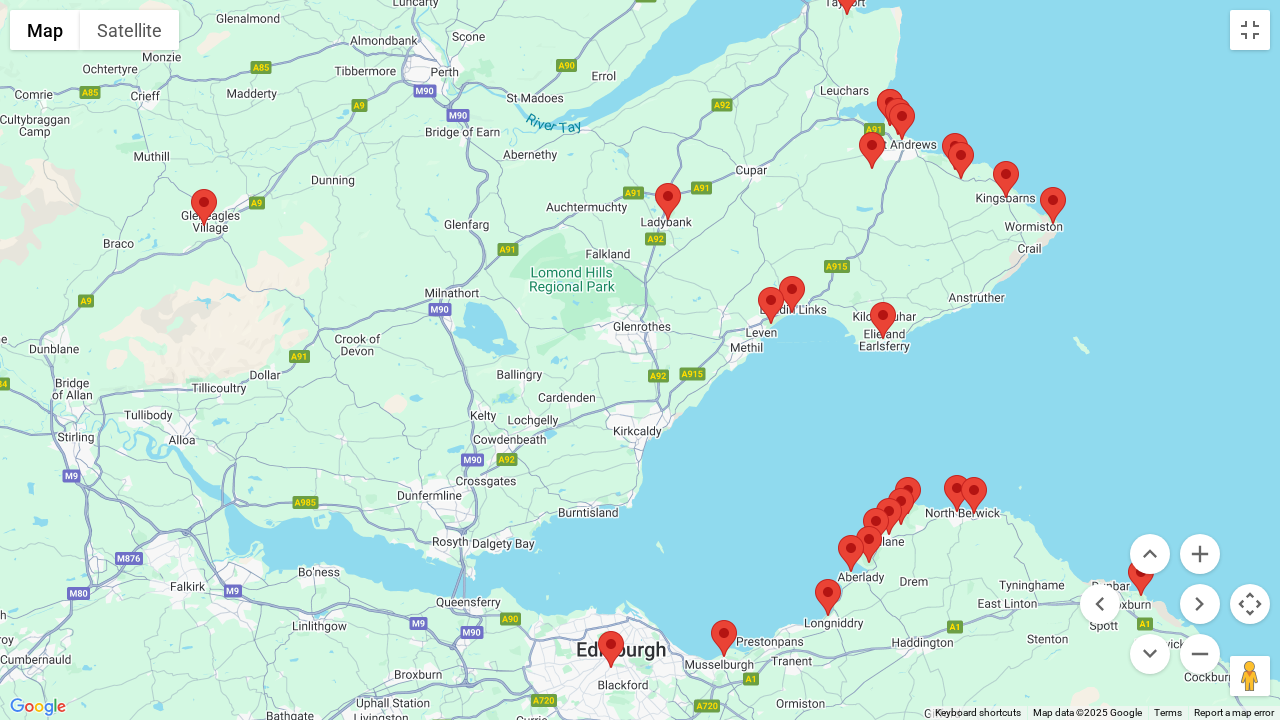 drag, startPoint x: 599, startPoint y: 264, endPoint x: 920, endPoint y: 426, distance: 359.56223 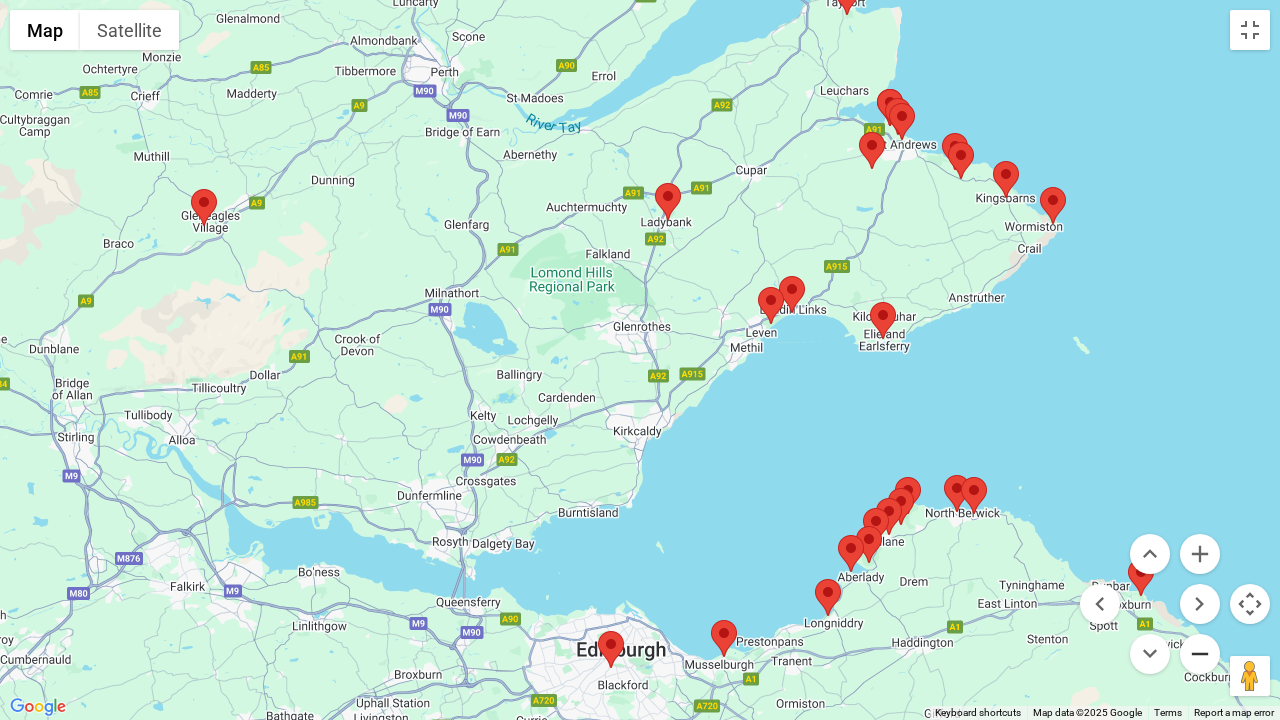 click at bounding box center (1200, 654) 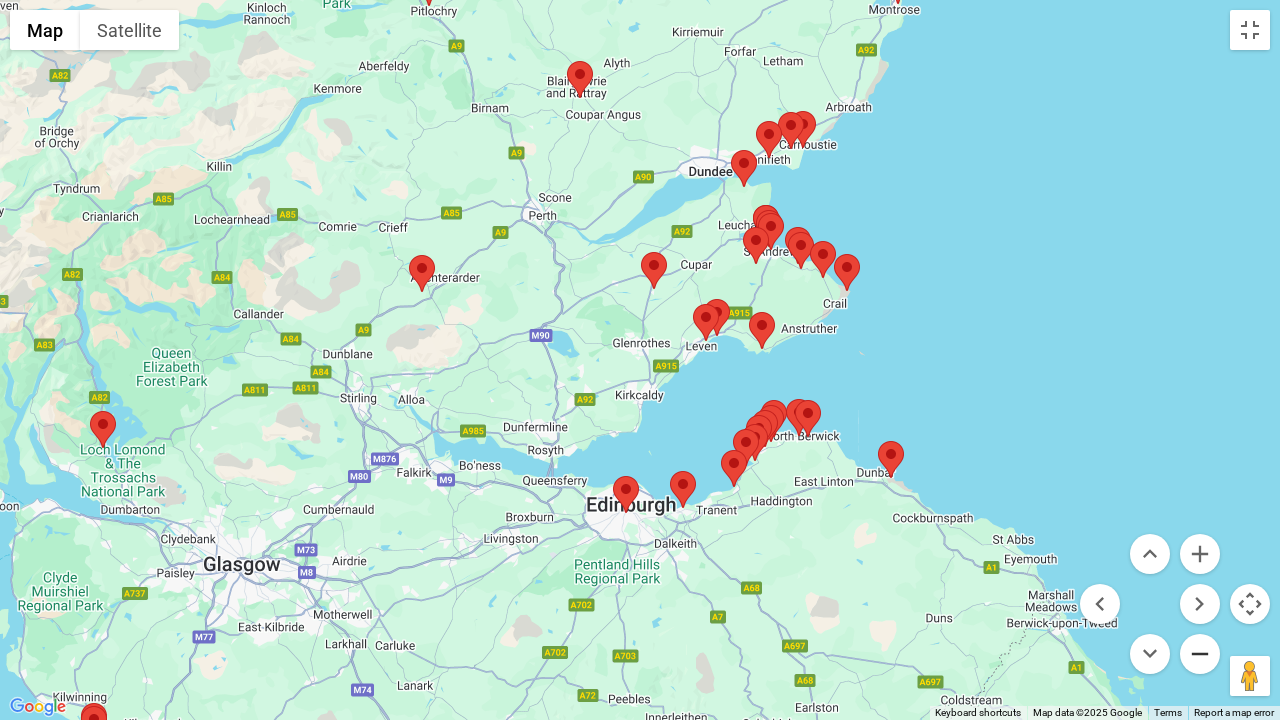click at bounding box center (1200, 654) 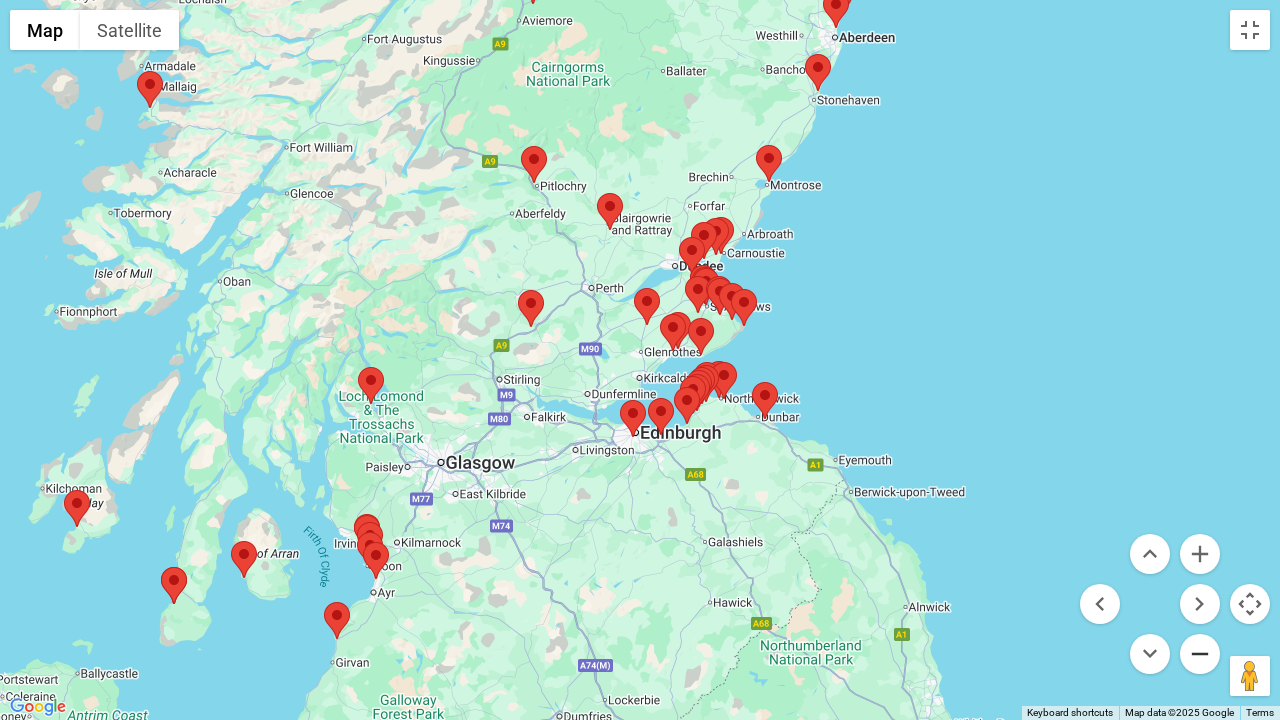 click at bounding box center (1200, 654) 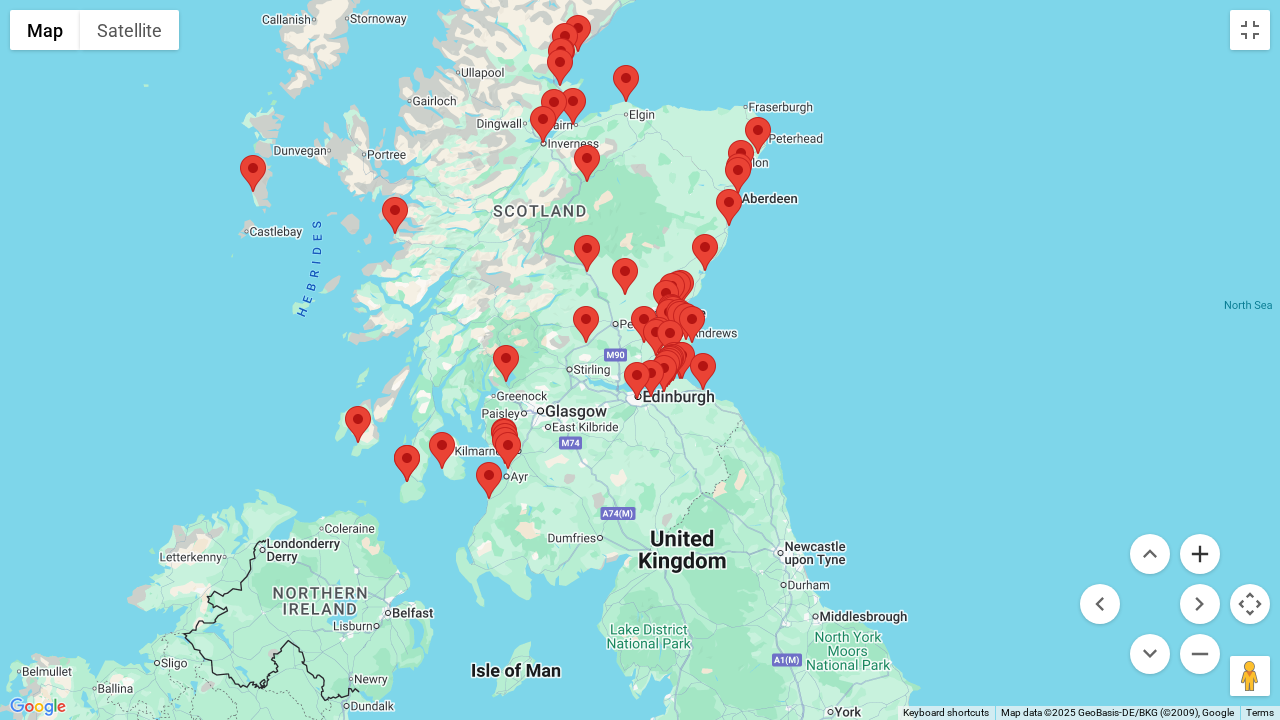 click at bounding box center [1200, 554] 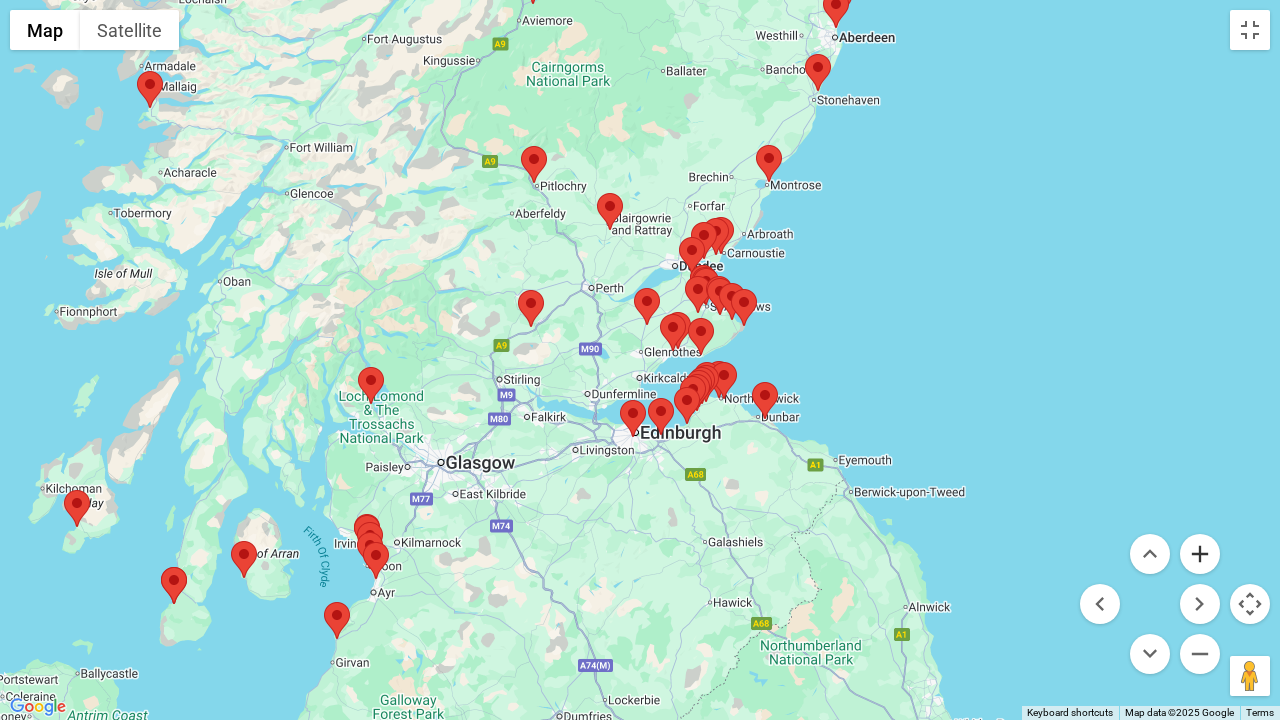 click at bounding box center (1200, 554) 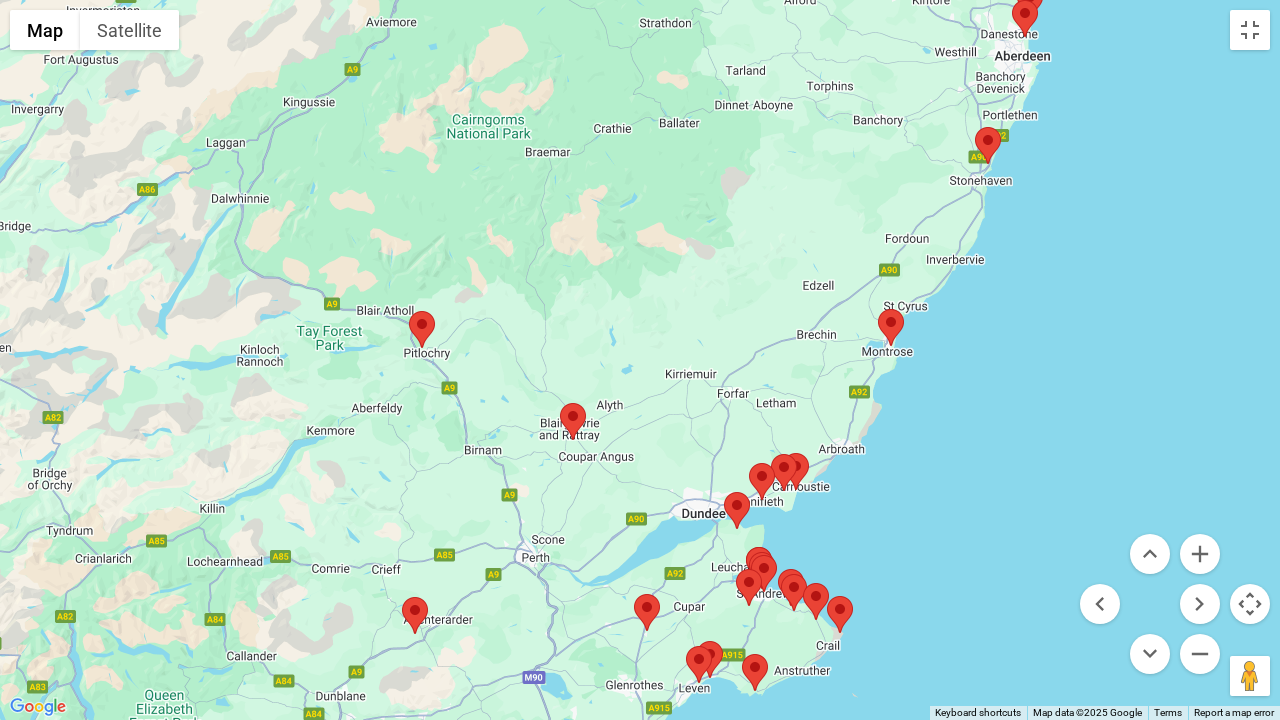 drag, startPoint x: 1047, startPoint y: 312, endPoint x: 1045, endPoint y: 546, distance: 234.00854 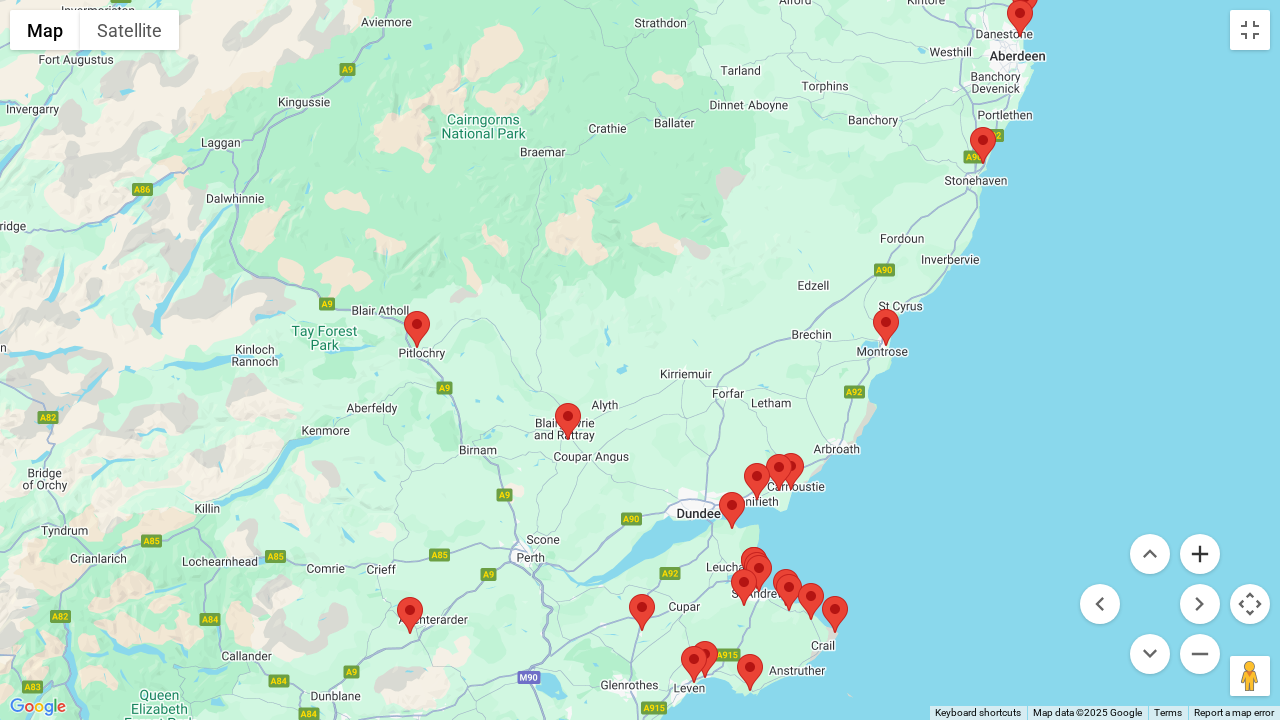 click at bounding box center (1200, 554) 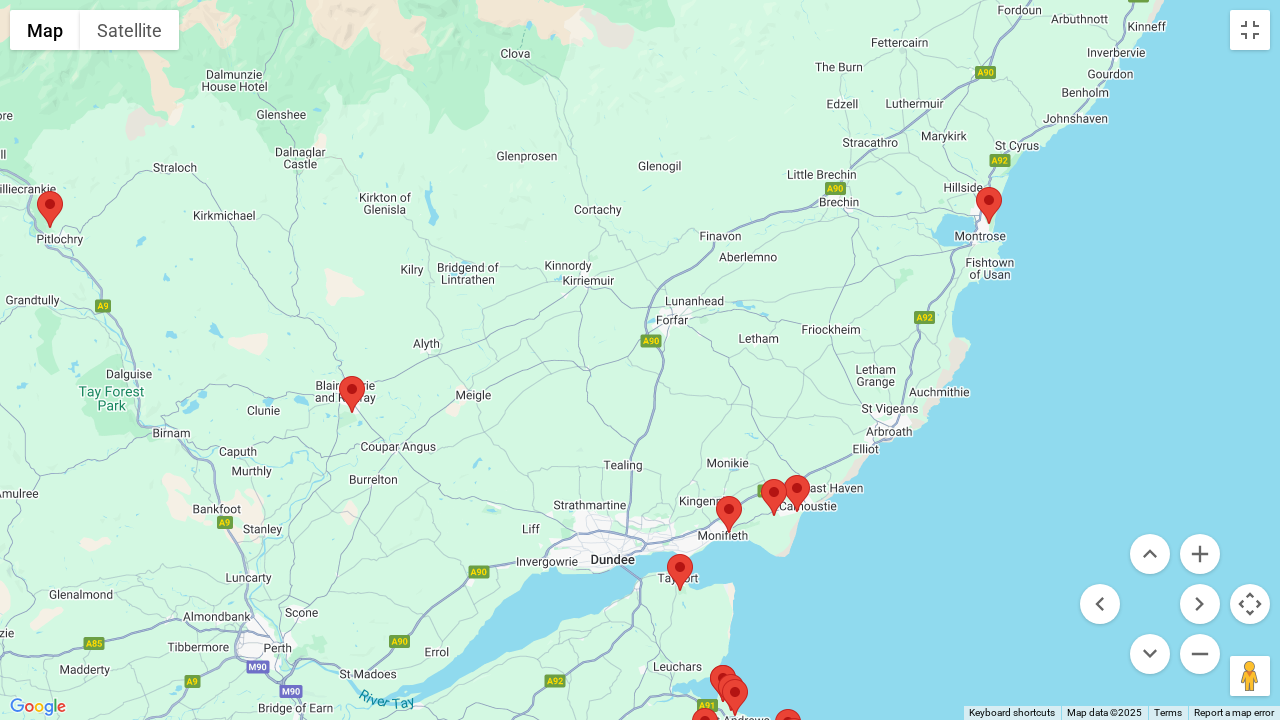 drag, startPoint x: 1159, startPoint y: 402, endPoint x: 1012, endPoint y: 292, distance: 183.60011 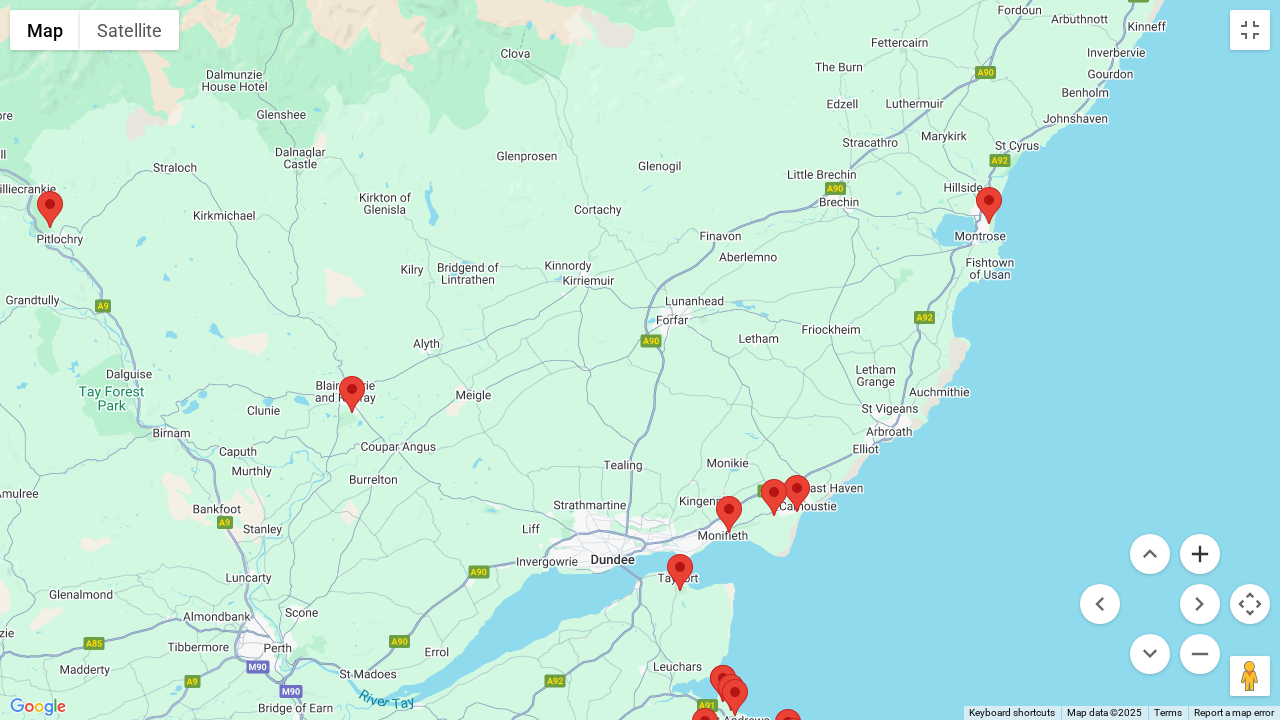click at bounding box center [1200, 554] 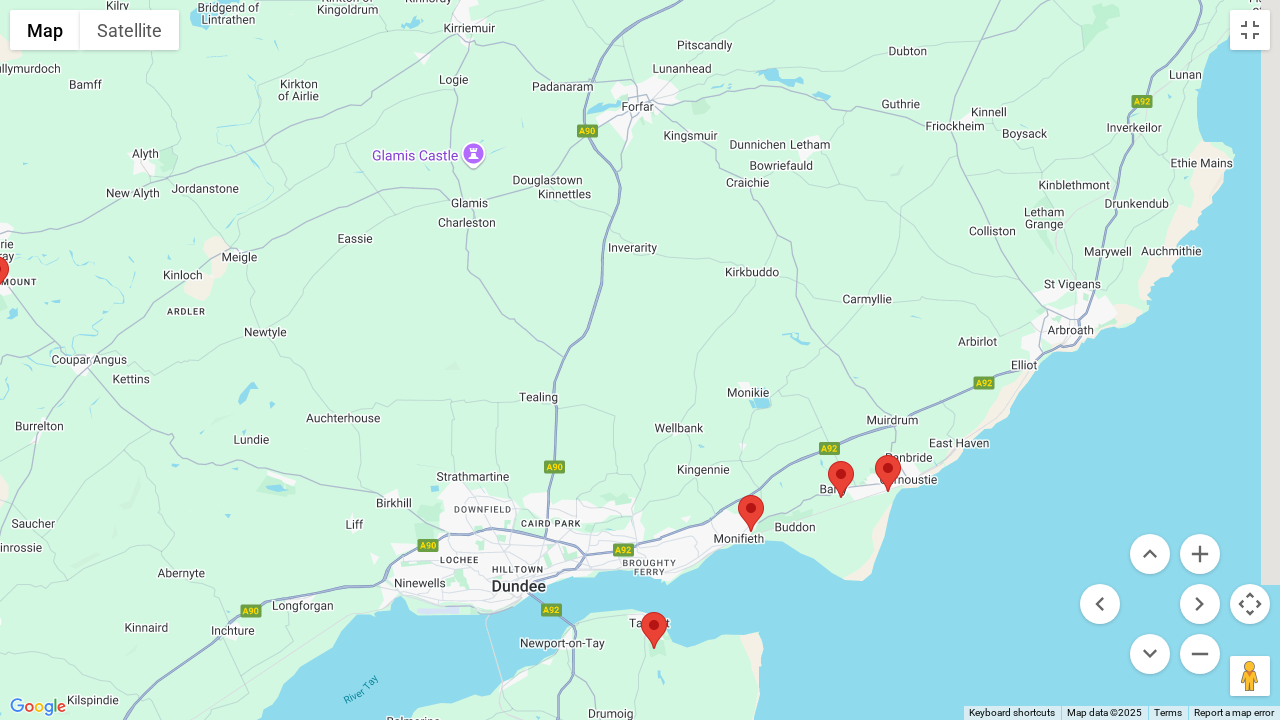 drag, startPoint x: 741, startPoint y: 418, endPoint x: 706, endPoint y: 332, distance: 92.84934 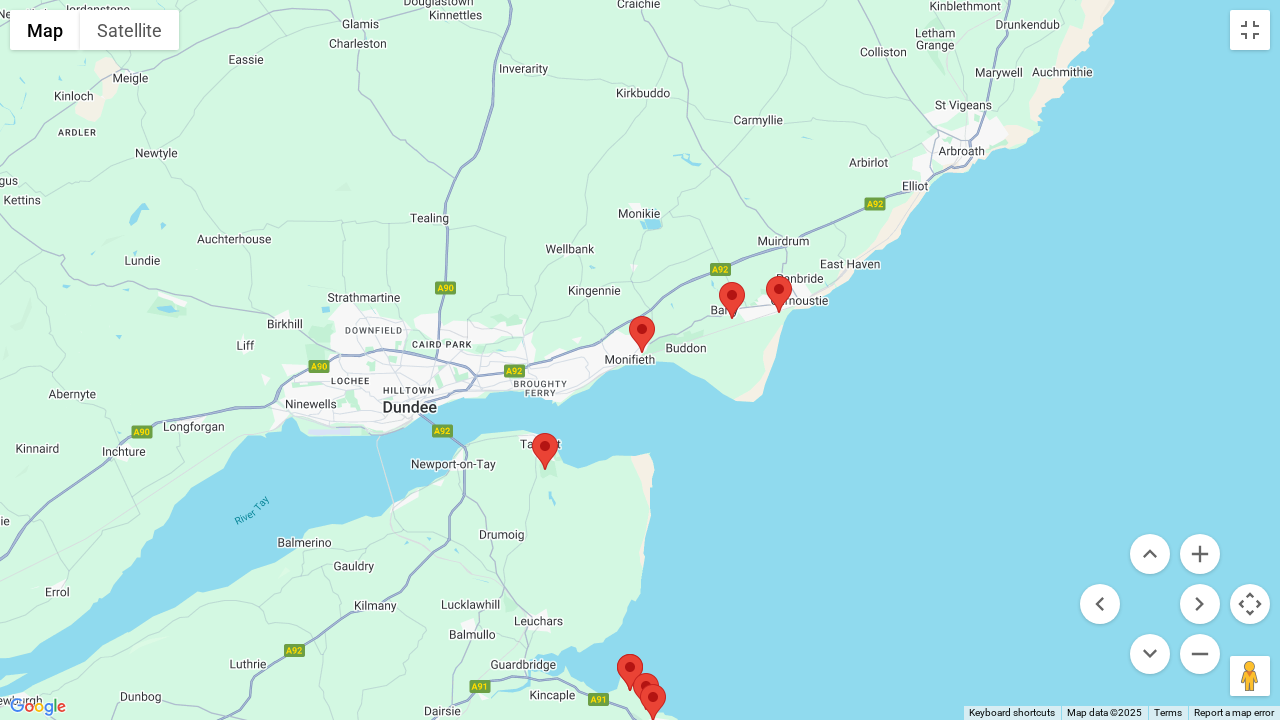 drag, startPoint x: 965, startPoint y: 568, endPoint x: 853, endPoint y: 386, distance: 213.70073 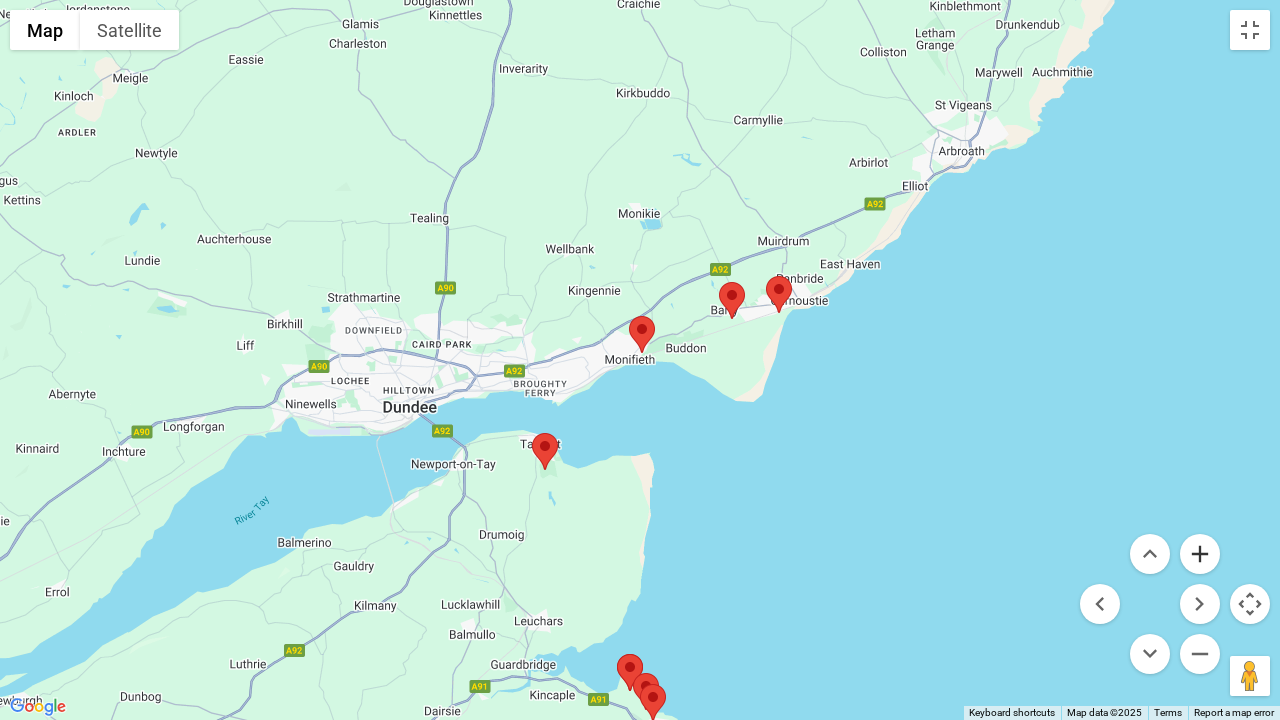 click at bounding box center [1200, 554] 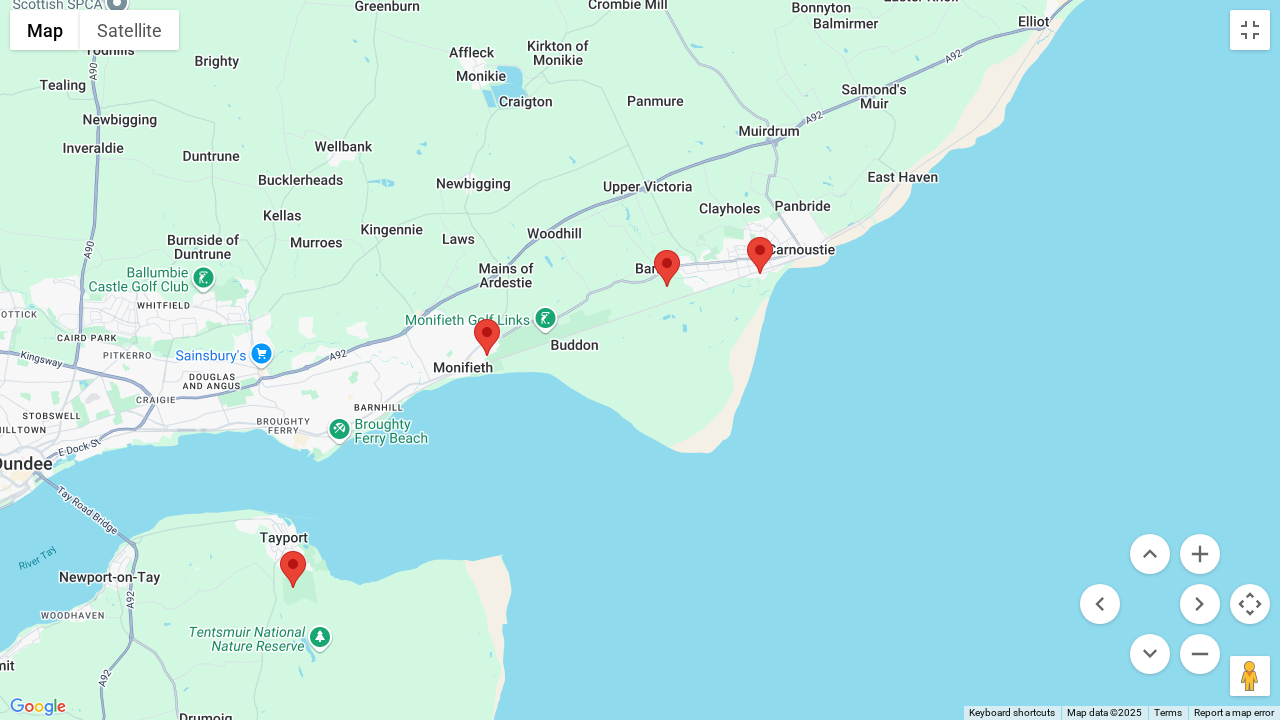 drag, startPoint x: 821, startPoint y: 567, endPoint x: 665, endPoint y: 571, distance: 156.05127 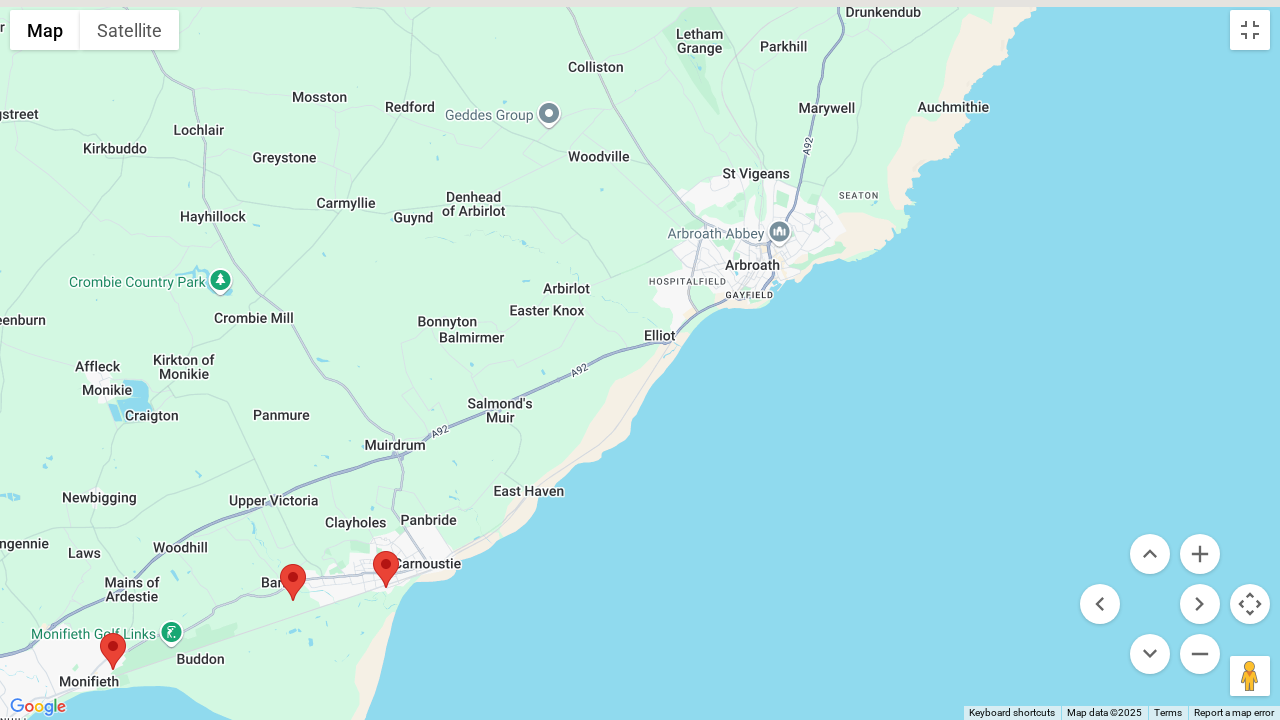 drag, startPoint x: 939, startPoint y: 271, endPoint x: 561, endPoint y: 588, distance: 493.3285 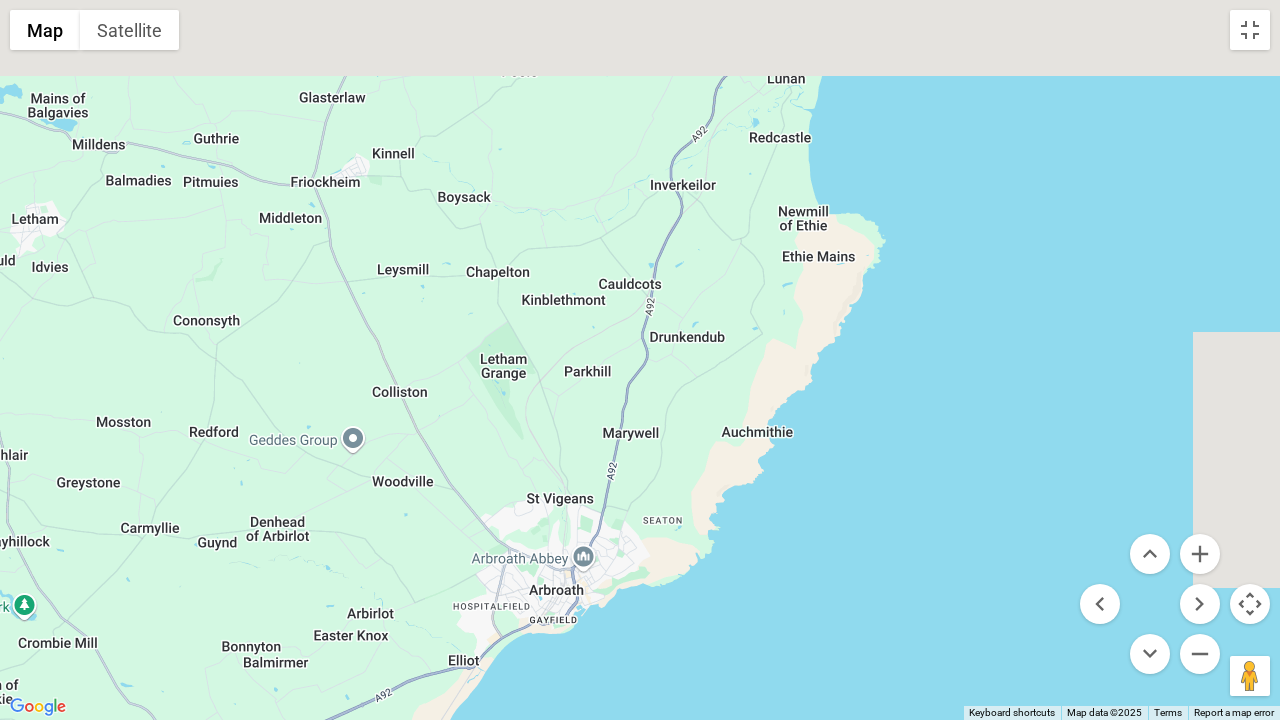 drag, startPoint x: 856, startPoint y: 348, endPoint x: 628, endPoint y: 719, distance: 435.45953 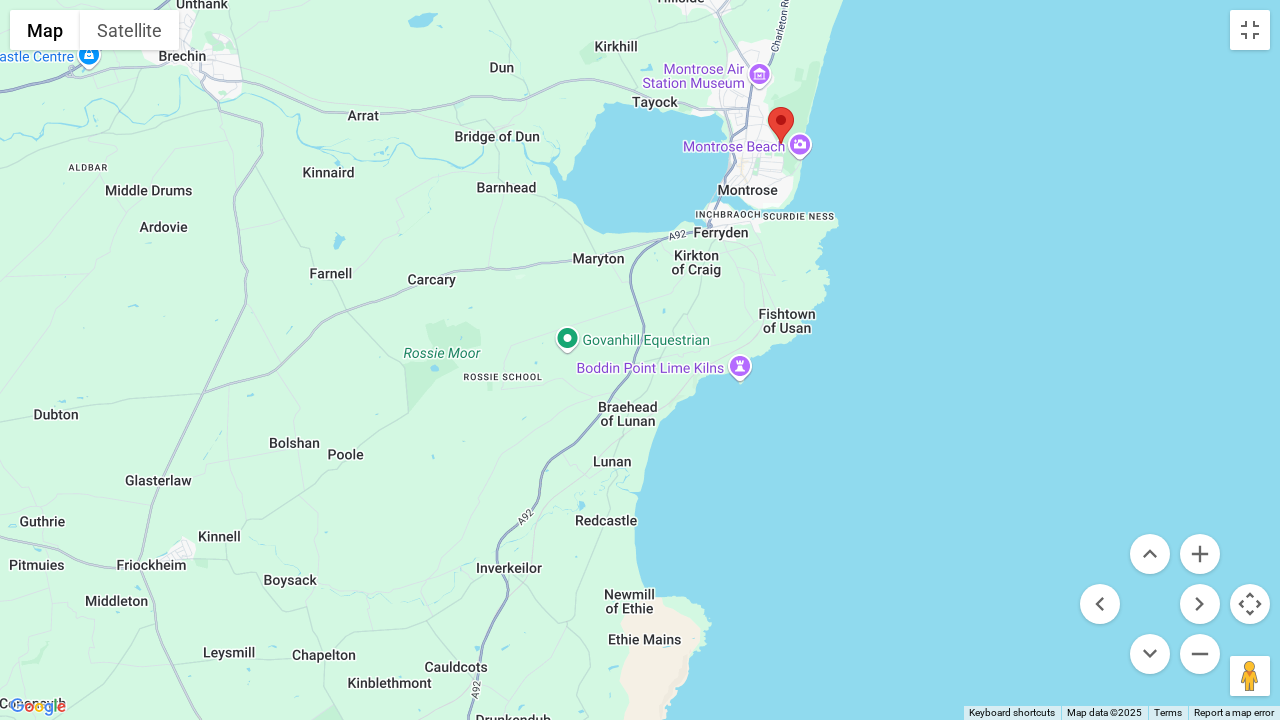 drag, startPoint x: 914, startPoint y: 232, endPoint x: 763, endPoint y: 594, distance: 392.2308 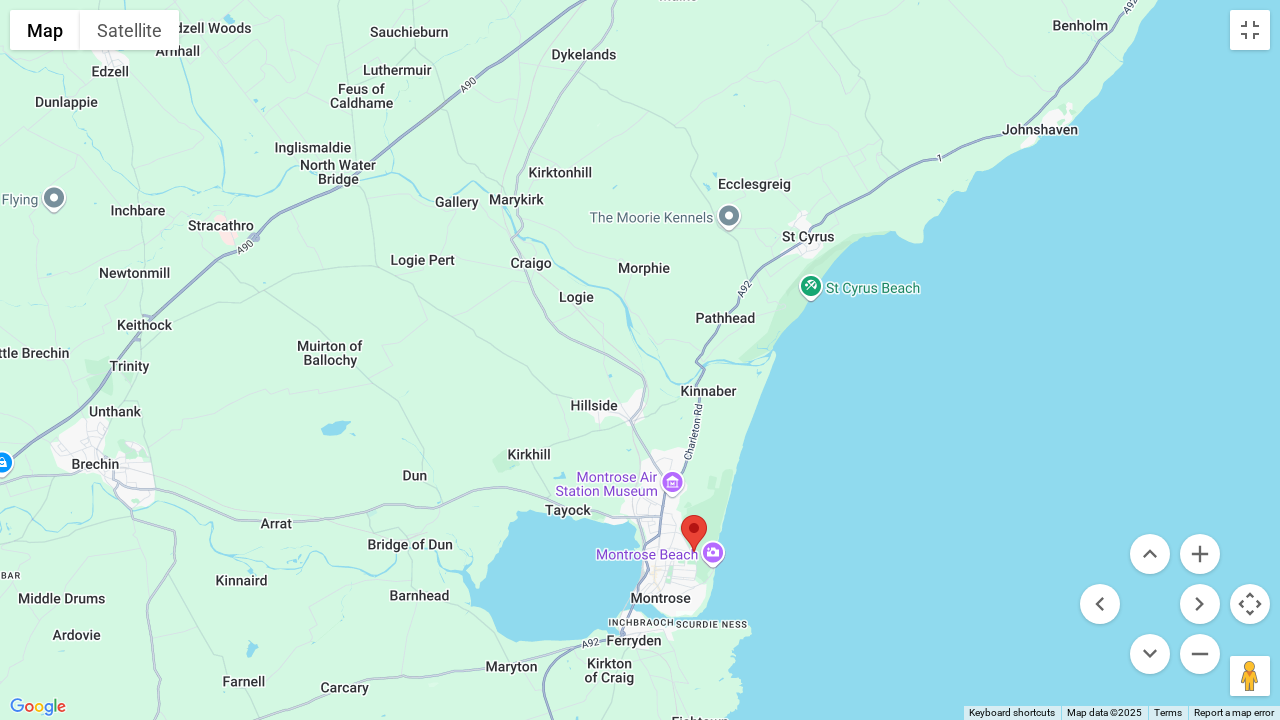 drag, startPoint x: 892, startPoint y: 364, endPoint x: 840, endPoint y: 646, distance: 286.75424 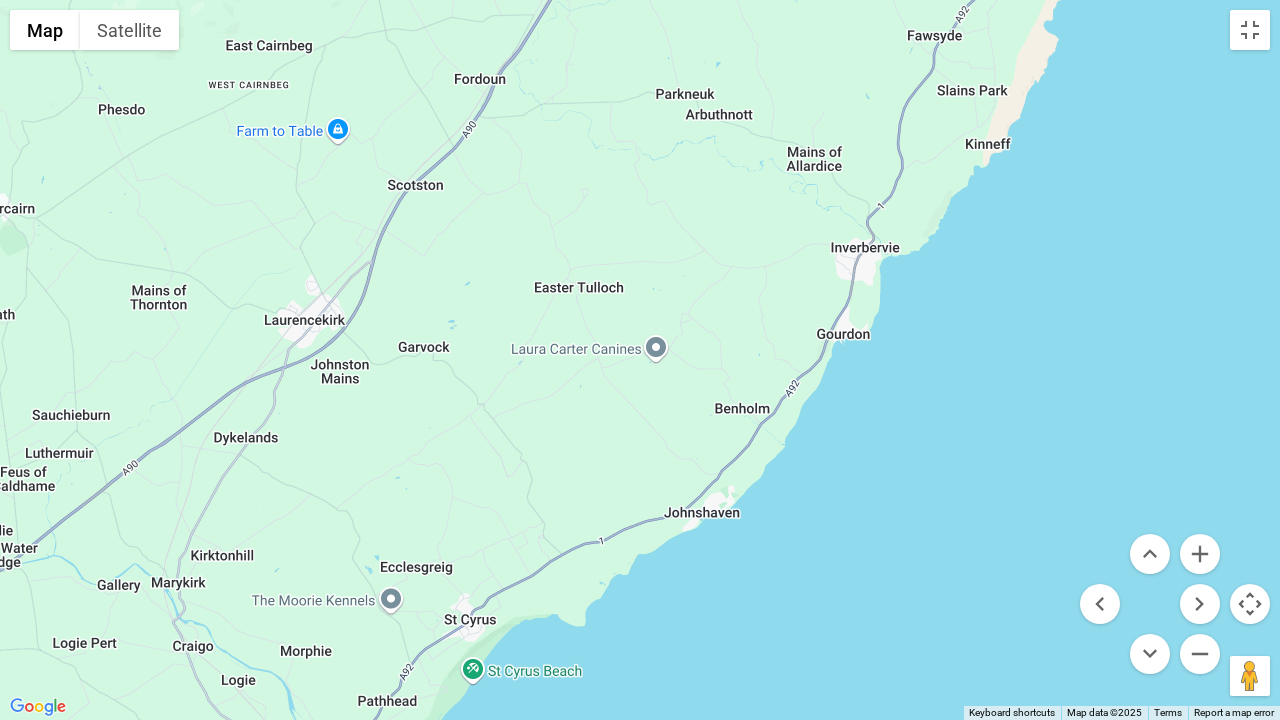 drag, startPoint x: 997, startPoint y: 280, endPoint x: 722, endPoint y: 596, distance: 418.9045 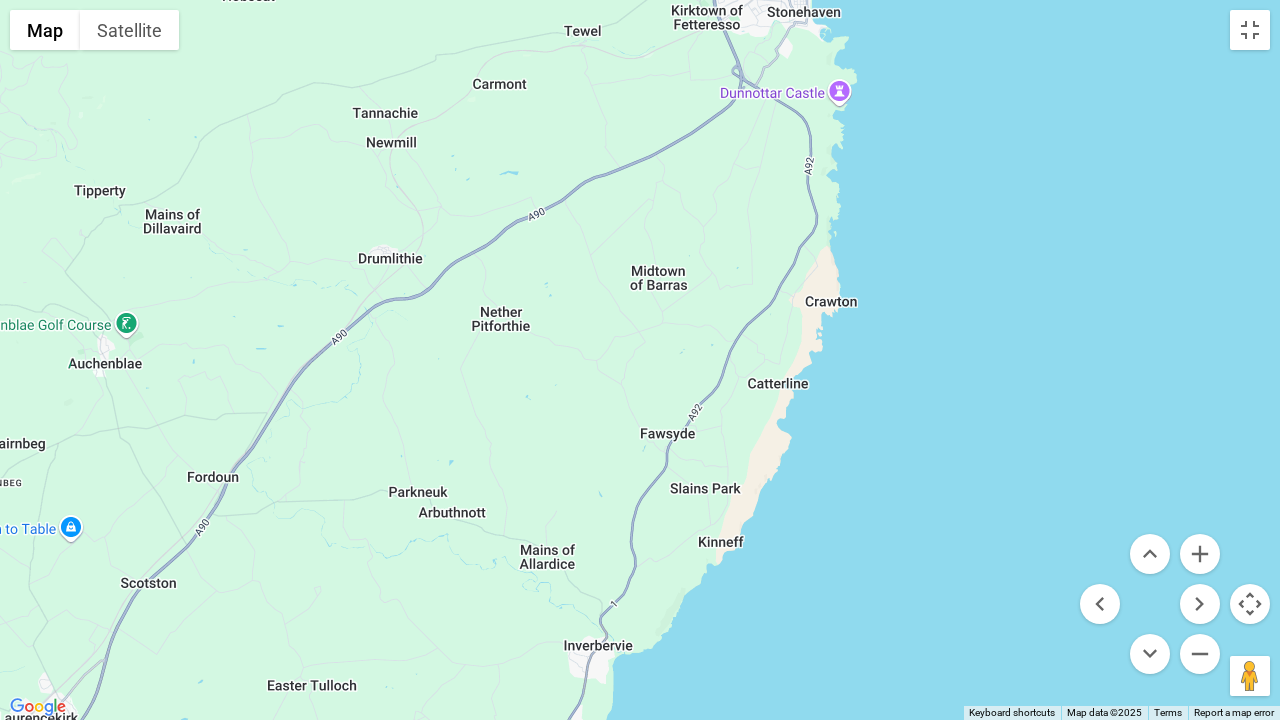drag, startPoint x: 932, startPoint y: 318, endPoint x: 661, endPoint y: 718, distance: 483.15732 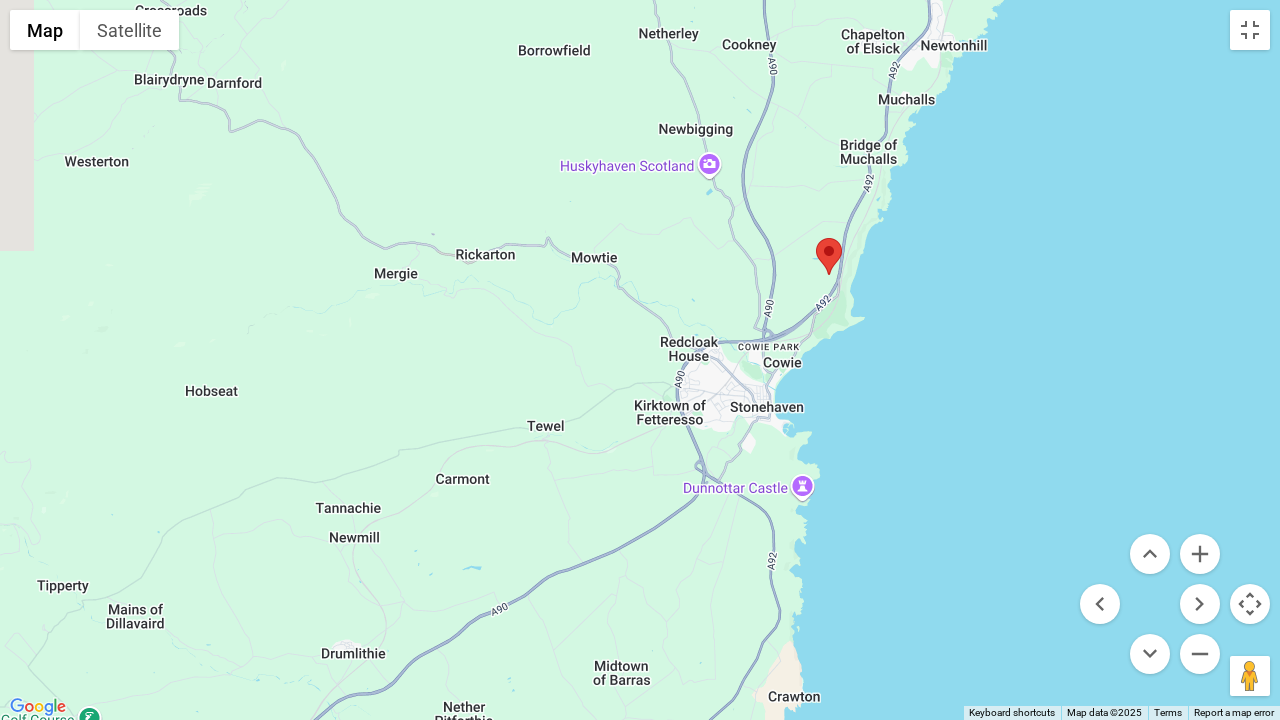 drag, startPoint x: 895, startPoint y: 358, endPoint x: 856, endPoint y: 702, distance: 346.2037 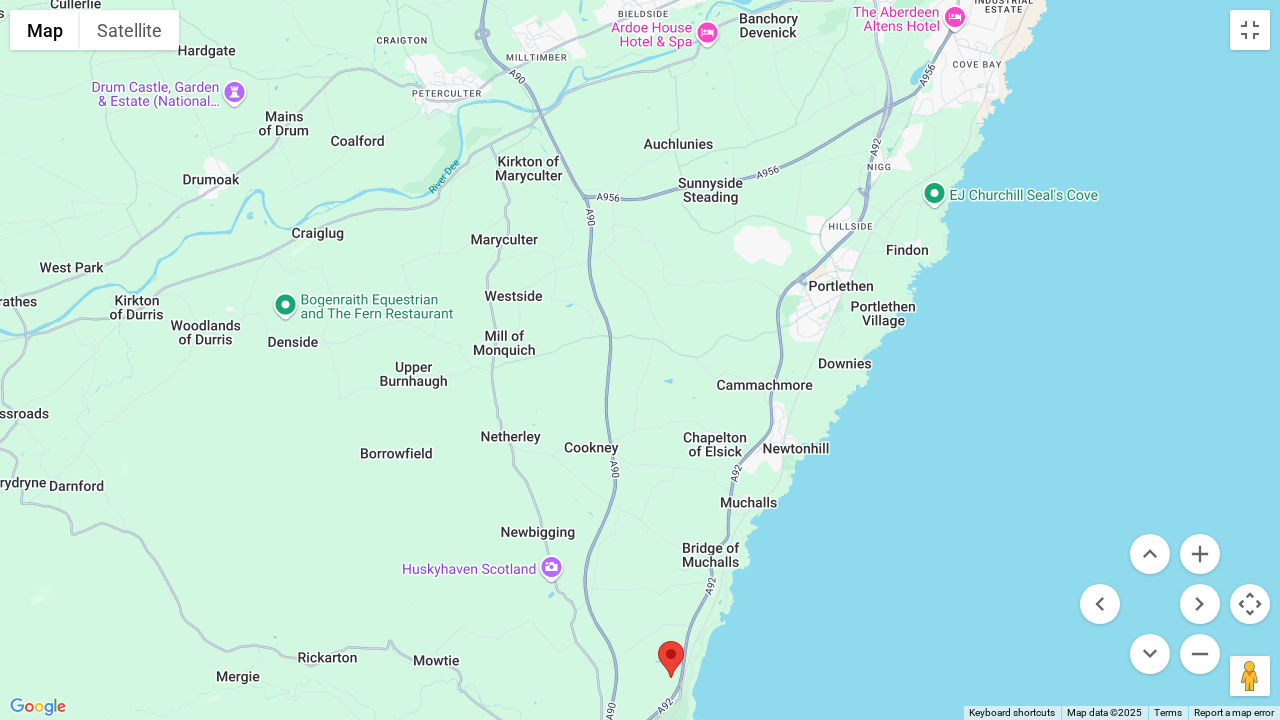 drag, startPoint x: 959, startPoint y: 206, endPoint x: 824, endPoint y: 576, distance: 393.8591 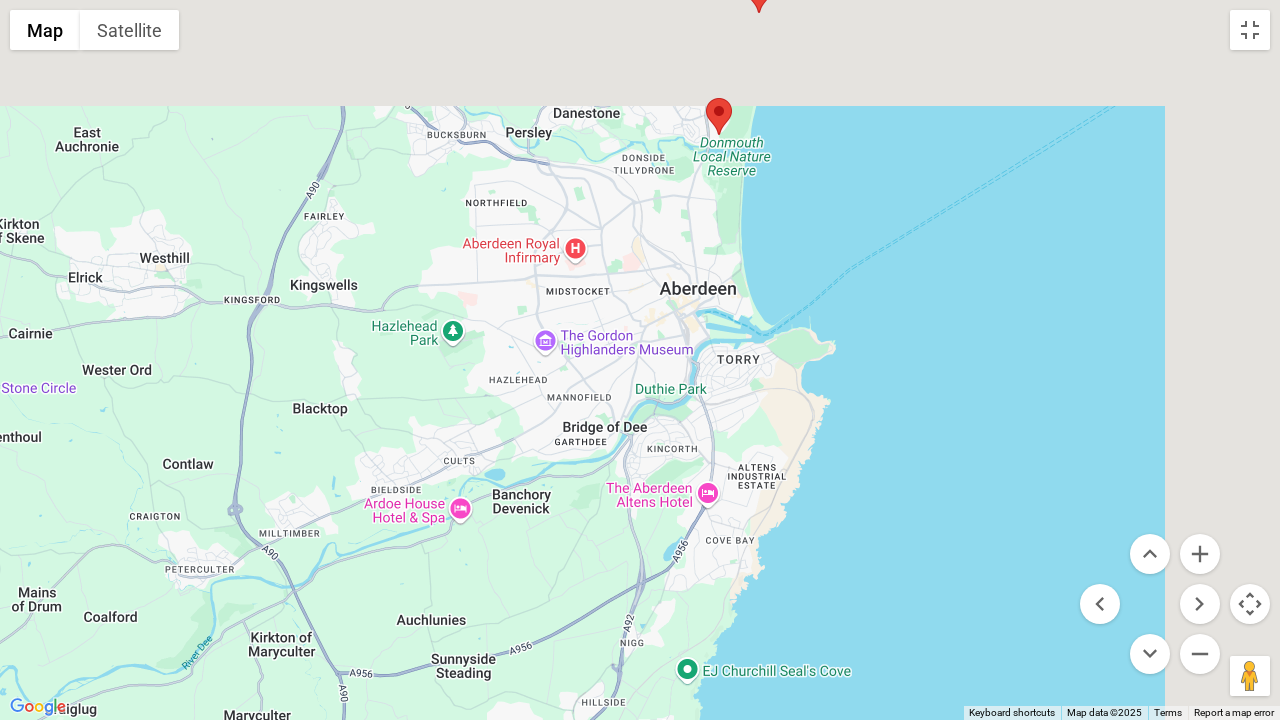 drag, startPoint x: 1027, startPoint y: 152, endPoint x: 773, endPoint y: 630, distance: 541.29474 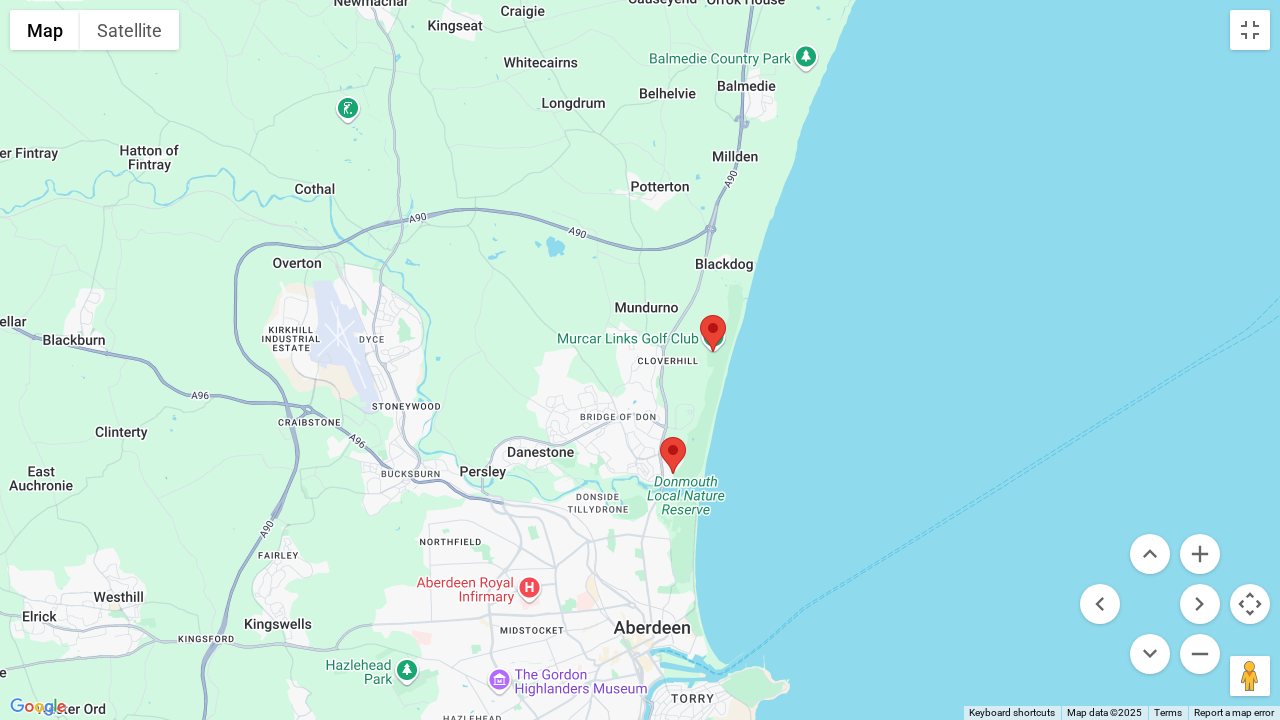 drag, startPoint x: 920, startPoint y: 190, endPoint x: 894, endPoint y: 549, distance: 359.94028 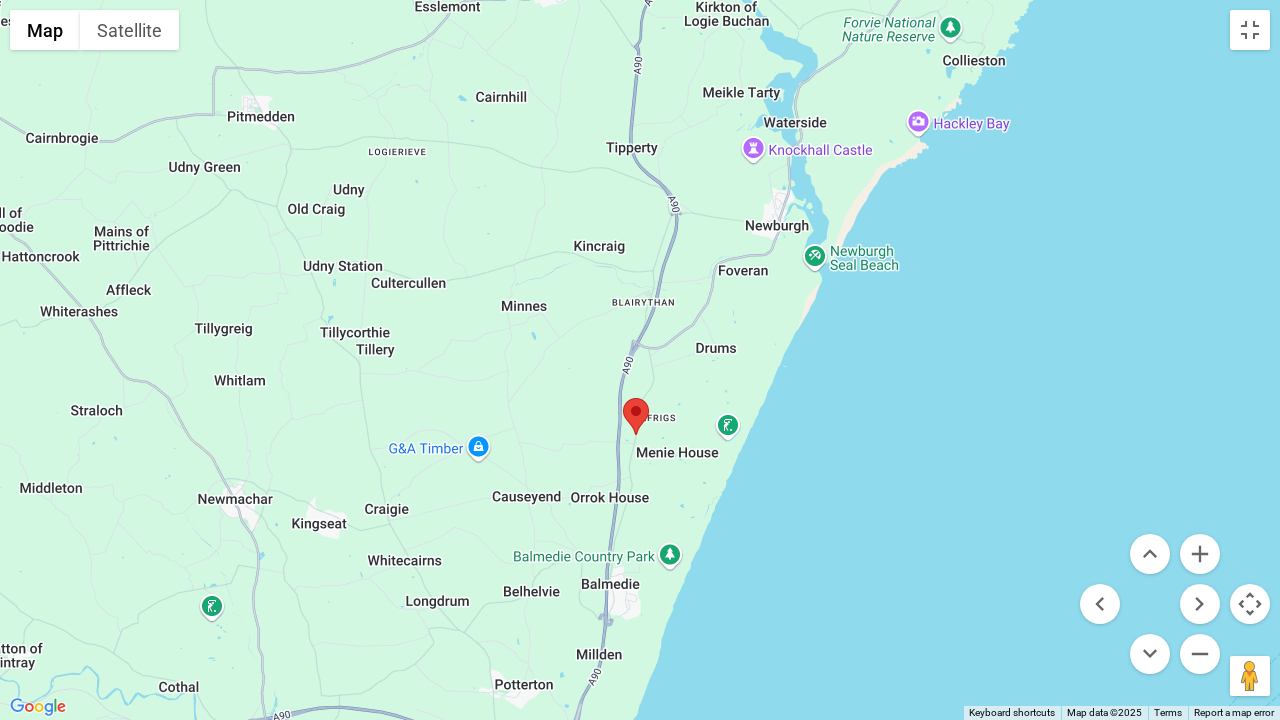 drag, startPoint x: 985, startPoint y: 126, endPoint x: 845, endPoint y: 592, distance: 486.5758 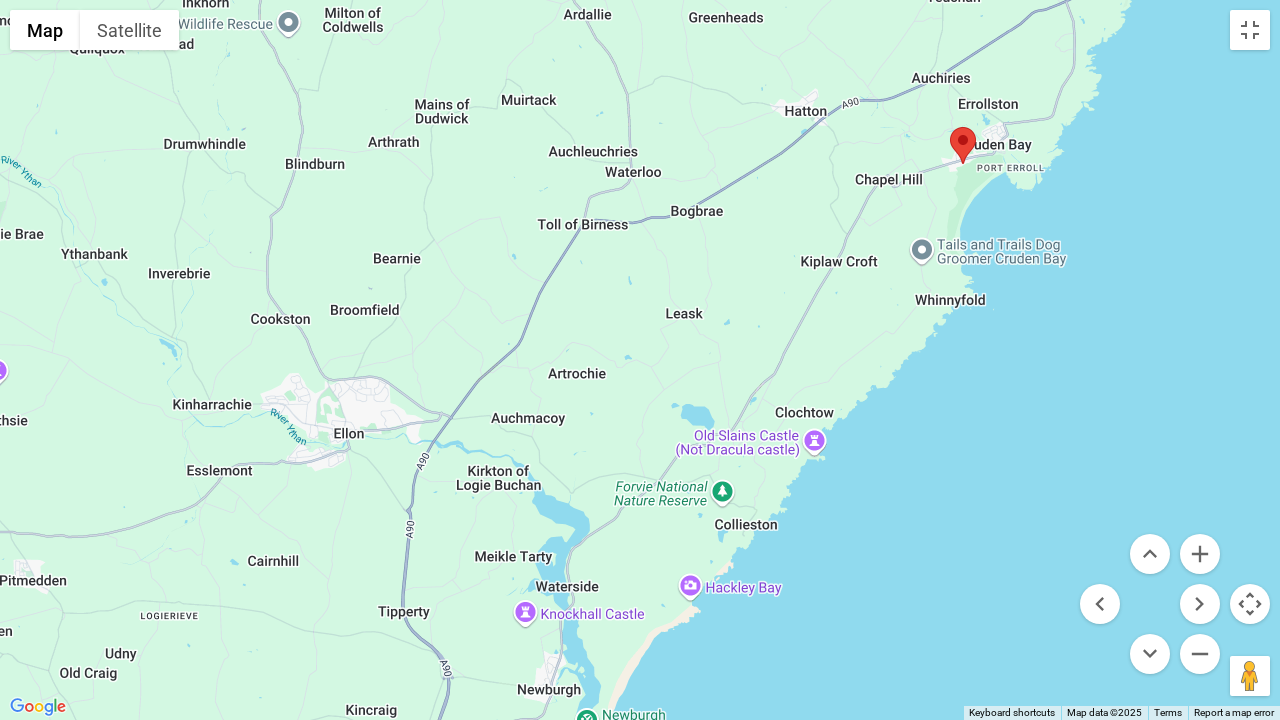 drag, startPoint x: 998, startPoint y: 166, endPoint x: 770, endPoint y: 632, distance: 518.78705 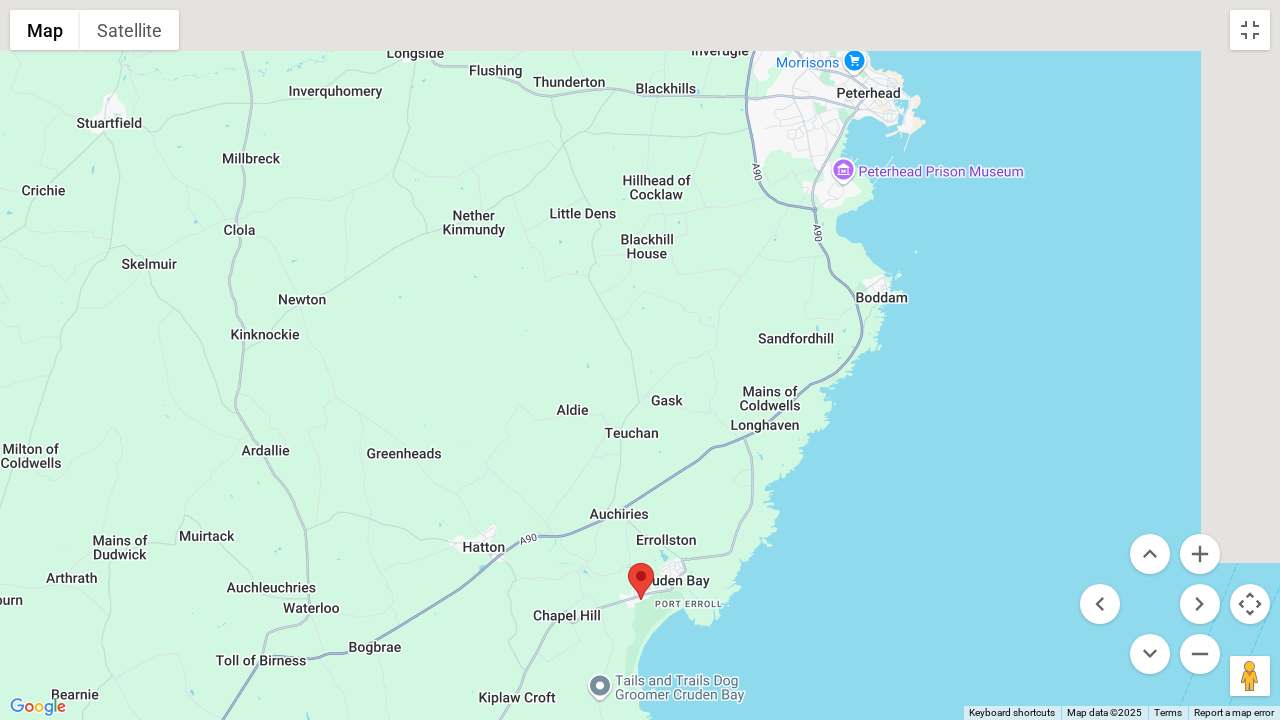 drag, startPoint x: 1004, startPoint y: 262, endPoint x: 682, endPoint y: 698, distance: 542.0148 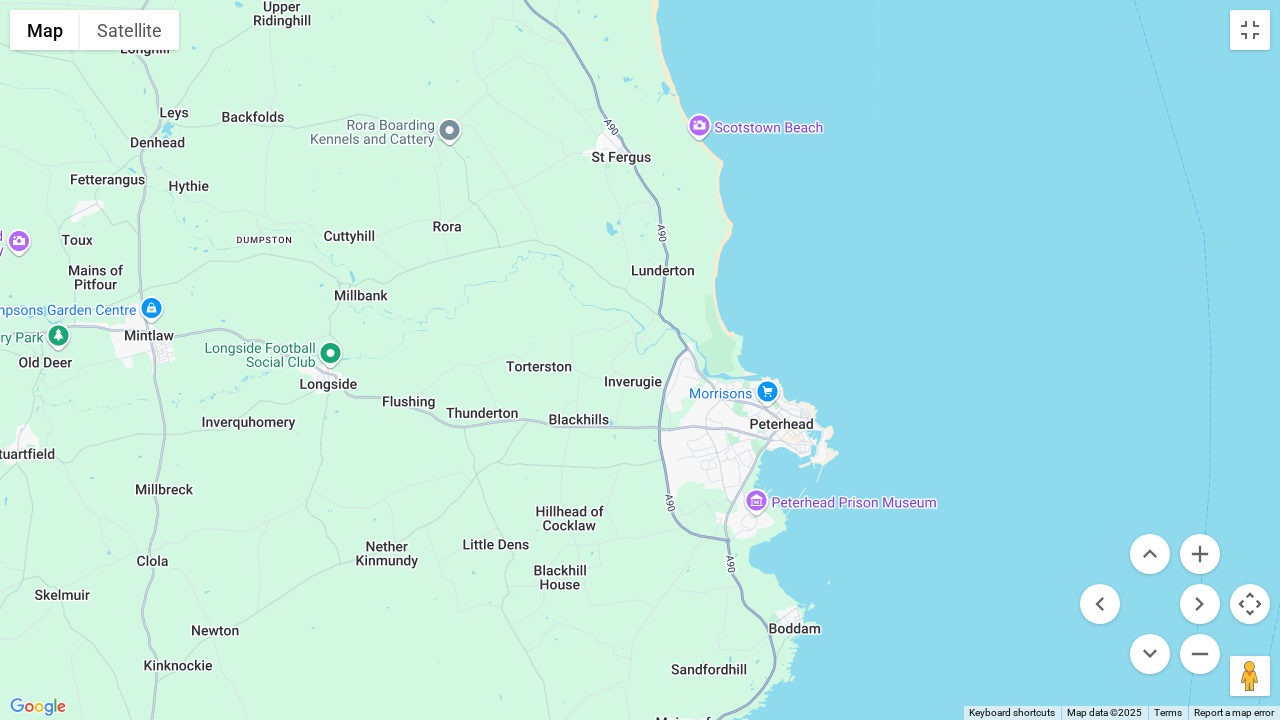 drag, startPoint x: 938, startPoint y: 366, endPoint x: 887, endPoint y: 598, distance: 237.53947 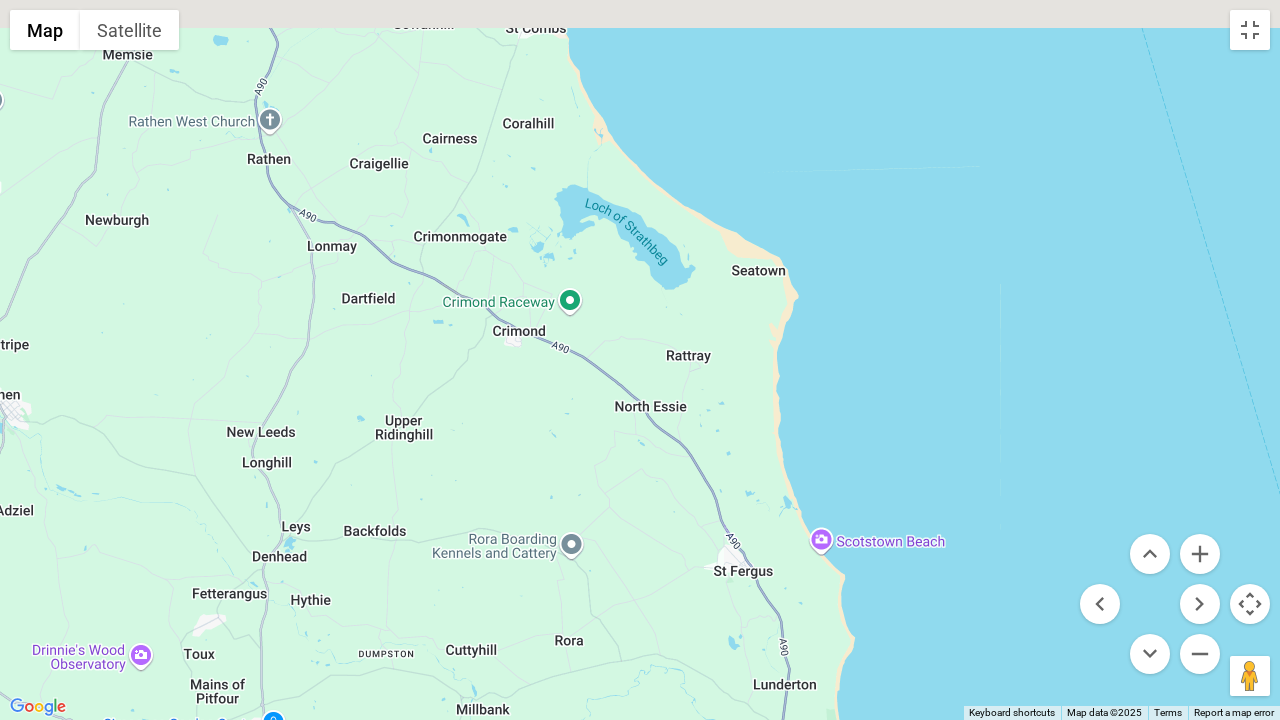 drag, startPoint x: 814, startPoint y: 246, endPoint x: 944, endPoint y: 689, distance: 461.68063 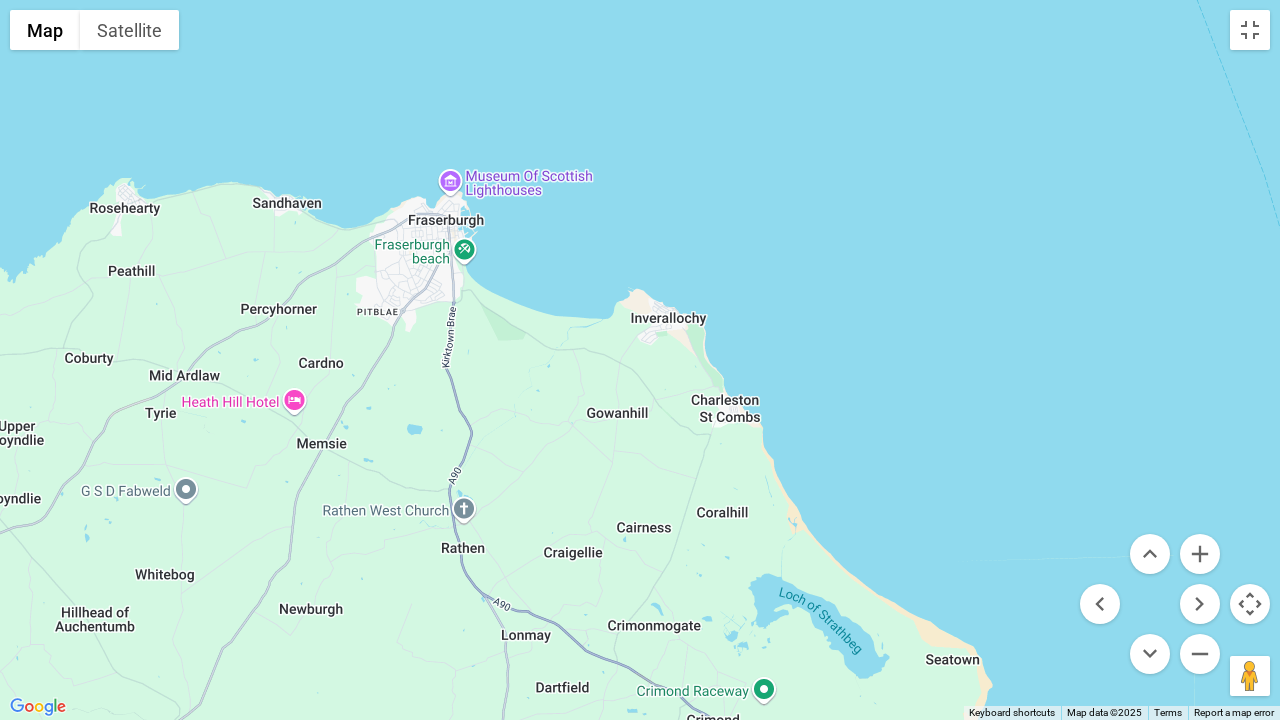 drag, startPoint x: 834, startPoint y: 256, endPoint x: 975, endPoint y: 545, distance: 321.56183 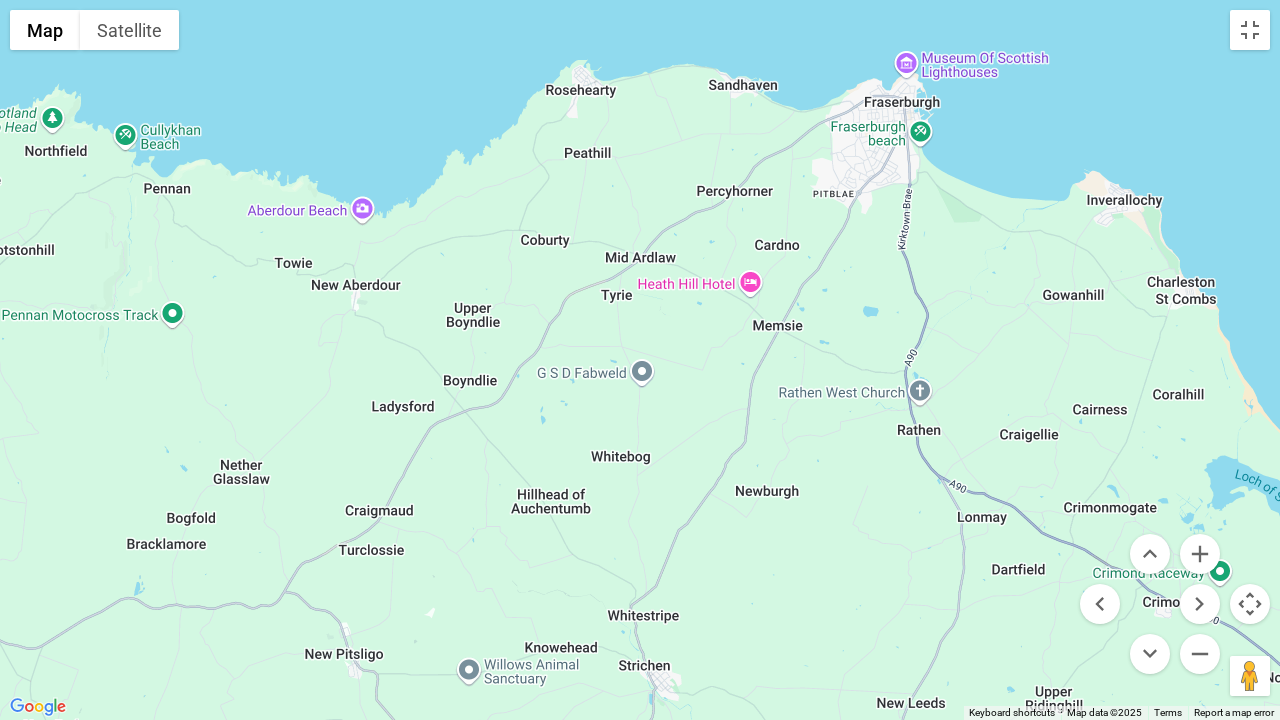 drag, startPoint x: 610, startPoint y: 385, endPoint x: 1074, endPoint y: 269, distance: 478.28024 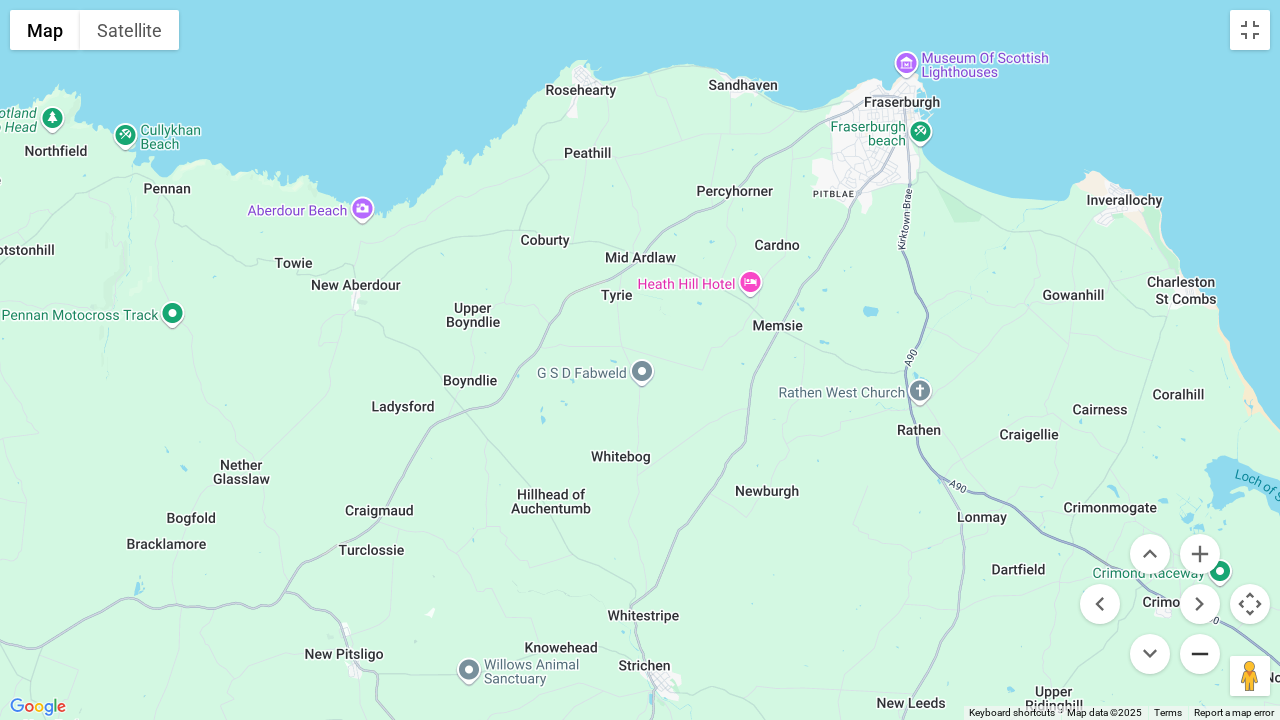 click at bounding box center (1200, 654) 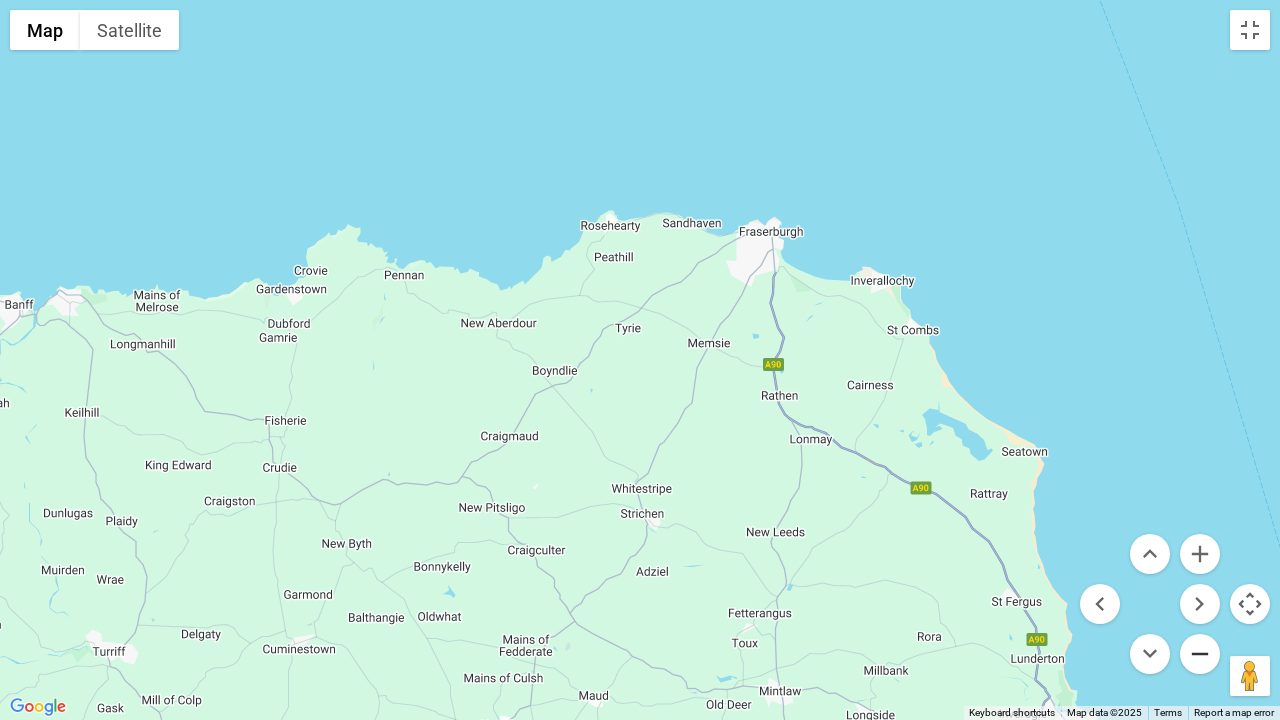 click at bounding box center [1200, 654] 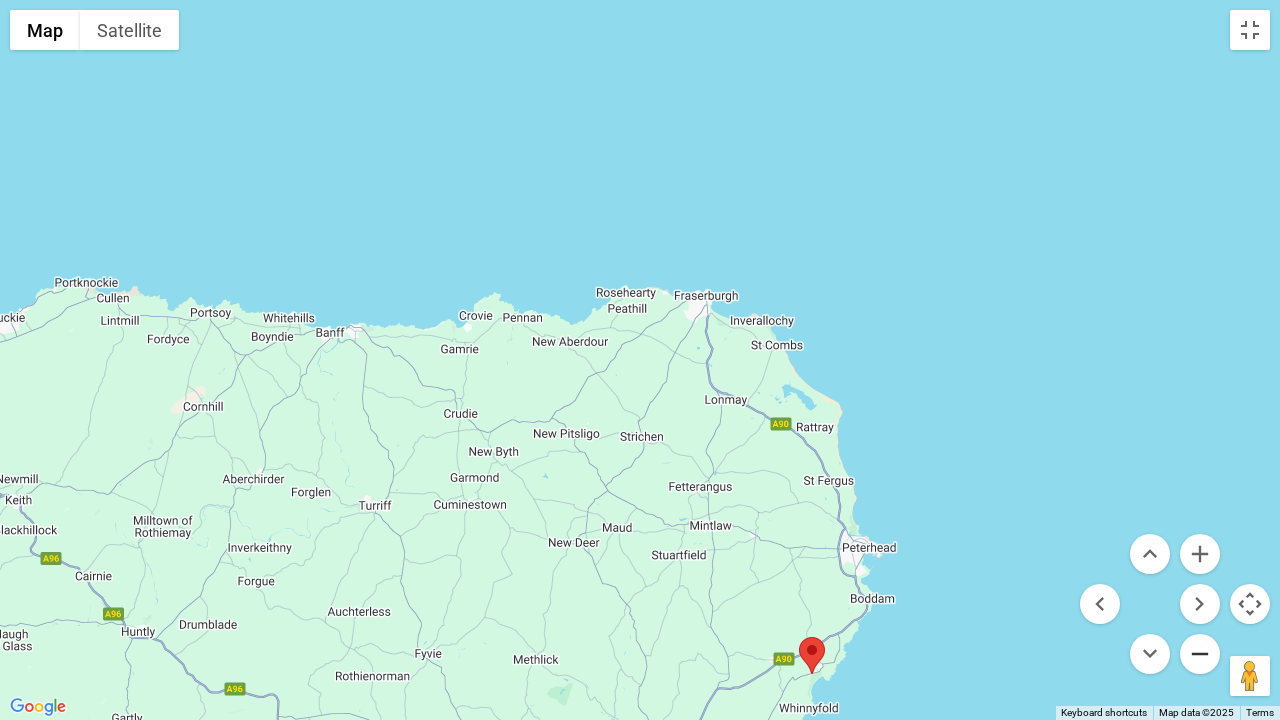 click at bounding box center (1200, 654) 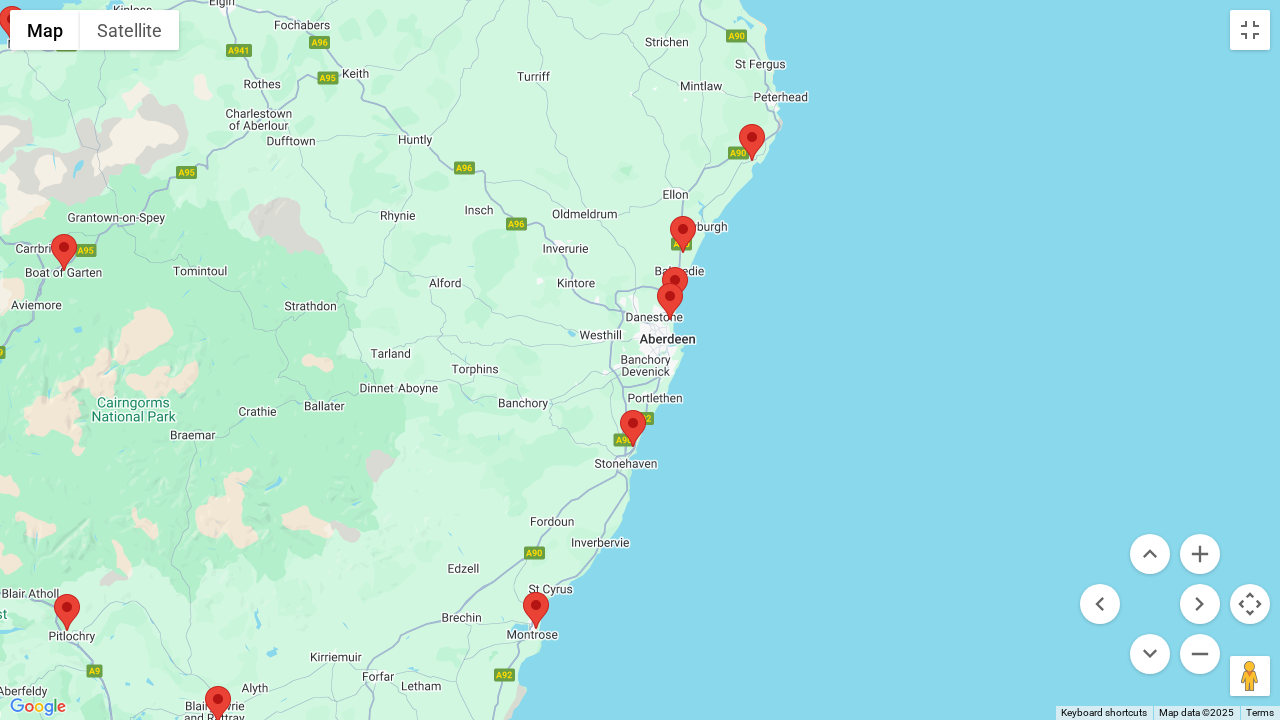 drag, startPoint x: 886, startPoint y: 587, endPoint x: 911, endPoint y: 228, distance: 359.86942 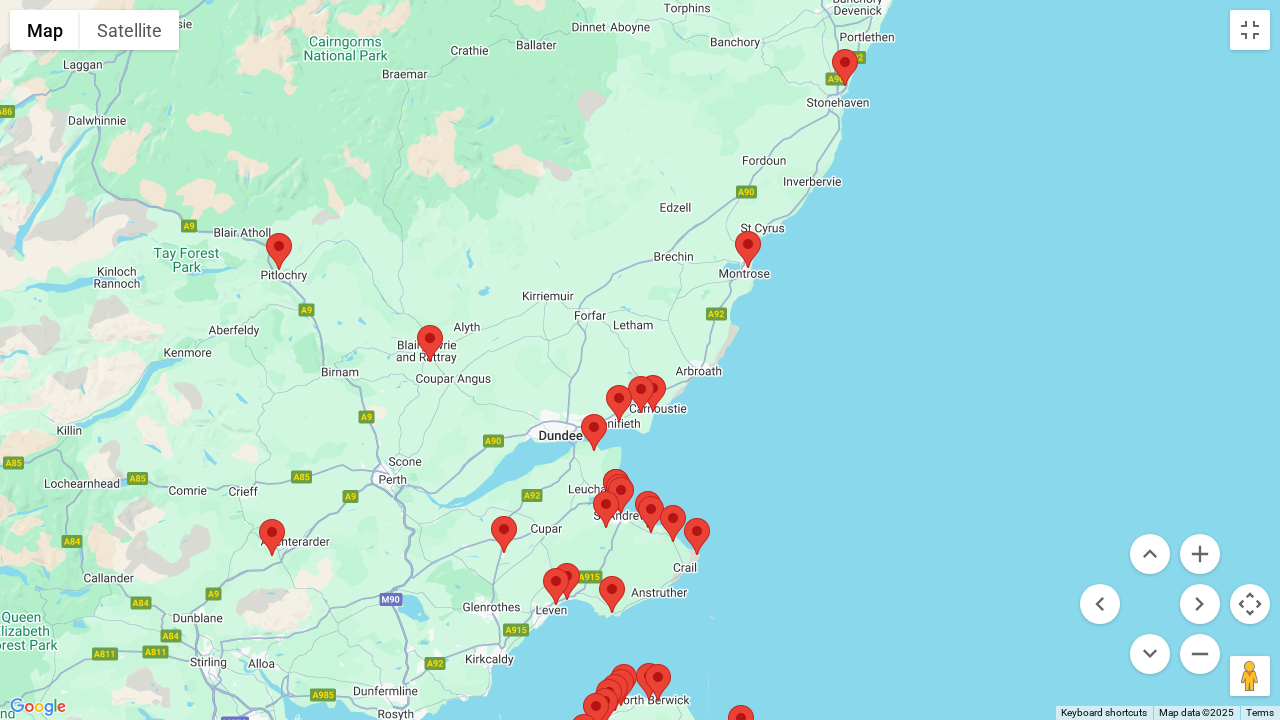 drag, startPoint x: 736, startPoint y: 507, endPoint x: 898, endPoint y: 272, distance: 285.42773 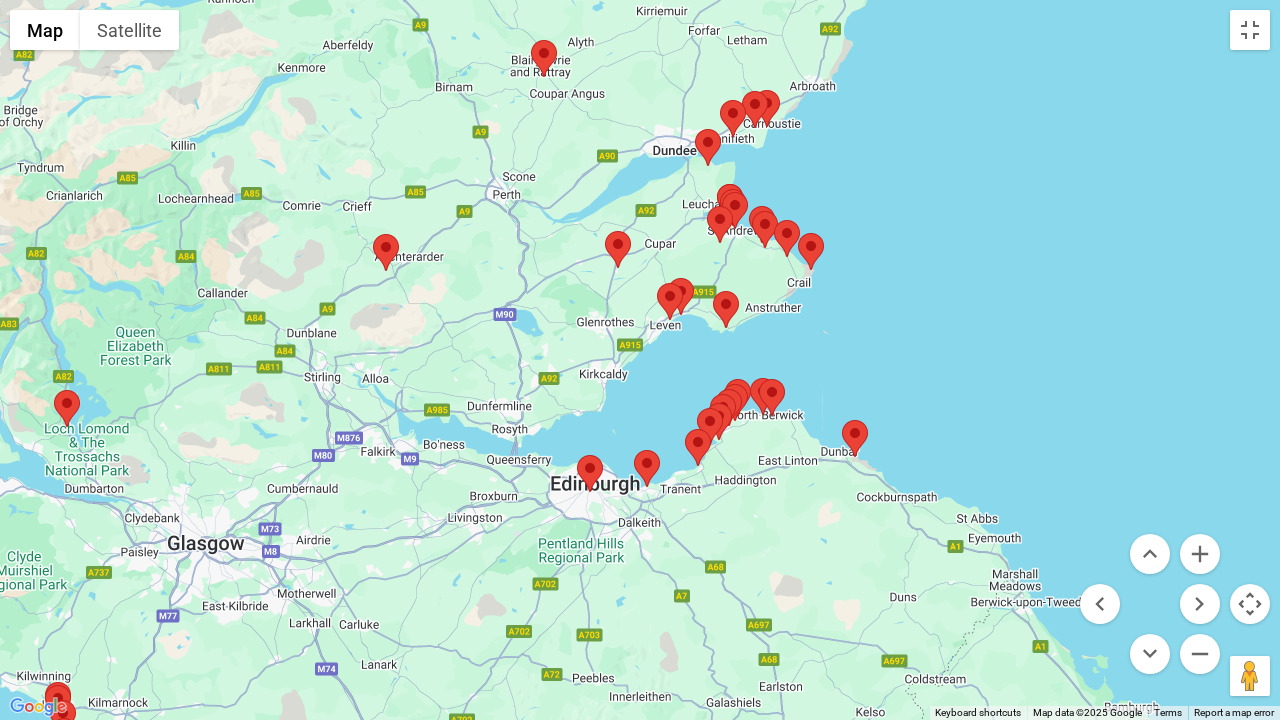 drag, startPoint x: 773, startPoint y: 515, endPoint x: 892, endPoint y: 221, distance: 317.1703 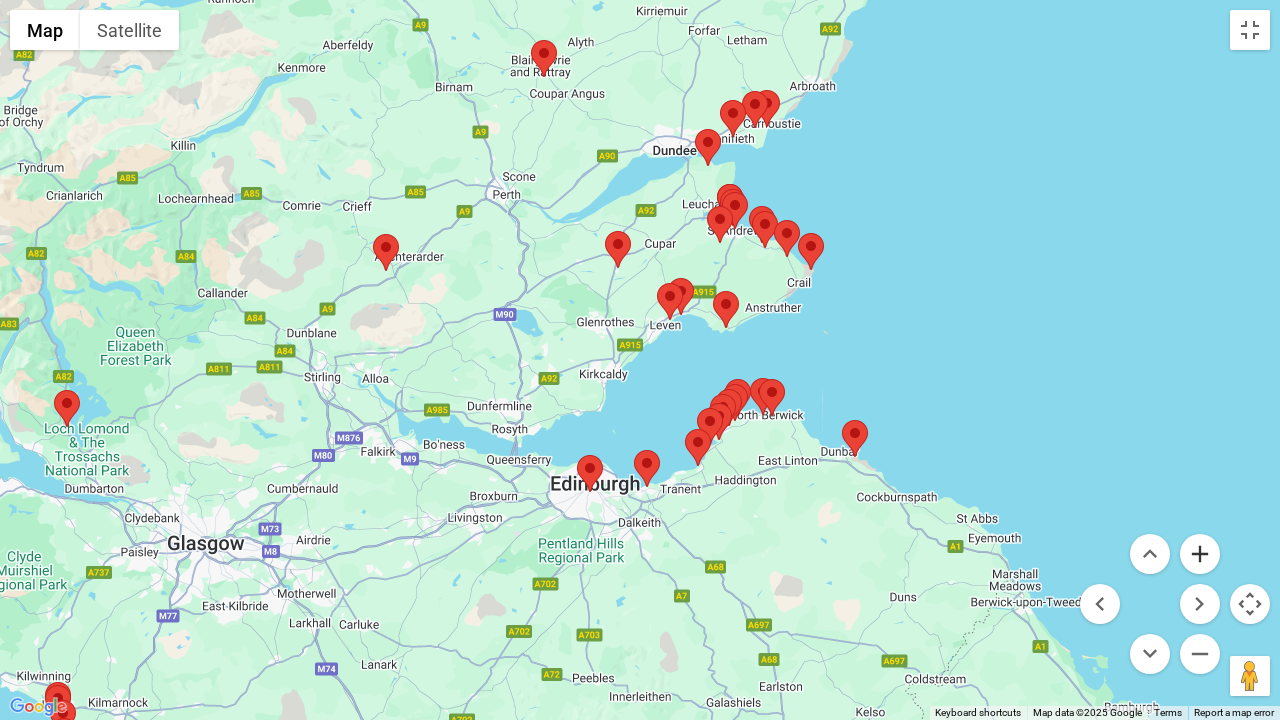 click at bounding box center [1200, 554] 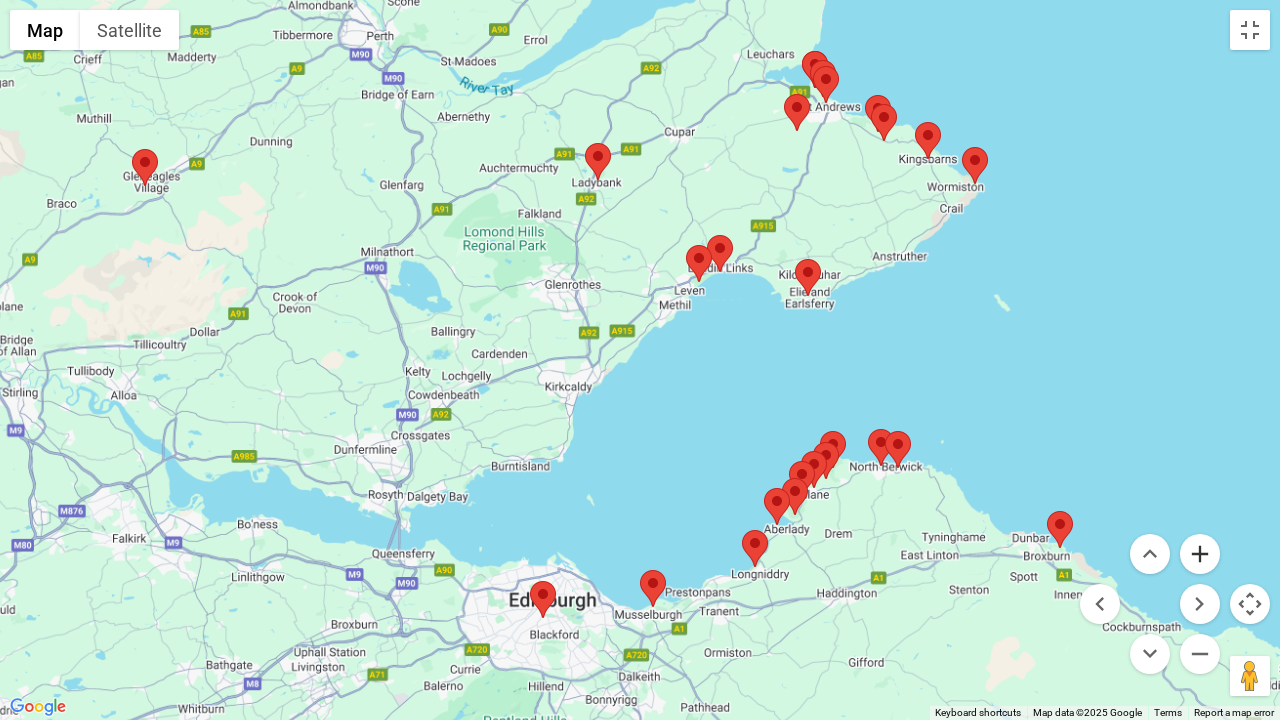 click at bounding box center [1200, 554] 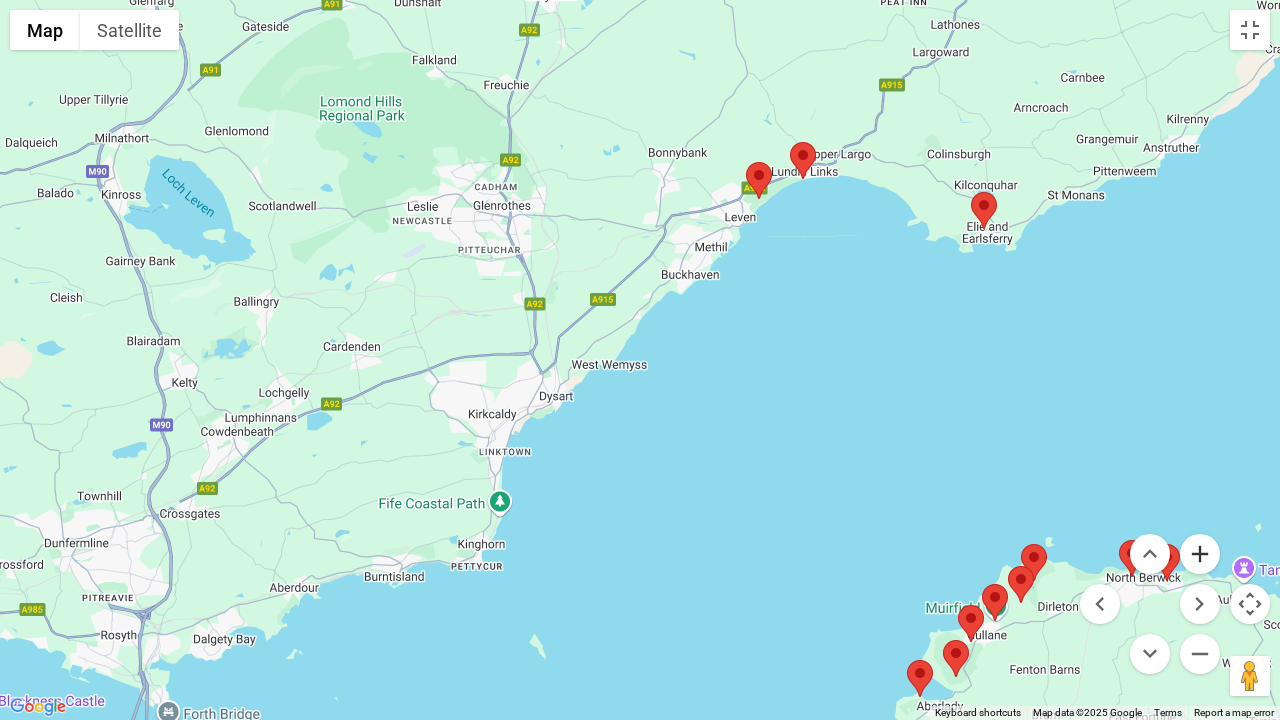 click at bounding box center (1200, 554) 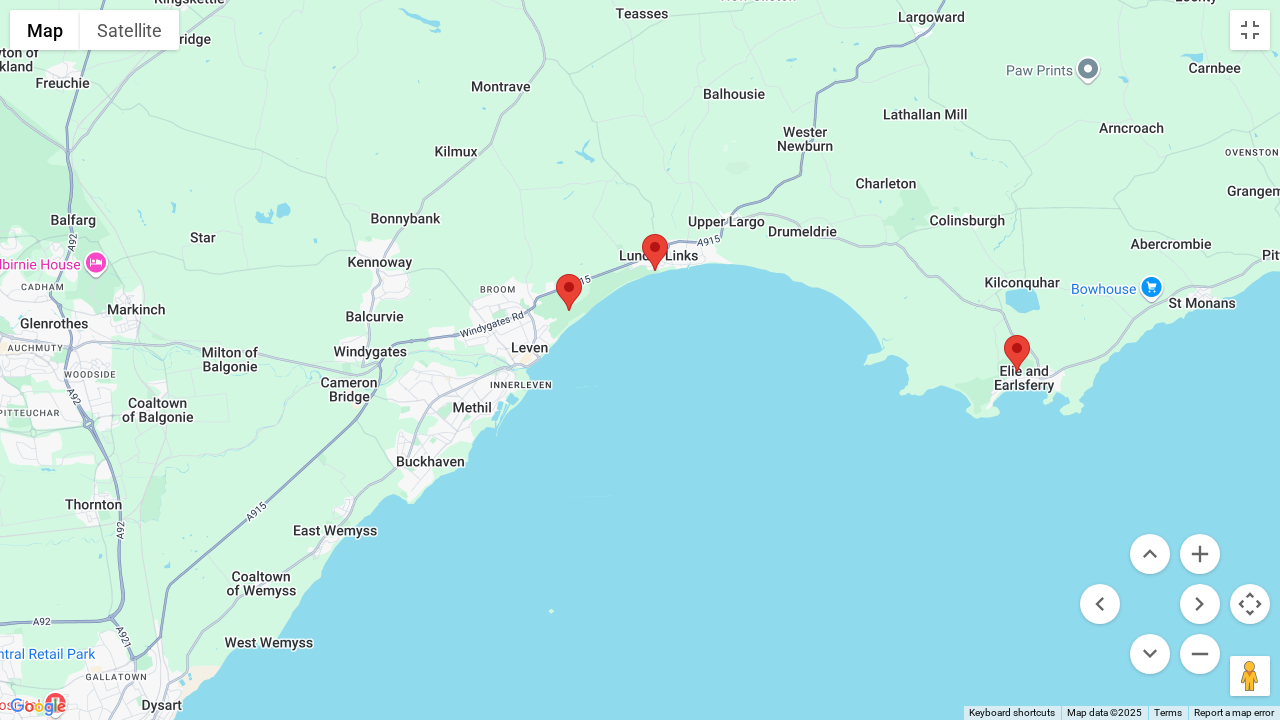 drag, startPoint x: 948, startPoint y: 305, endPoint x: 634, endPoint y: 580, distance: 417.3979 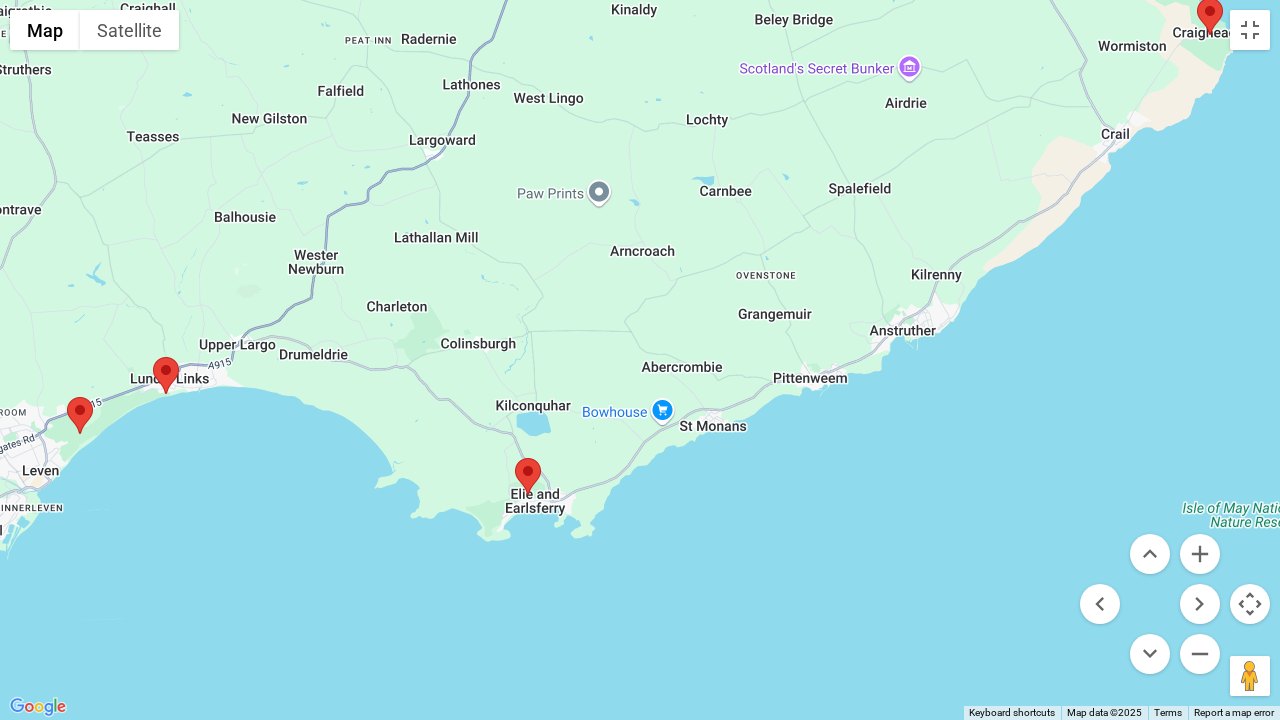 drag, startPoint x: 1082, startPoint y: 428, endPoint x: 557, endPoint y: 563, distance: 542.07935 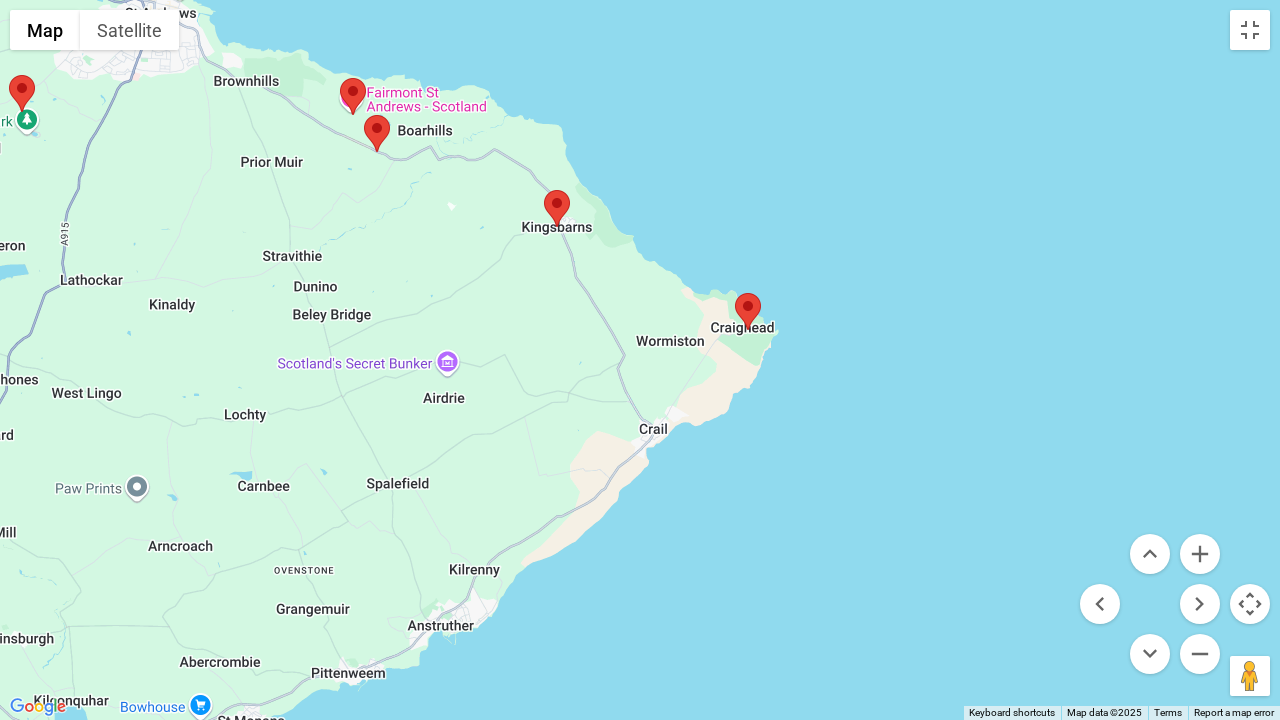 drag, startPoint x: 672, startPoint y: 569, endPoint x: 422, endPoint y: 719, distance: 291.5476 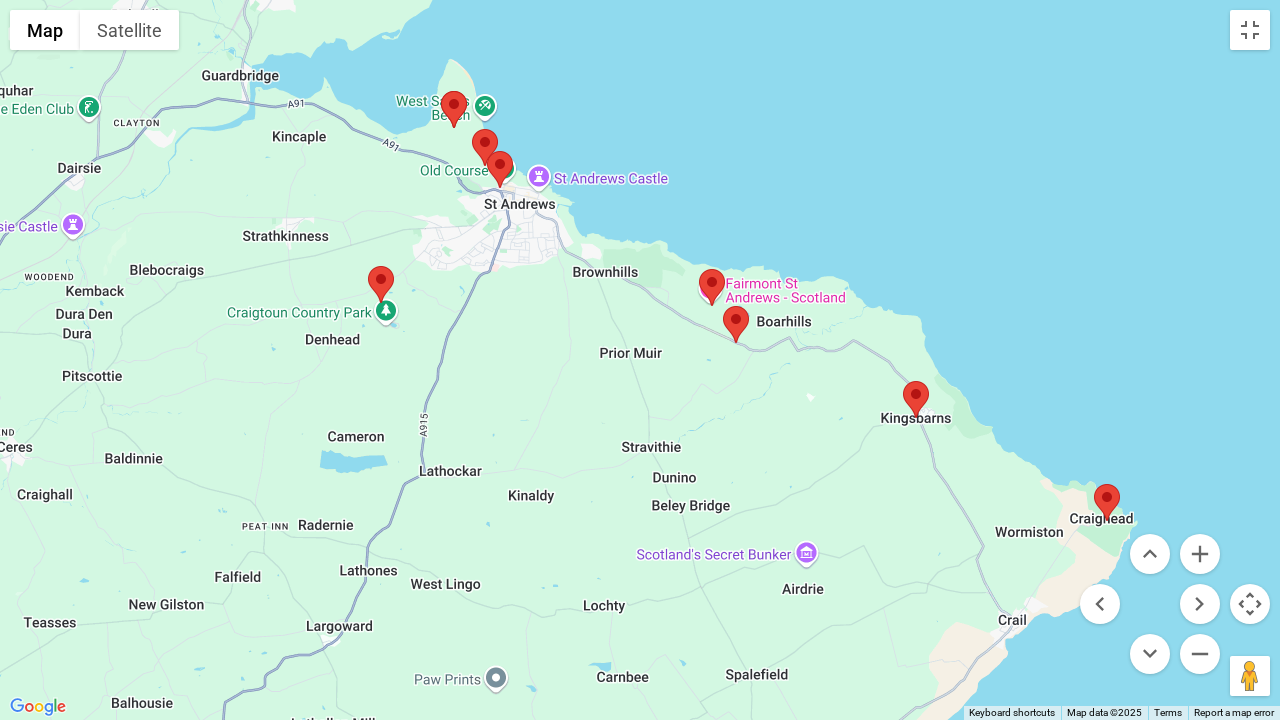 drag, startPoint x: 479, startPoint y: 341, endPoint x: 840, endPoint y: 533, distance: 408.88263 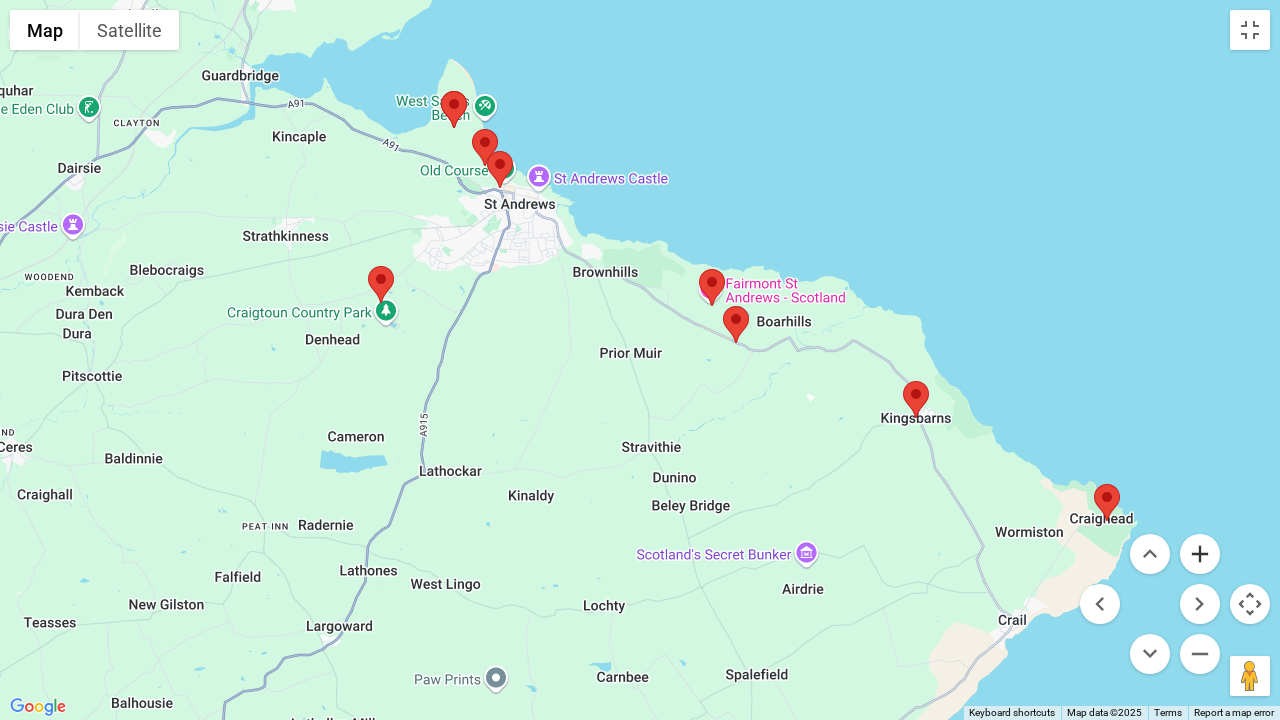 click at bounding box center (1200, 554) 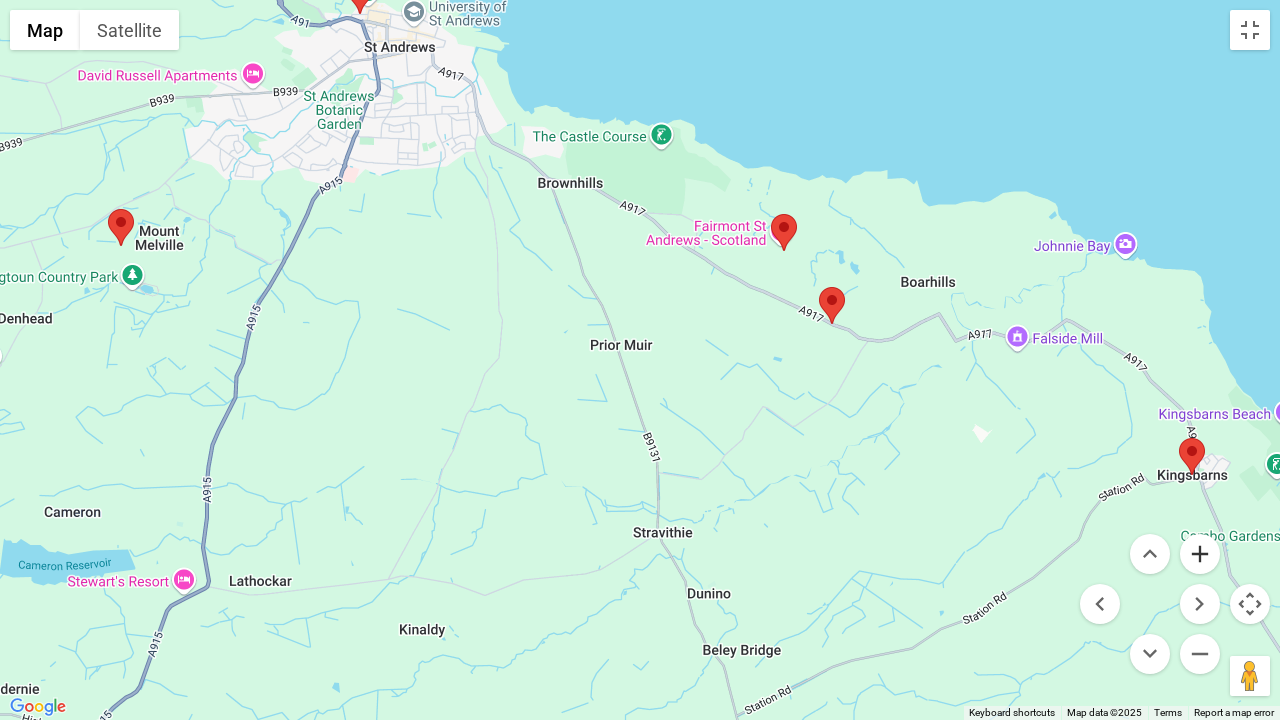 click at bounding box center (1200, 554) 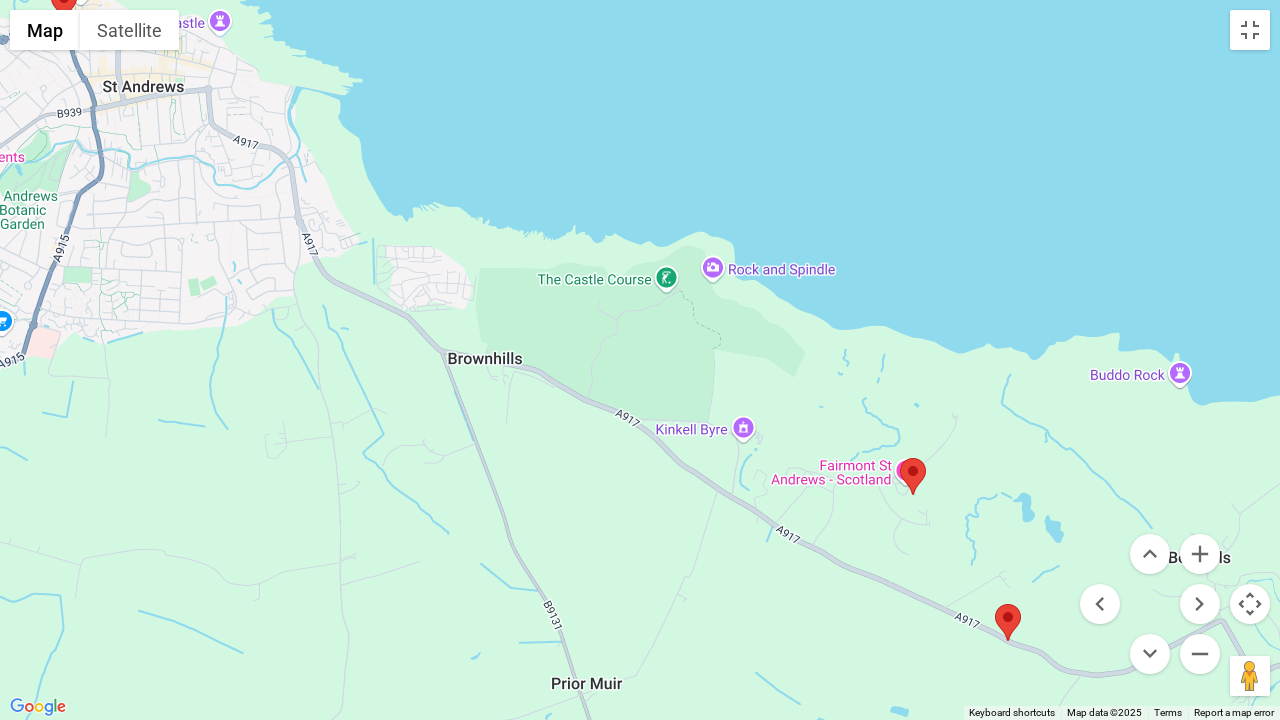 drag, startPoint x: 558, startPoint y: 288, endPoint x: 542, endPoint y: 652, distance: 364.35147 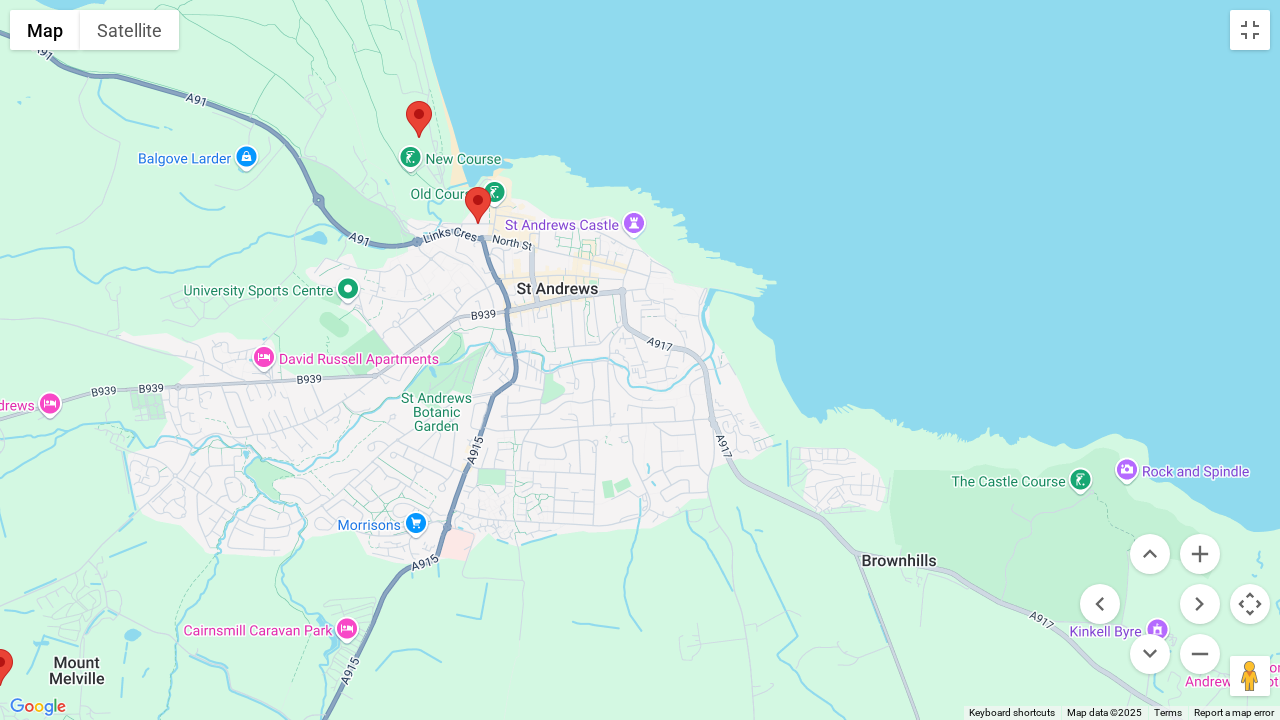 drag, startPoint x: 379, startPoint y: 422, endPoint x: 814, endPoint y: 638, distance: 485.6758 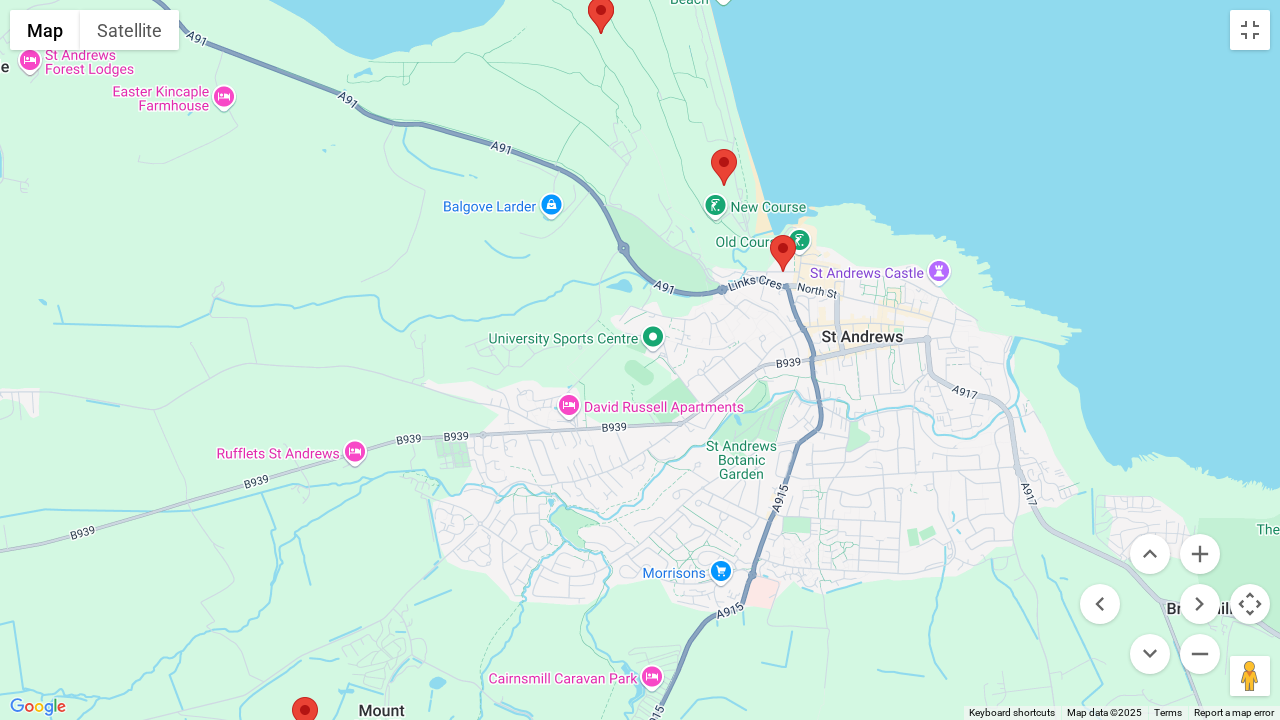 drag, startPoint x: 635, startPoint y: 464, endPoint x: 942, endPoint y: 512, distance: 310.7298 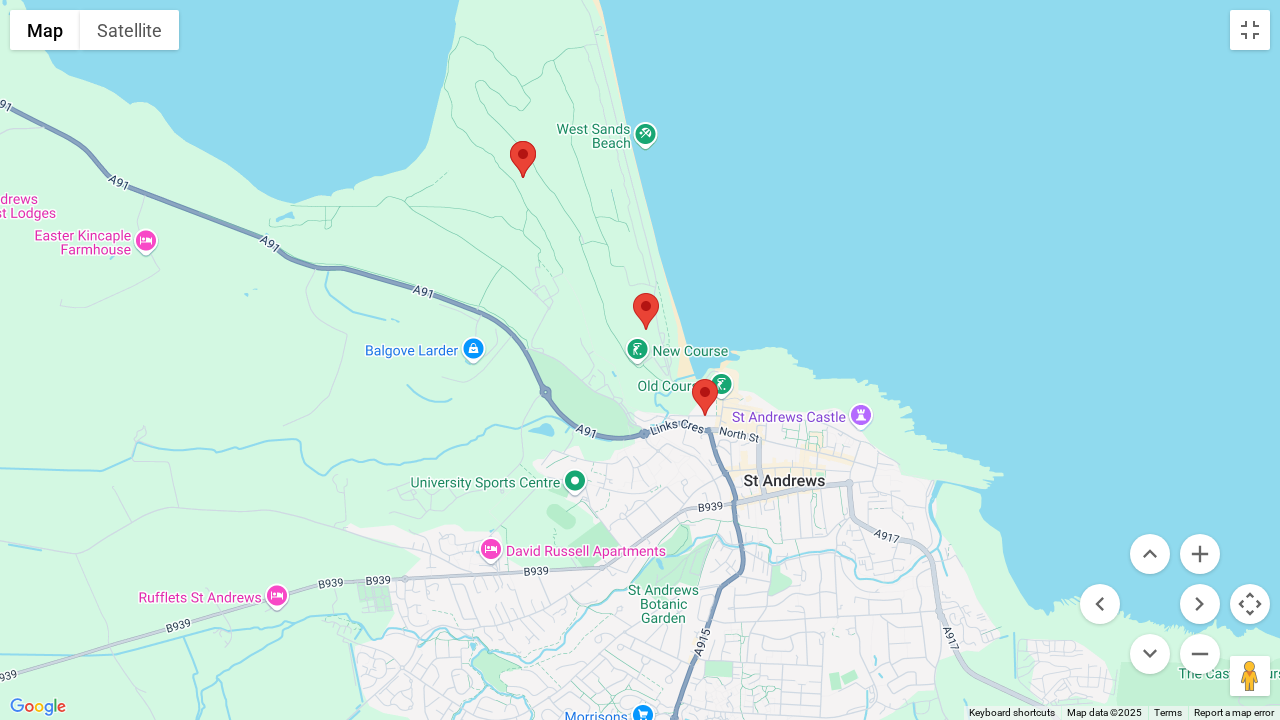 drag, startPoint x: 867, startPoint y: 622, endPoint x: 816, endPoint y: 718, distance: 108.706024 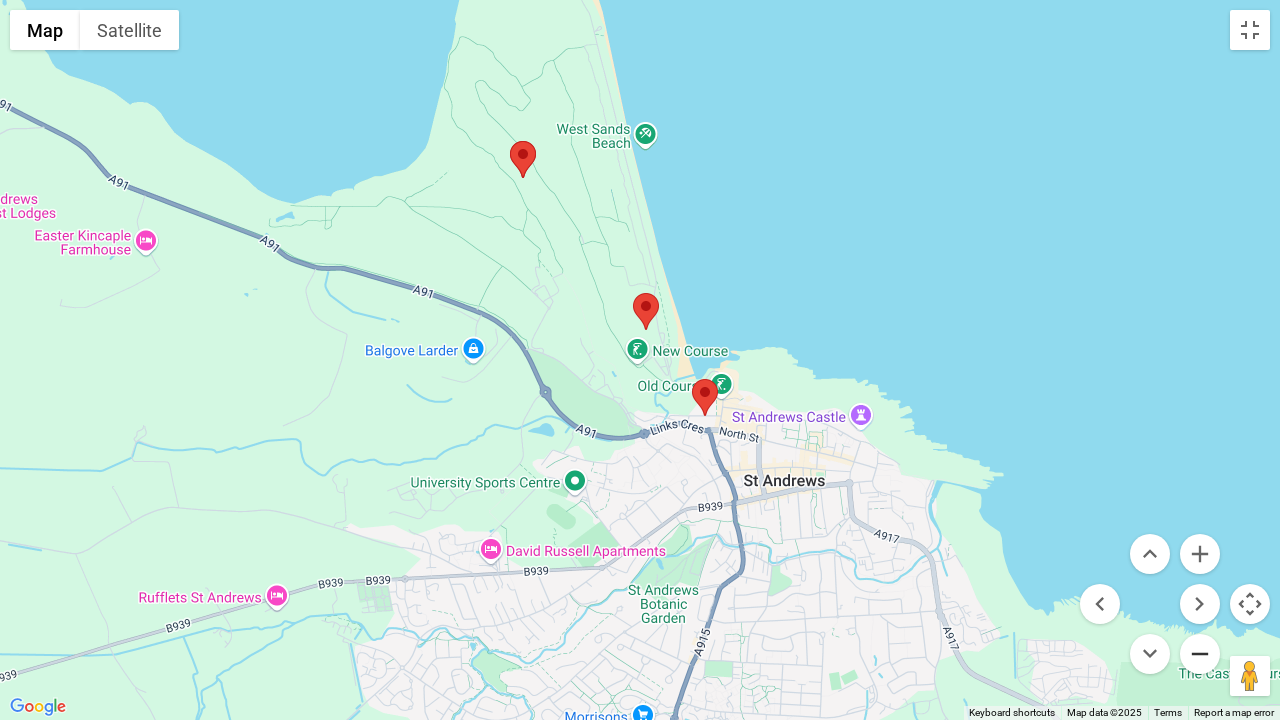 click at bounding box center (1200, 654) 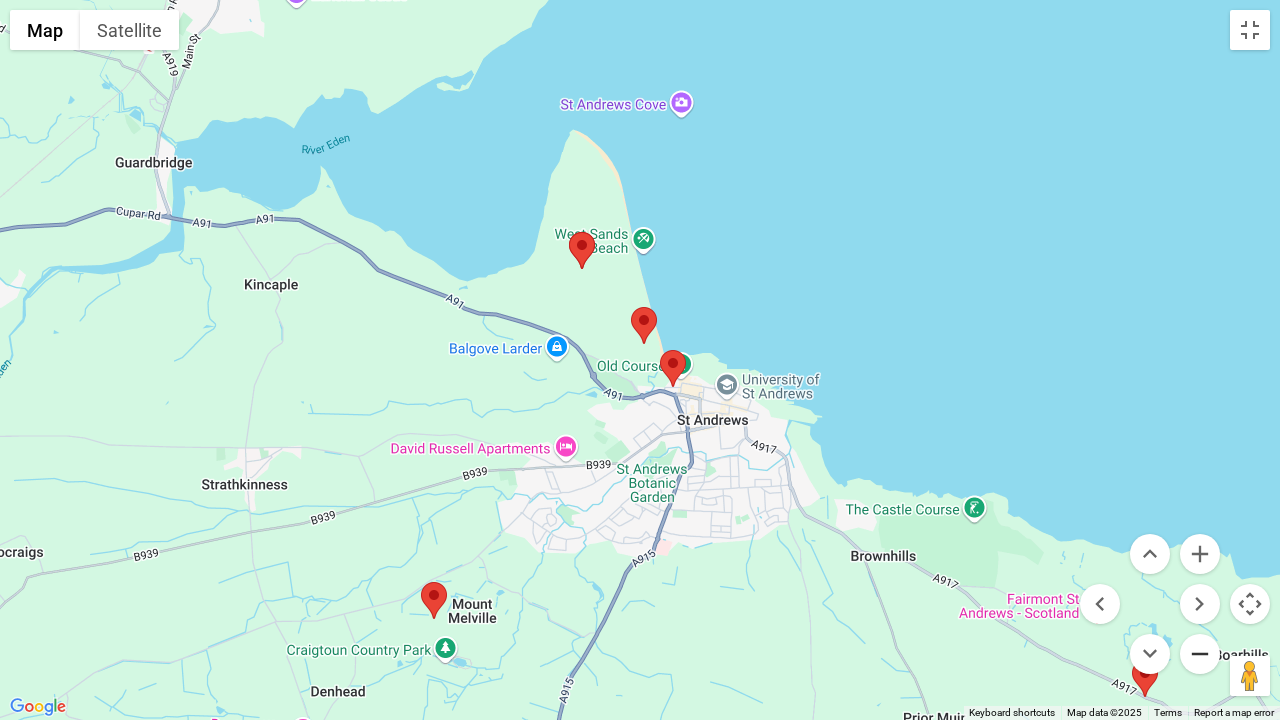 click at bounding box center (1200, 654) 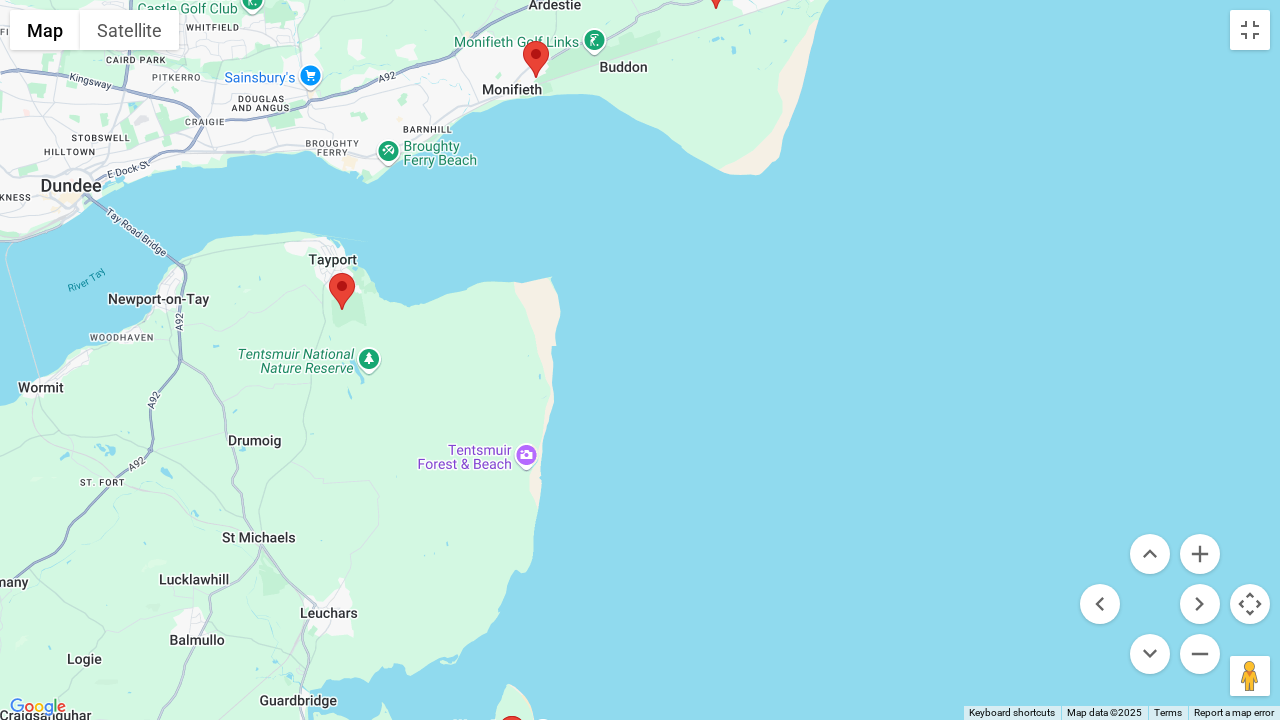 drag, startPoint x: 786, startPoint y: 406, endPoint x: 735, endPoint y: 649, distance: 248.29417 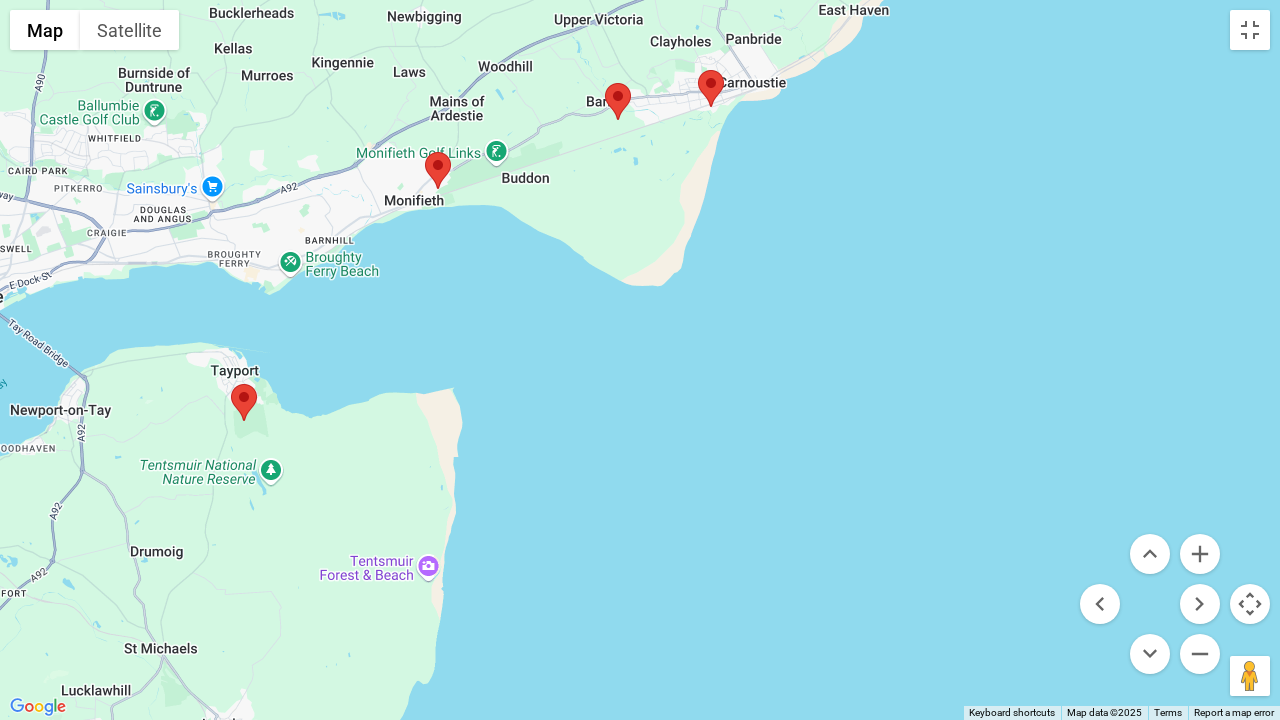 drag, startPoint x: 916, startPoint y: 166, endPoint x: 926, endPoint y: 36, distance: 130.38405 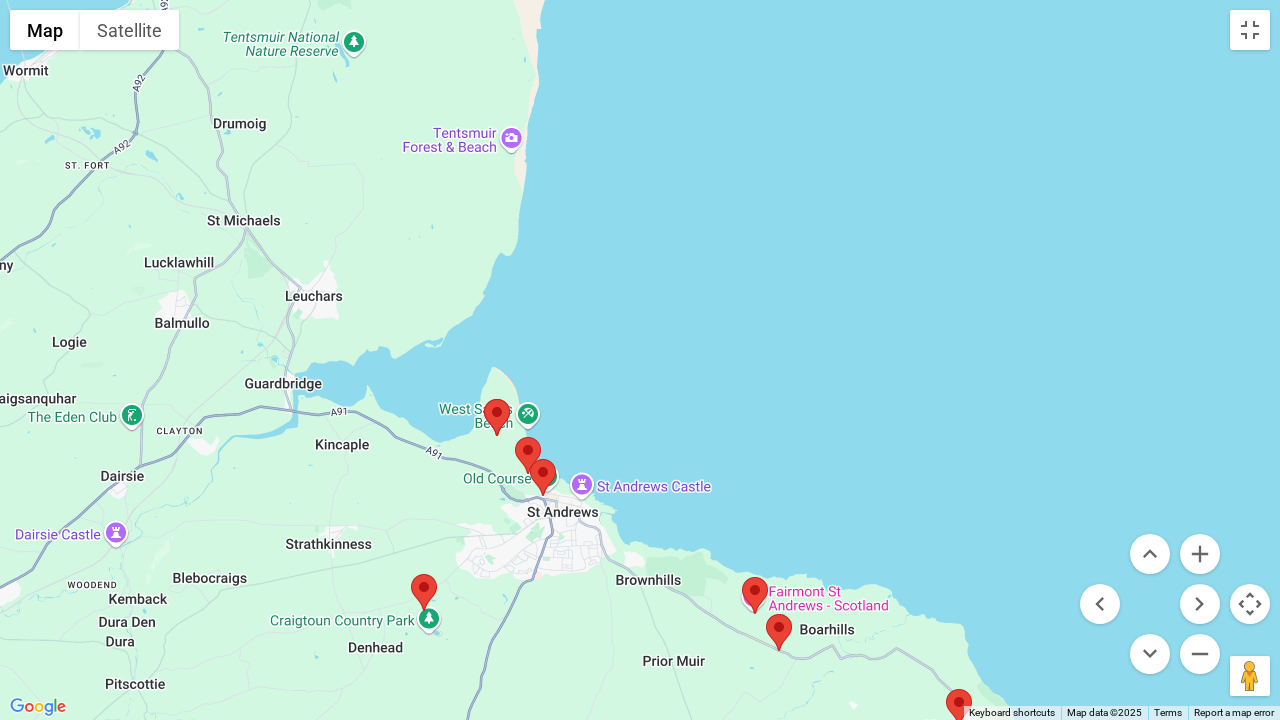 drag, startPoint x: 762, startPoint y: 412, endPoint x: 742, endPoint y: 118, distance: 294.67947 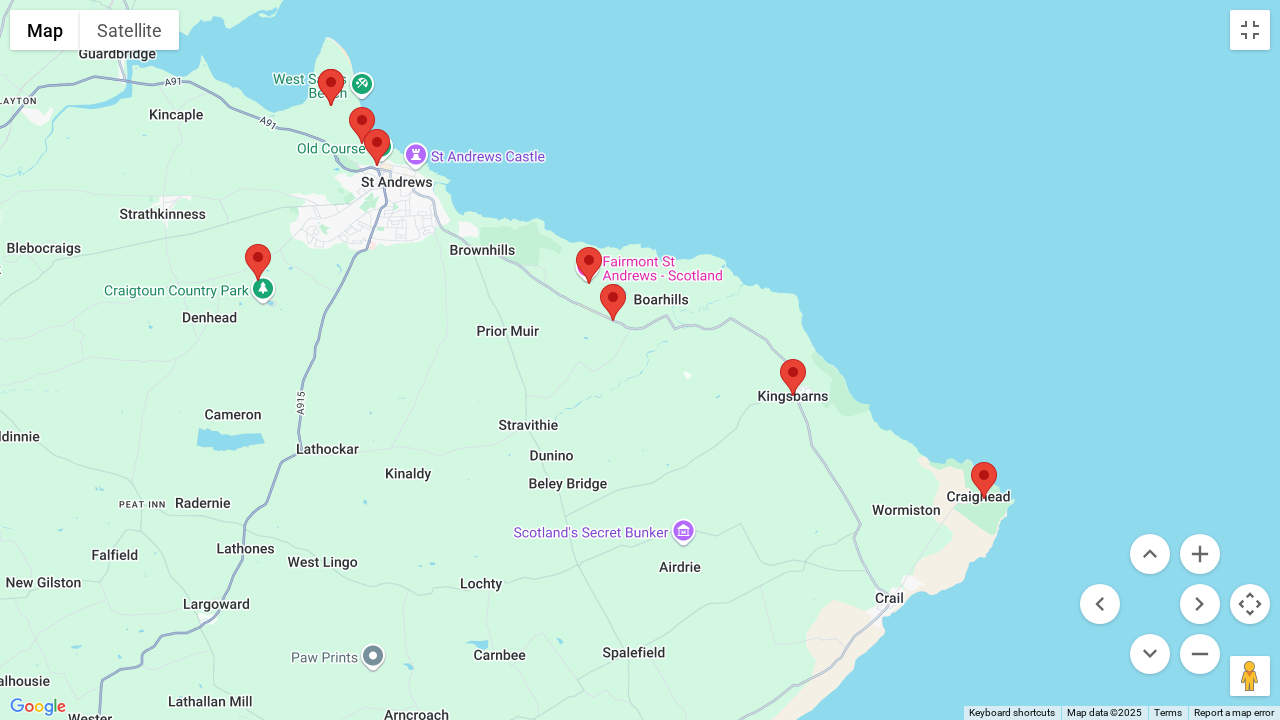 drag, startPoint x: 820, startPoint y: 420, endPoint x: 652, endPoint y: 178, distance: 294.59802 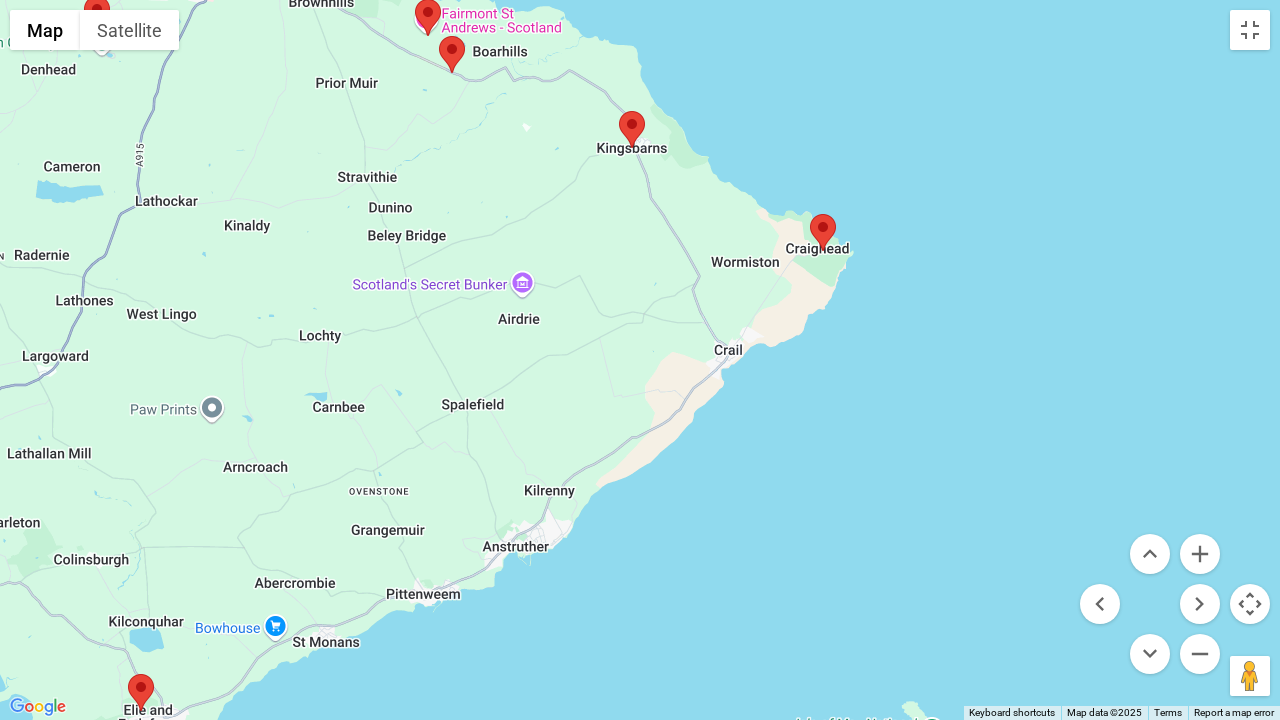 drag, startPoint x: 657, startPoint y: 221, endPoint x: 626, endPoint y: 146, distance: 81.154175 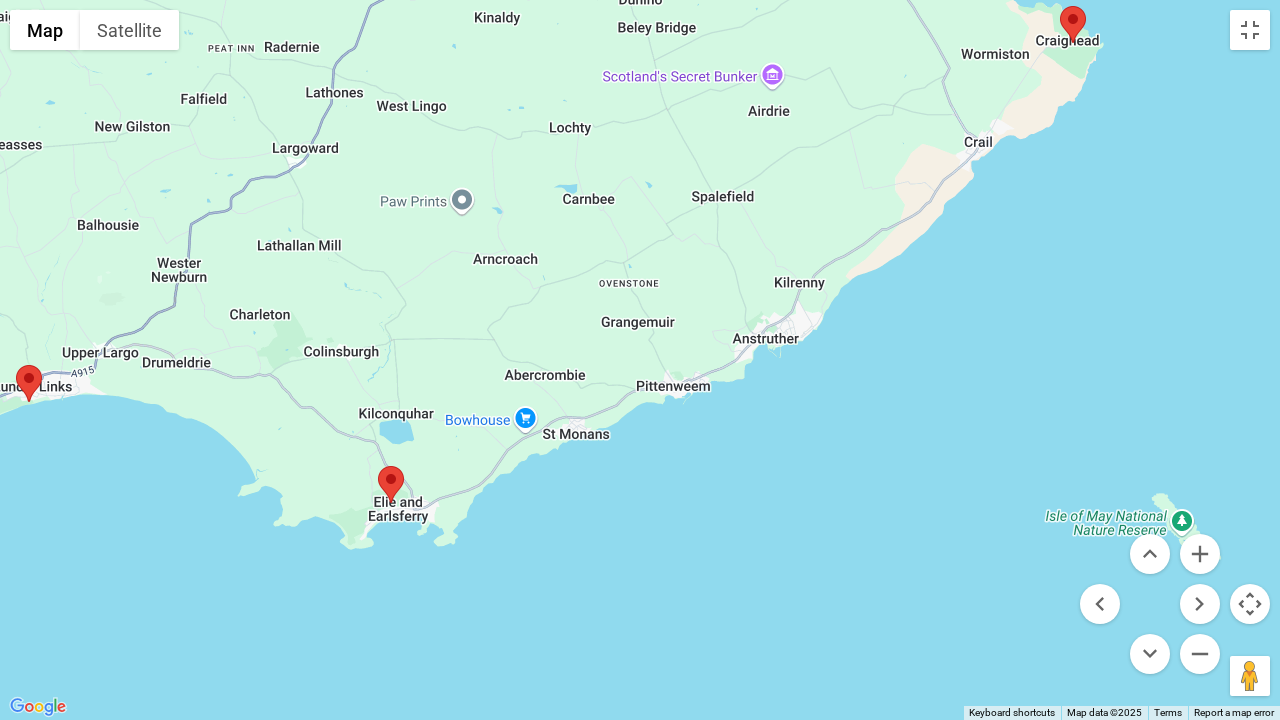 drag, startPoint x: 793, startPoint y: 320, endPoint x: 974, endPoint y: 164, distance: 238.94978 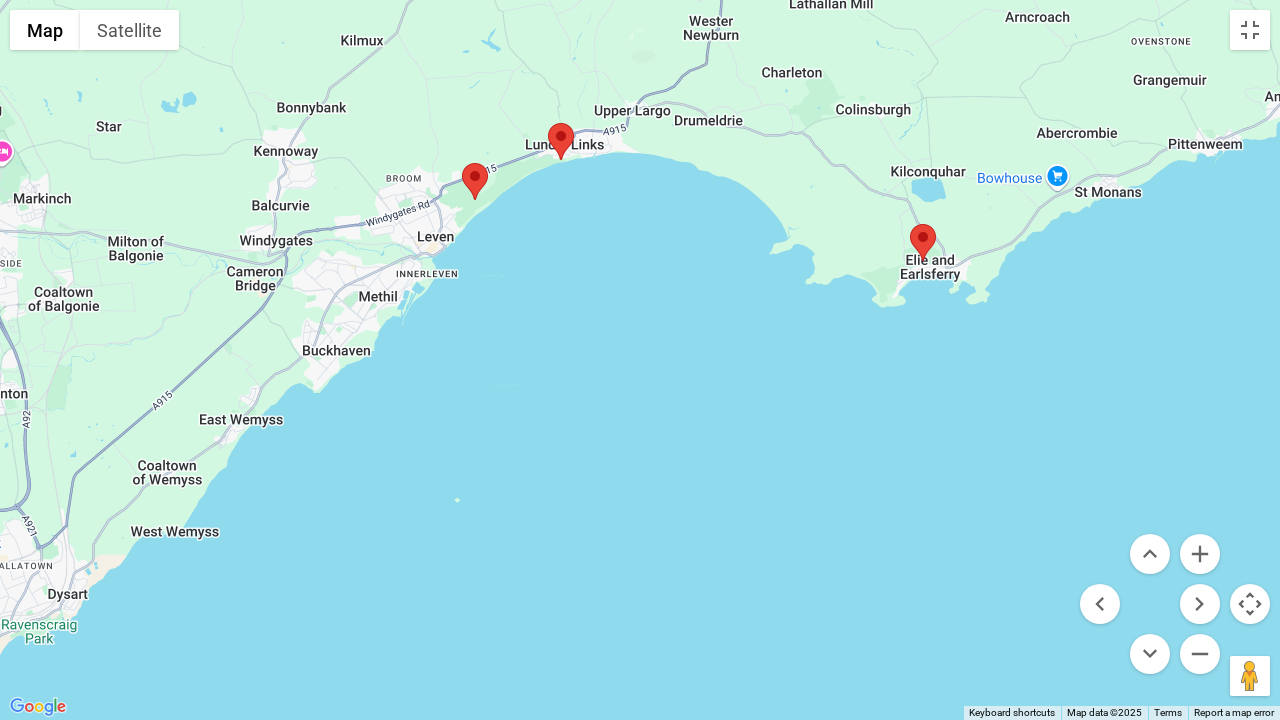 drag, startPoint x: 834, startPoint y: 343, endPoint x: 1153, endPoint y: 163, distance: 366.27994 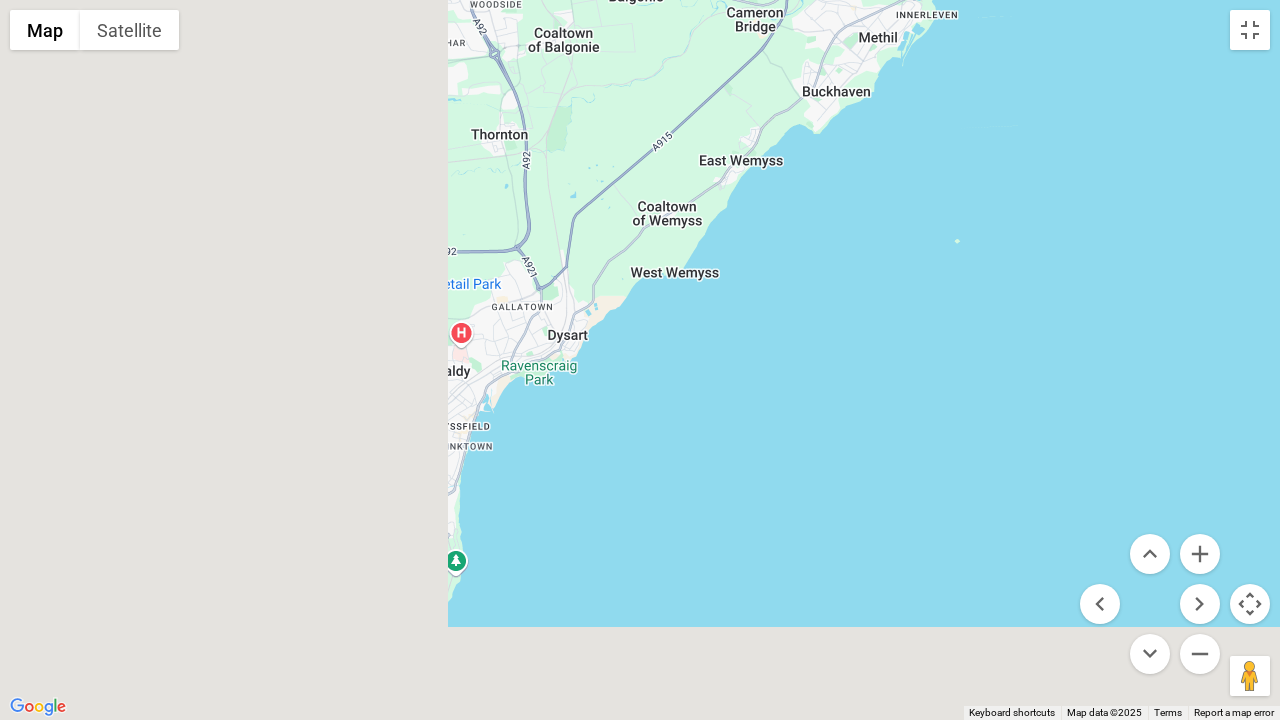 drag, startPoint x: 1201, startPoint y: 114, endPoint x: 1250, endPoint y: 59, distance: 73.661385 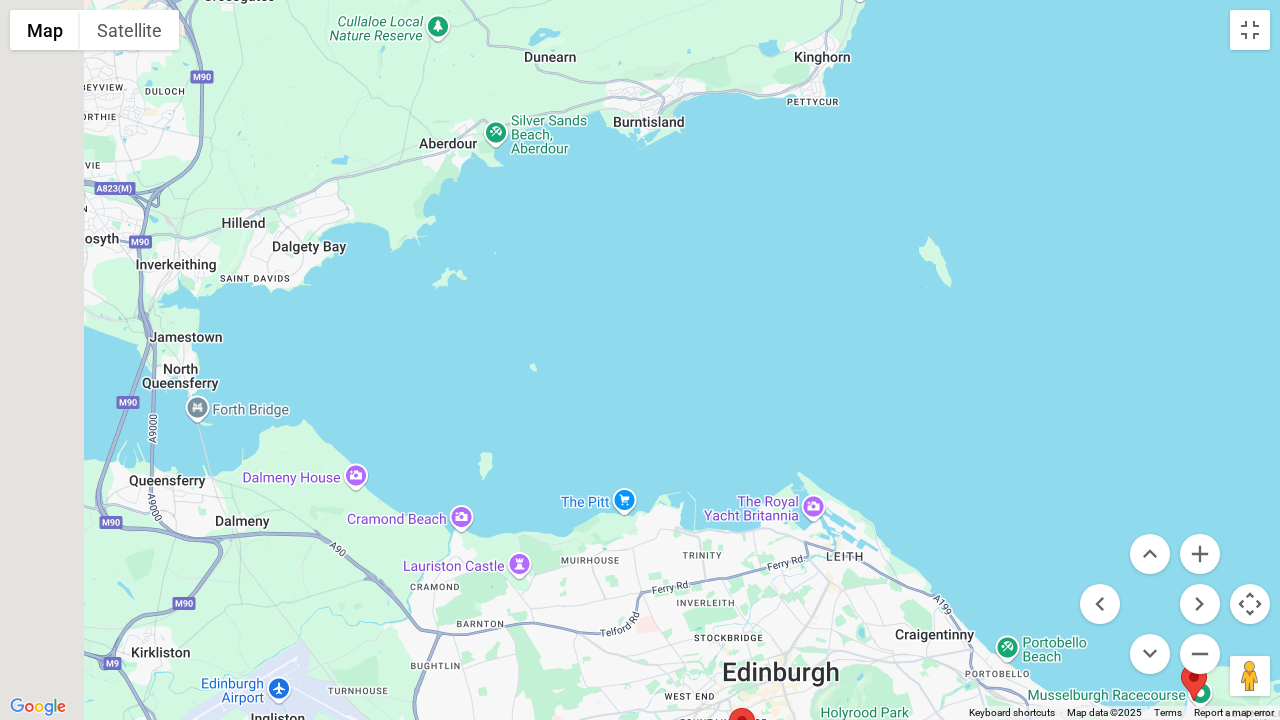 drag, startPoint x: 596, startPoint y: 535, endPoint x: 948, endPoint y: 46, distance: 602.51556 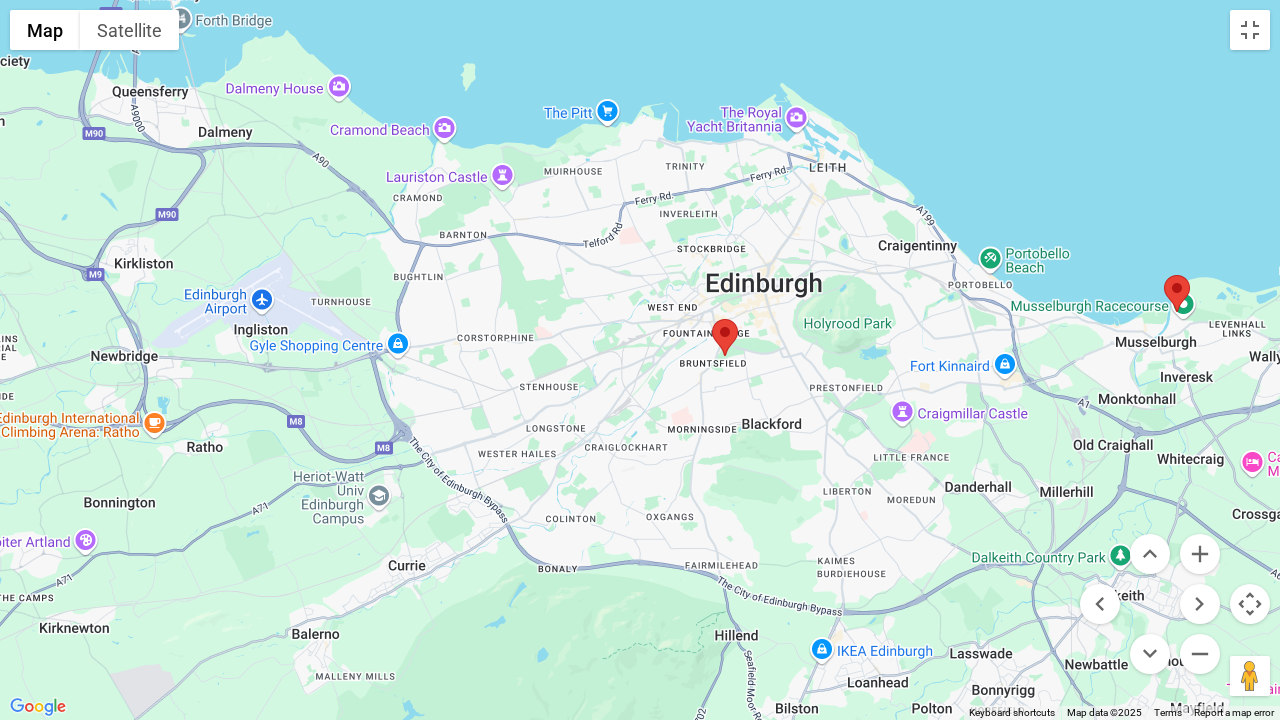 drag, startPoint x: 668, startPoint y: 528, endPoint x: 646, endPoint y: 133, distance: 395.61218 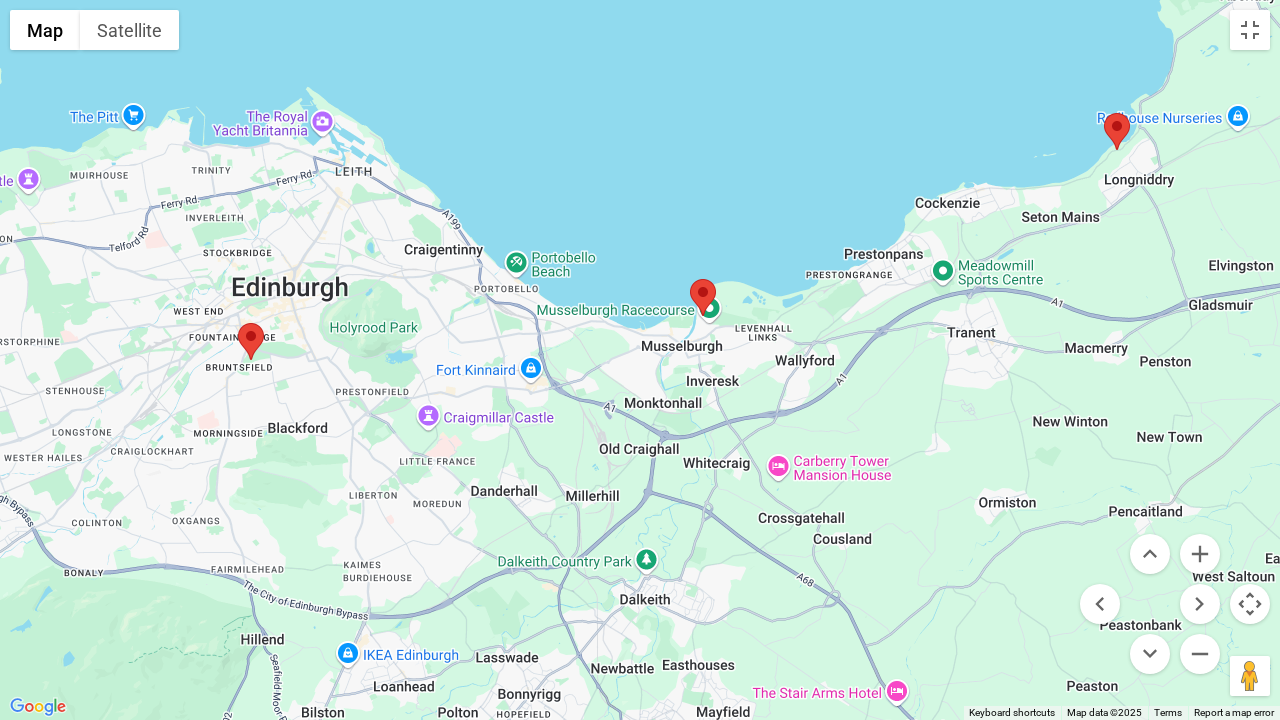 drag, startPoint x: 928, startPoint y: 336, endPoint x: 451, endPoint y: 335, distance: 477.00104 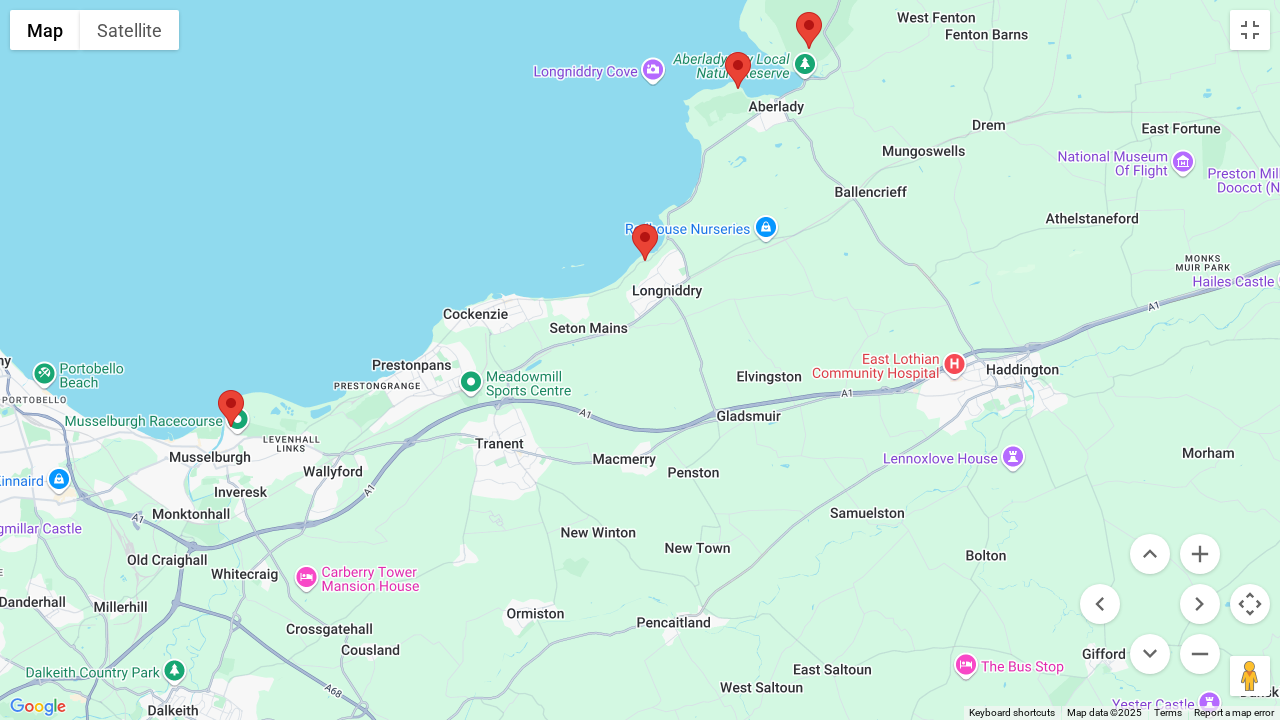 drag, startPoint x: 834, startPoint y: 372, endPoint x: 360, endPoint y: 484, distance: 487.05237 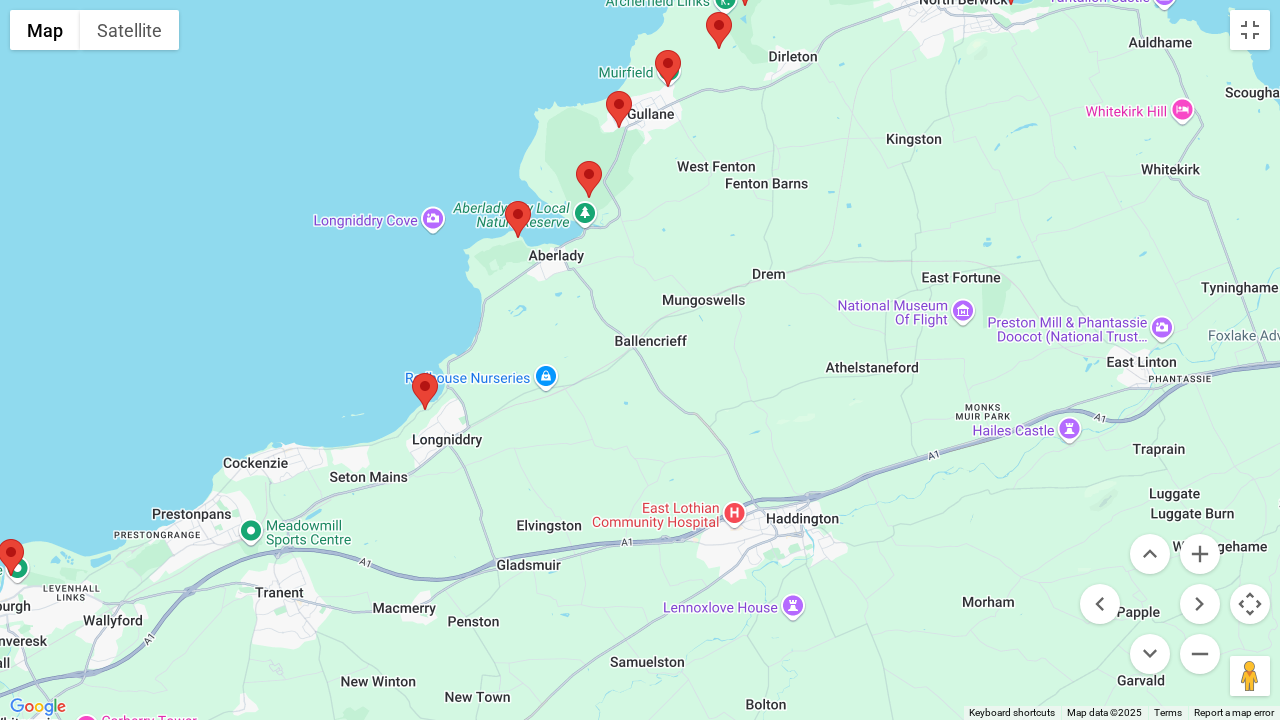 drag, startPoint x: 602, startPoint y: 494, endPoint x: 385, endPoint y: 640, distance: 261.5435 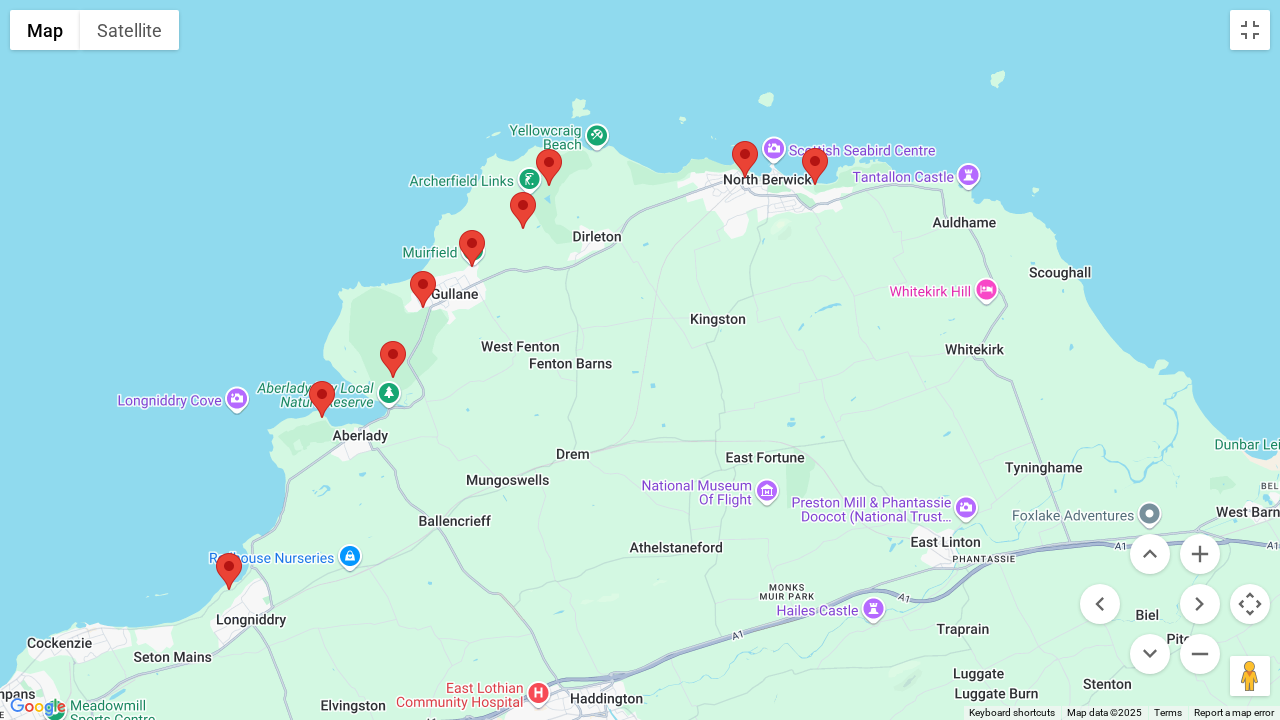 drag, startPoint x: 862, startPoint y: 204, endPoint x: 664, endPoint y: 384, distance: 267.58923 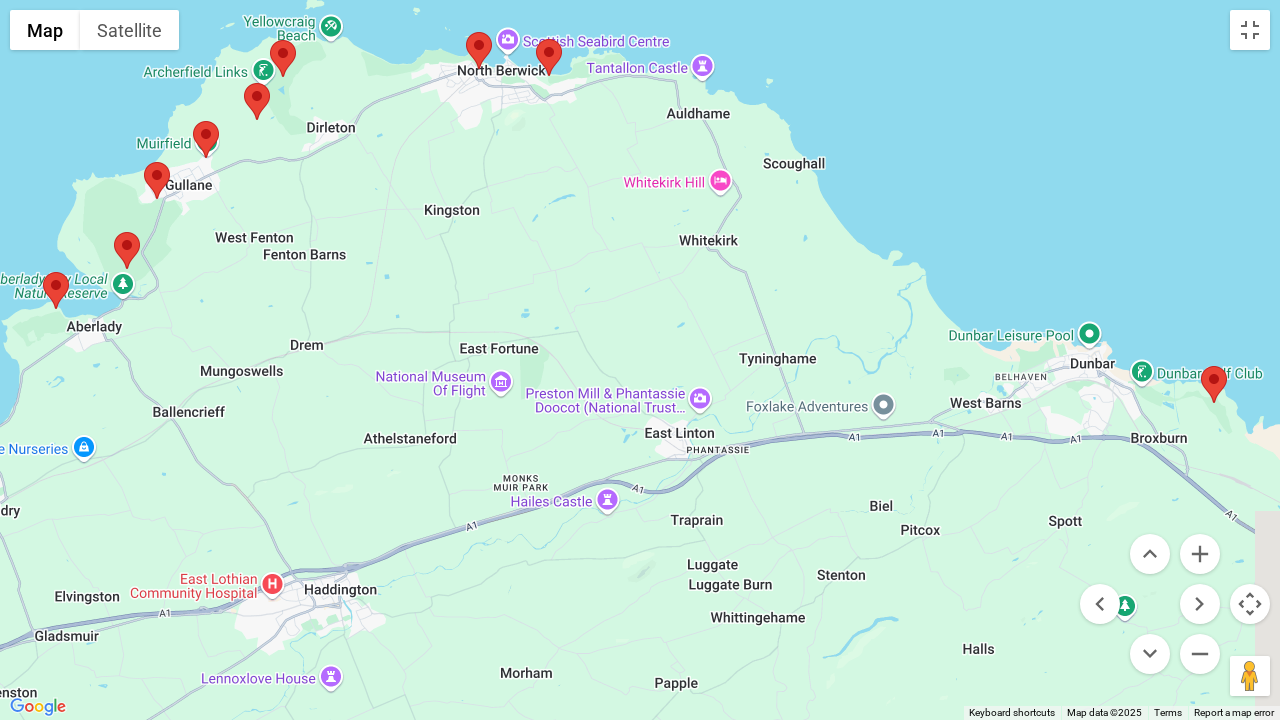 drag, startPoint x: 864, startPoint y: 354, endPoint x: 596, endPoint y: 245, distance: 289.31818 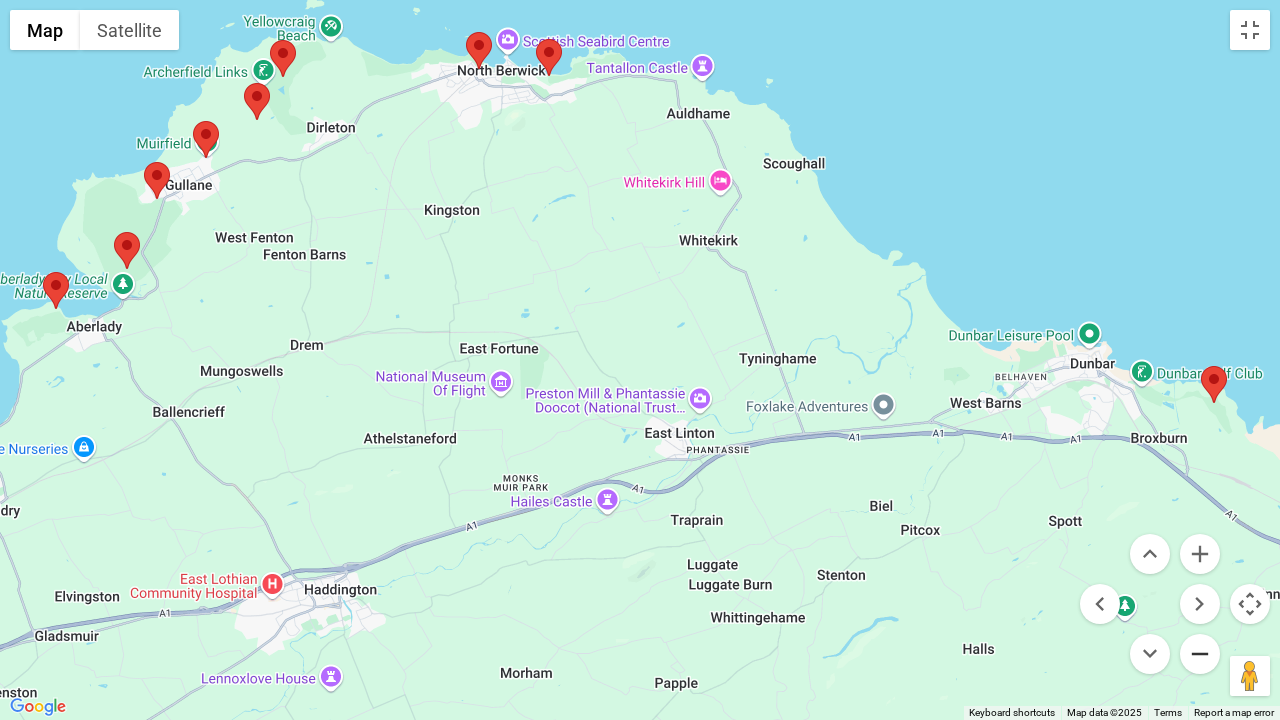 click at bounding box center (1200, 654) 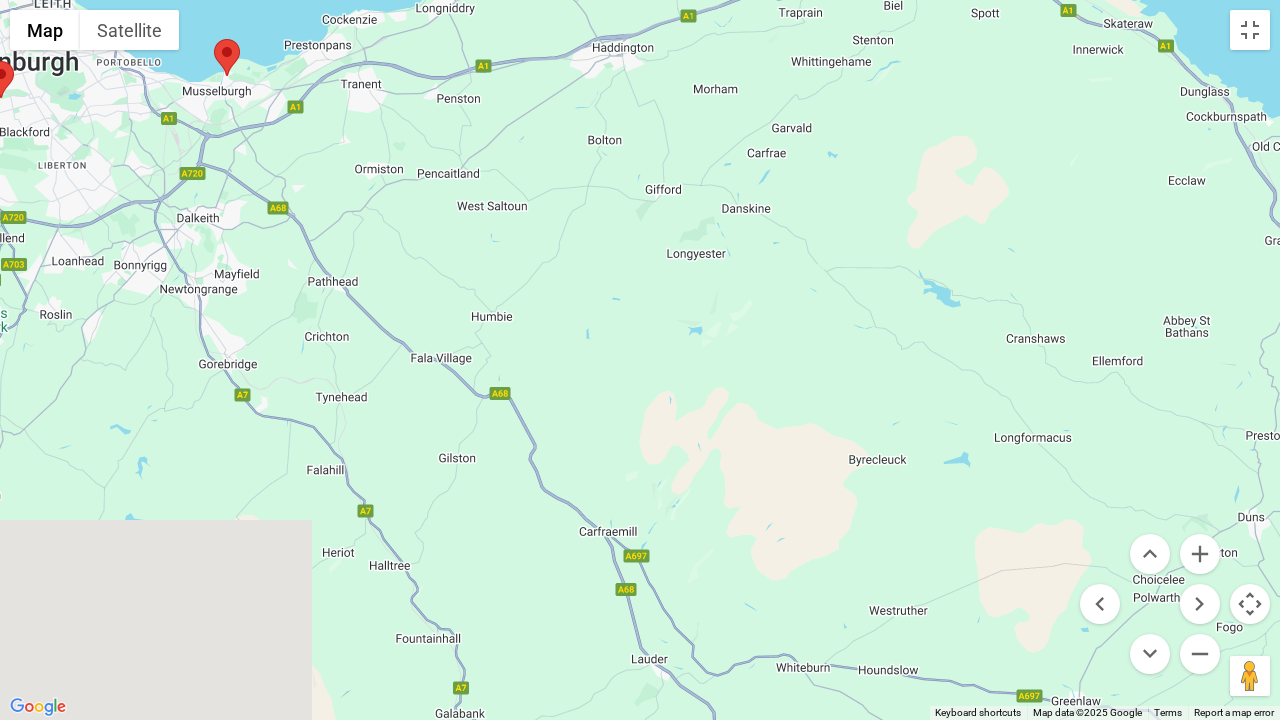 drag, startPoint x: 755, startPoint y: 550, endPoint x: 886, endPoint y: 111, distance: 458.1288 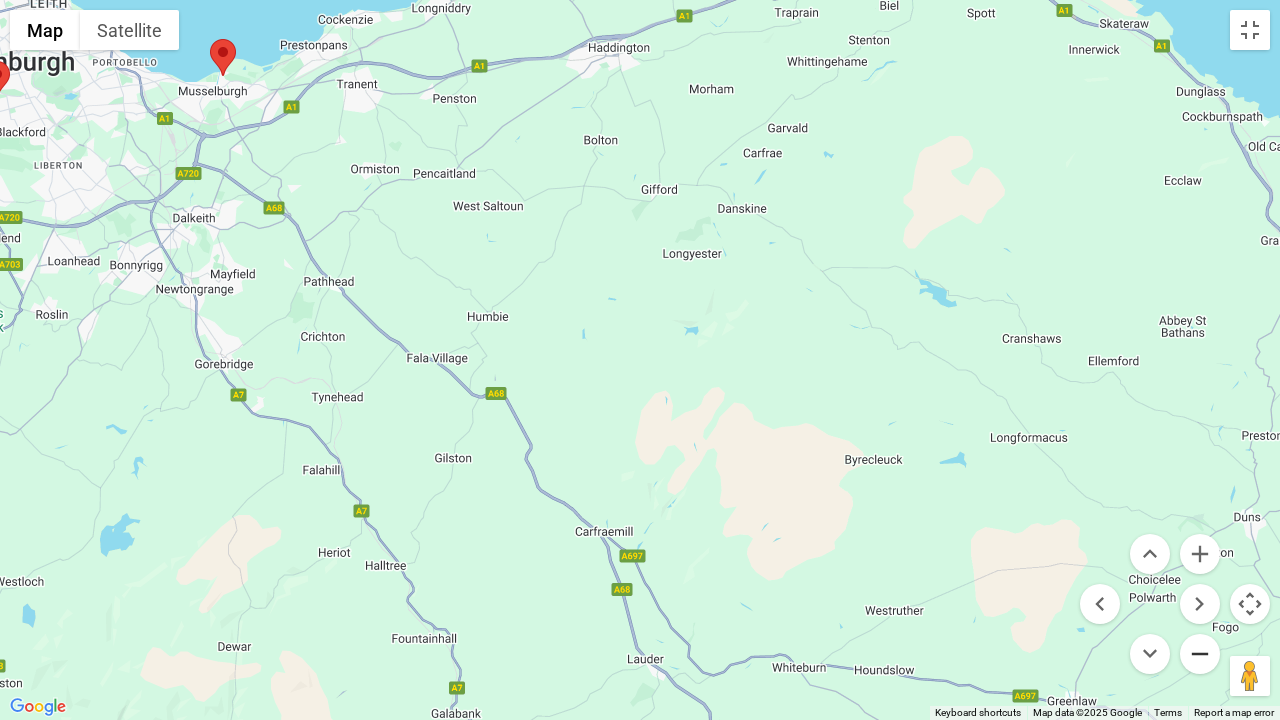 click at bounding box center [1200, 654] 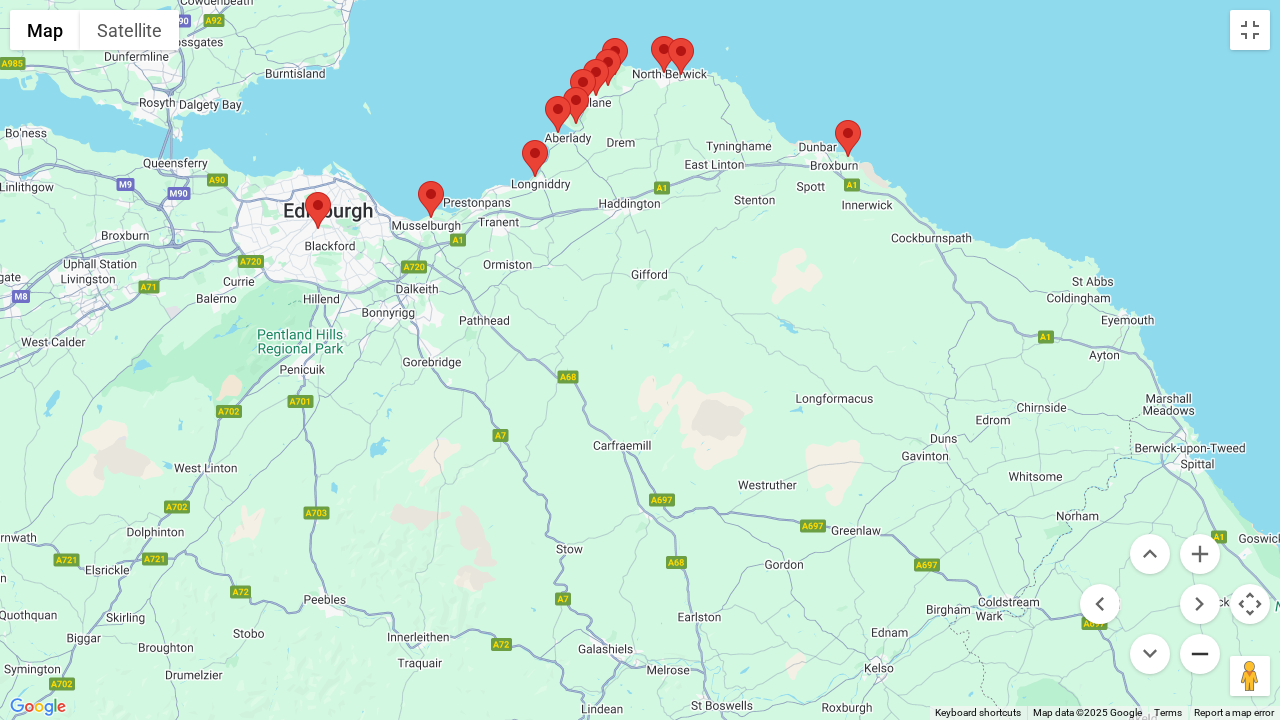 click at bounding box center (1200, 654) 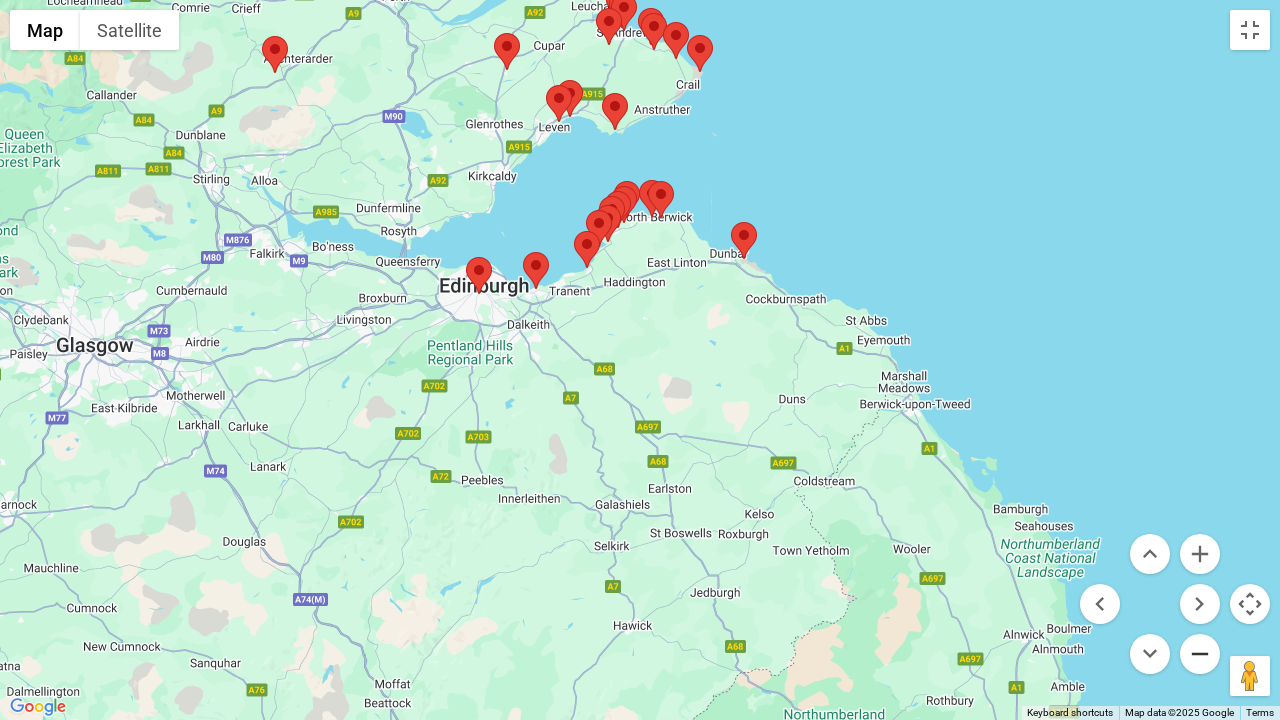 click at bounding box center [1200, 654] 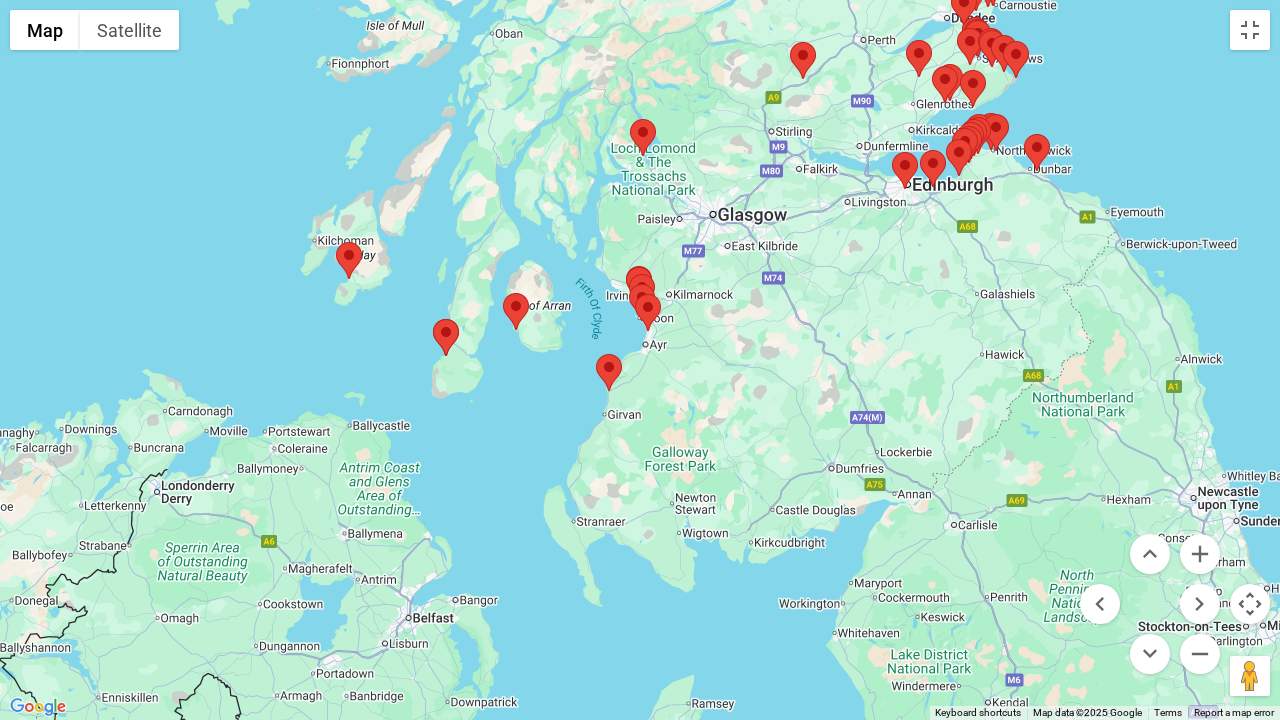 drag, startPoint x: 538, startPoint y: 504, endPoint x: 888, endPoint y: 366, distance: 376.22333 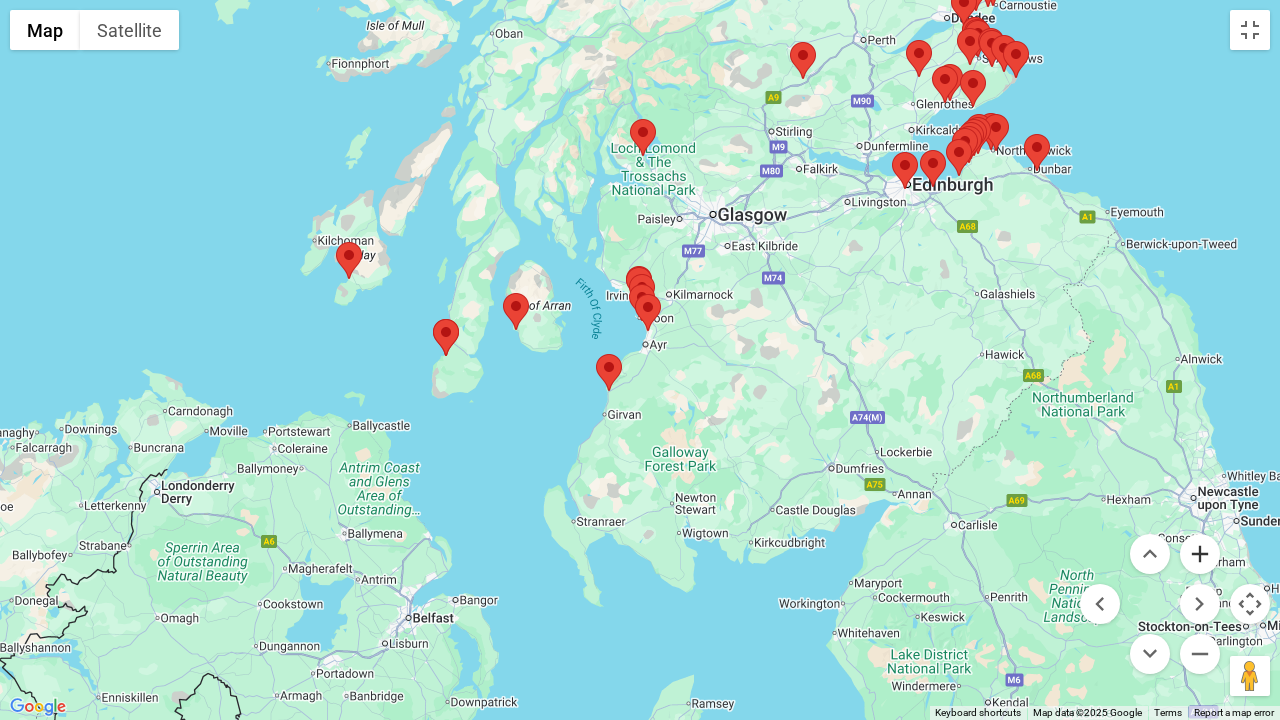 click at bounding box center [1200, 554] 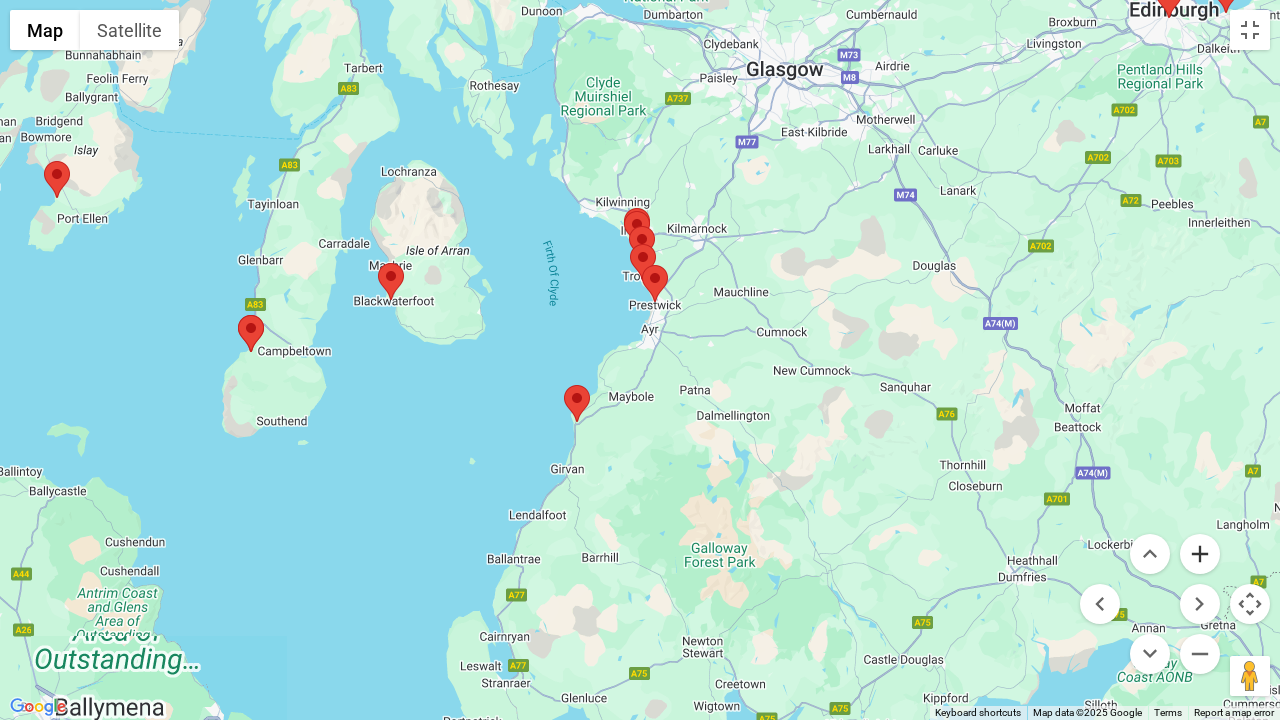 click at bounding box center (1200, 554) 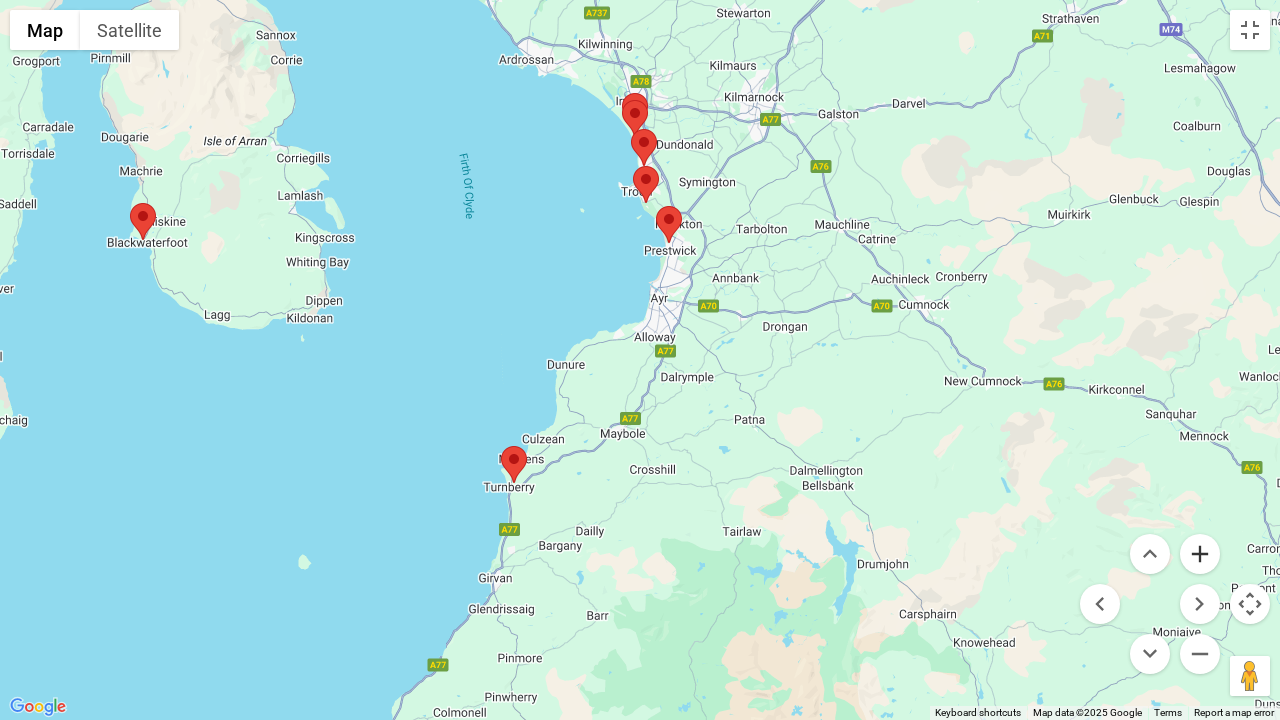 click at bounding box center [1200, 554] 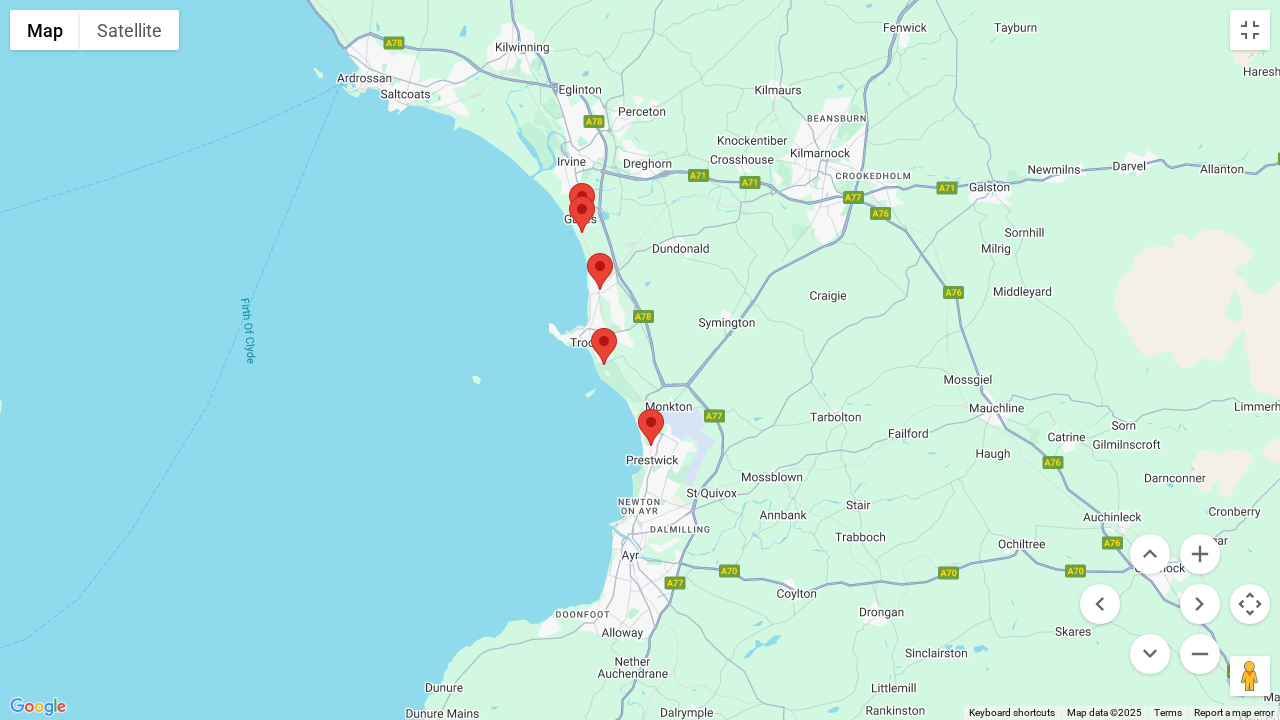 drag, startPoint x: 965, startPoint y: 341, endPoint x: 950, endPoint y: 441, distance: 101.118744 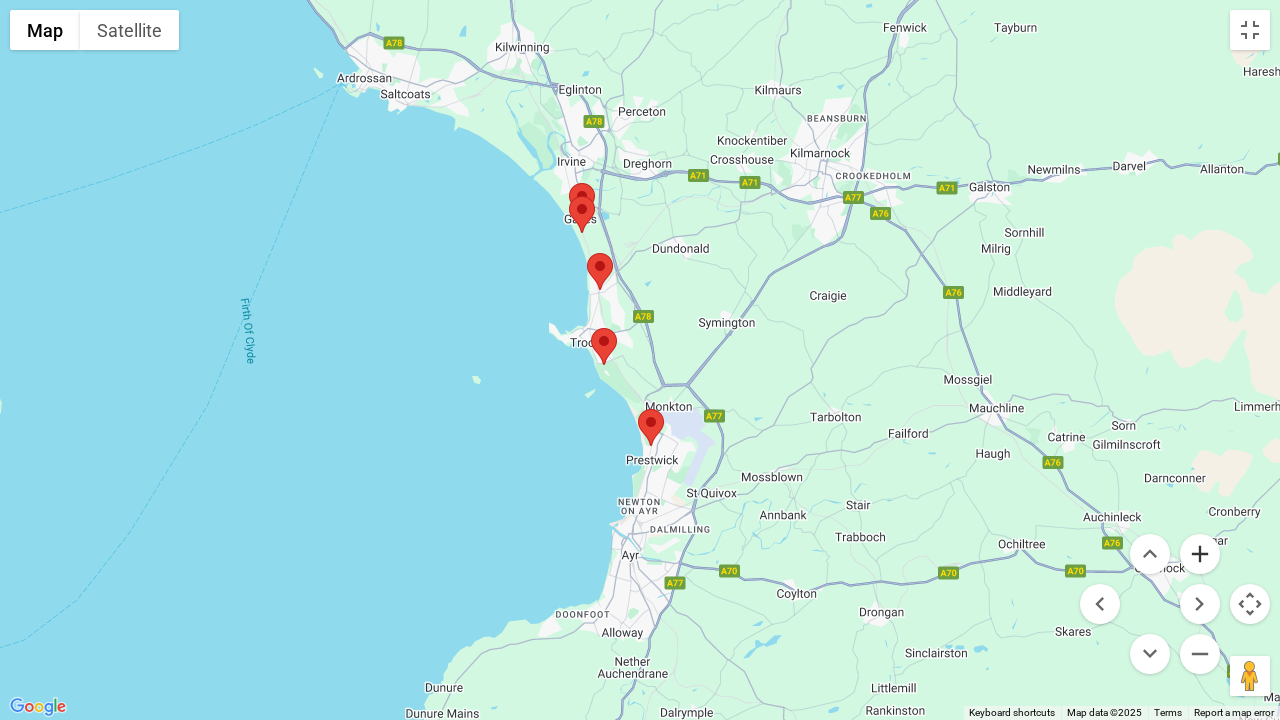 click at bounding box center [1200, 554] 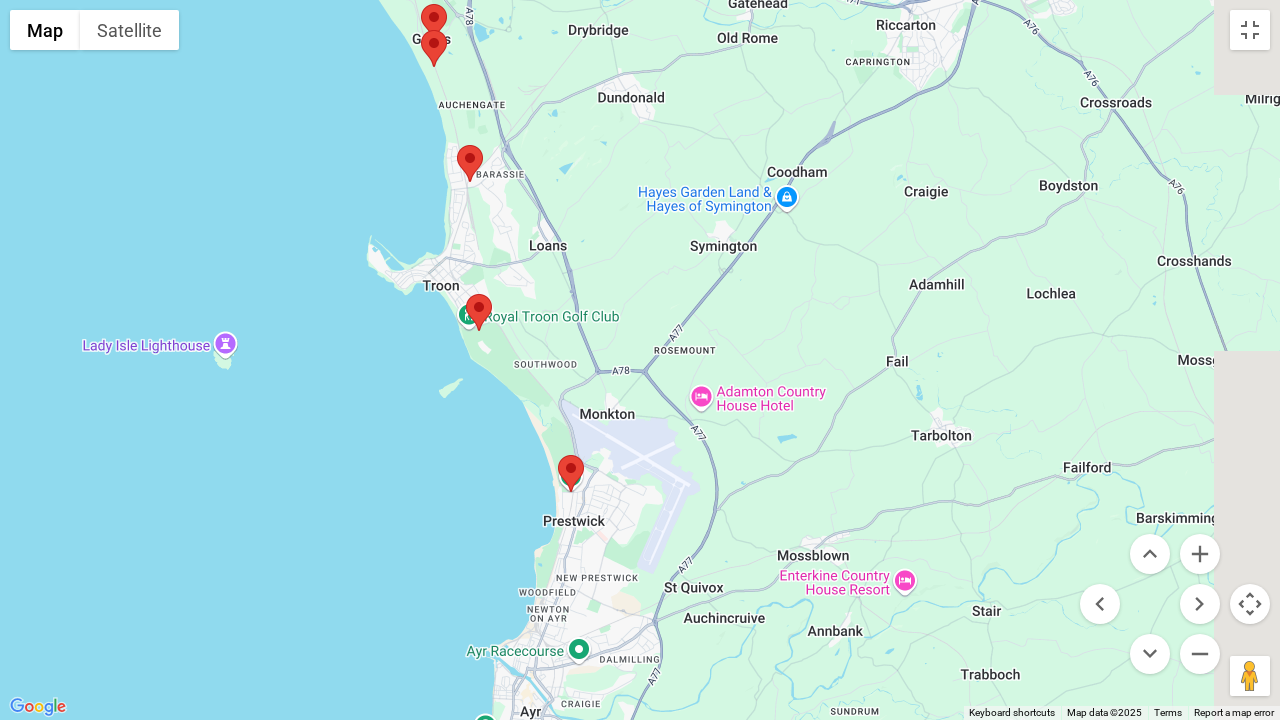 drag, startPoint x: 788, startPoint y: 240, endPoint x: 703, endPoint y: 170, distance: 110.11358 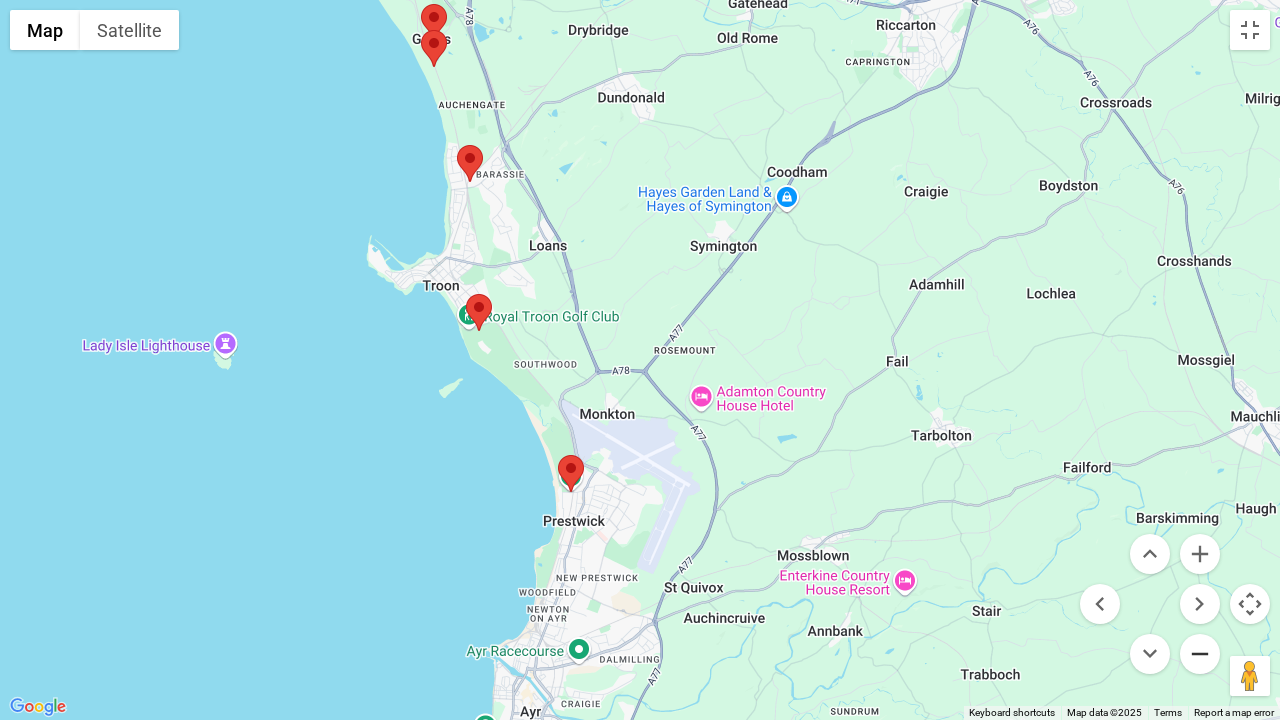 click at bounding box center (1200, 654) 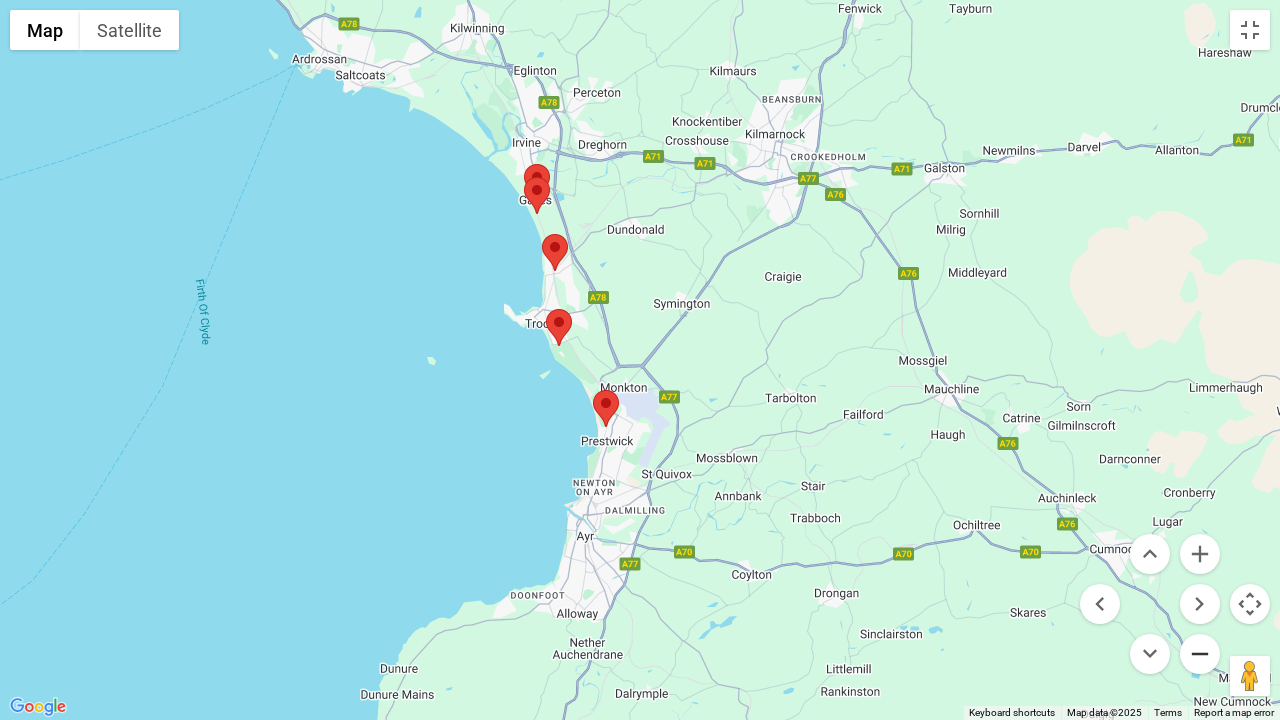 click at bounding box center [1200, 654] 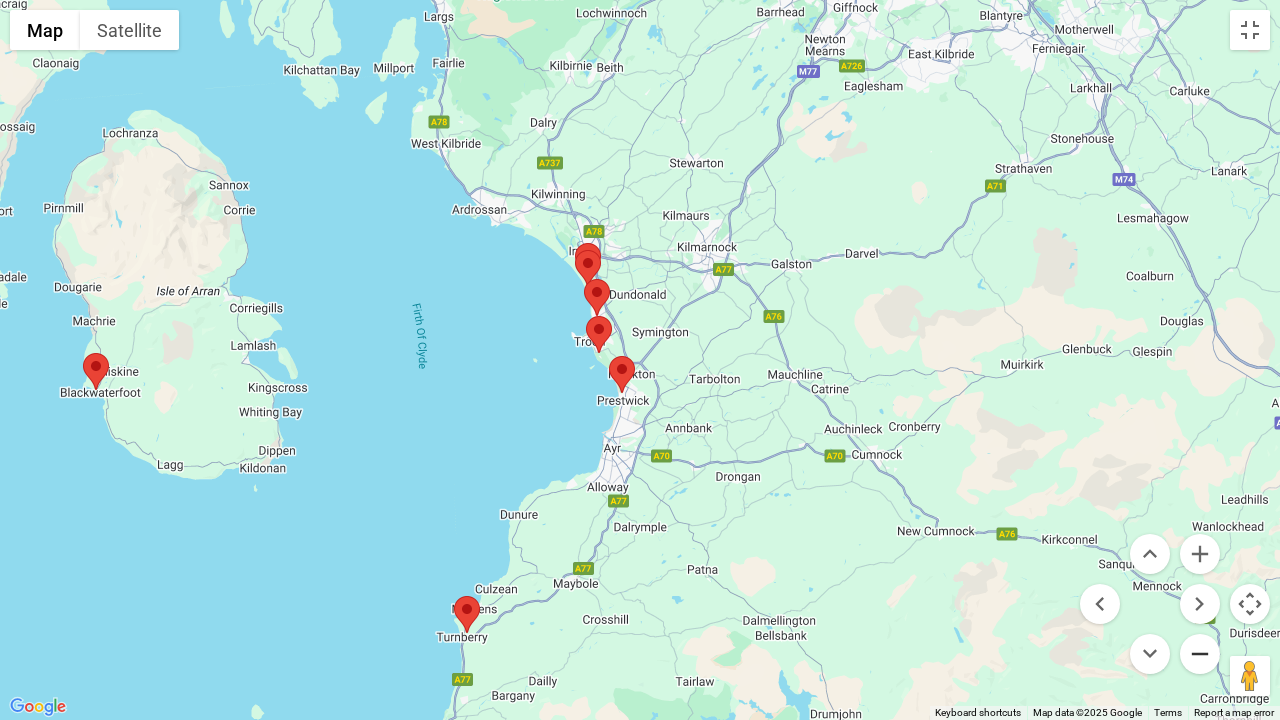 click at bounding box center (1200, 654) 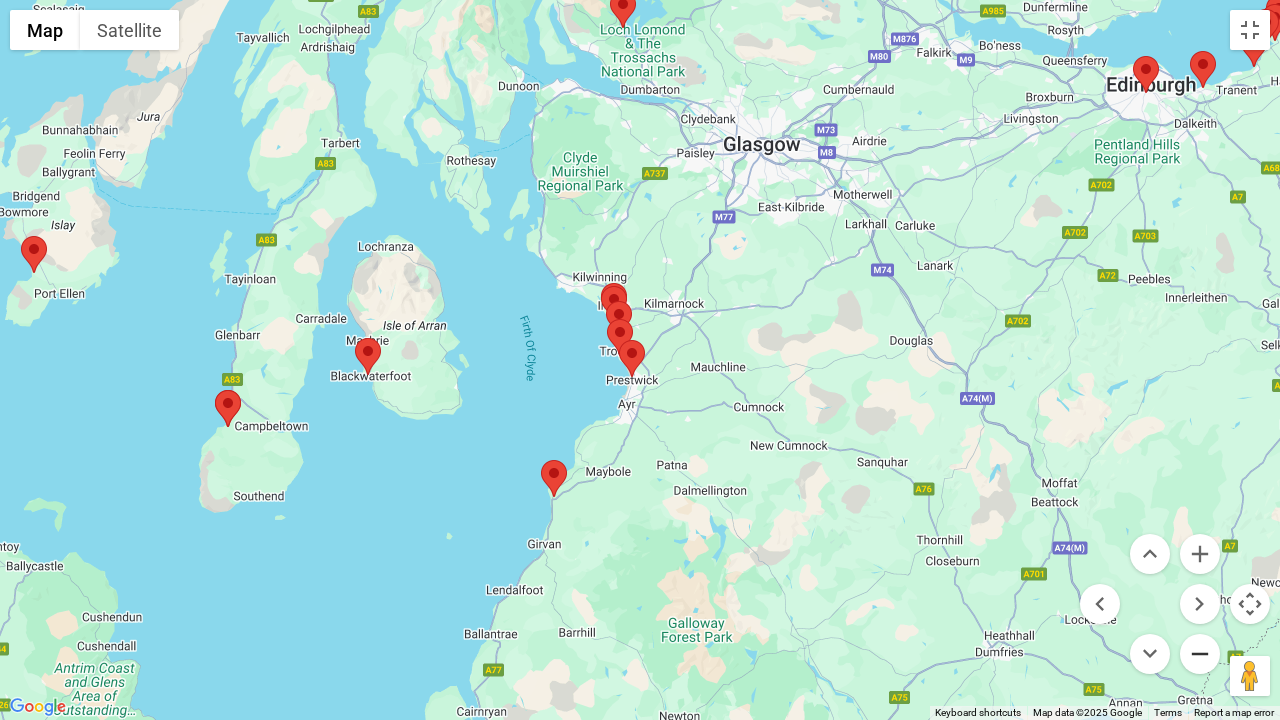 click at bounding box center (1200, 654) 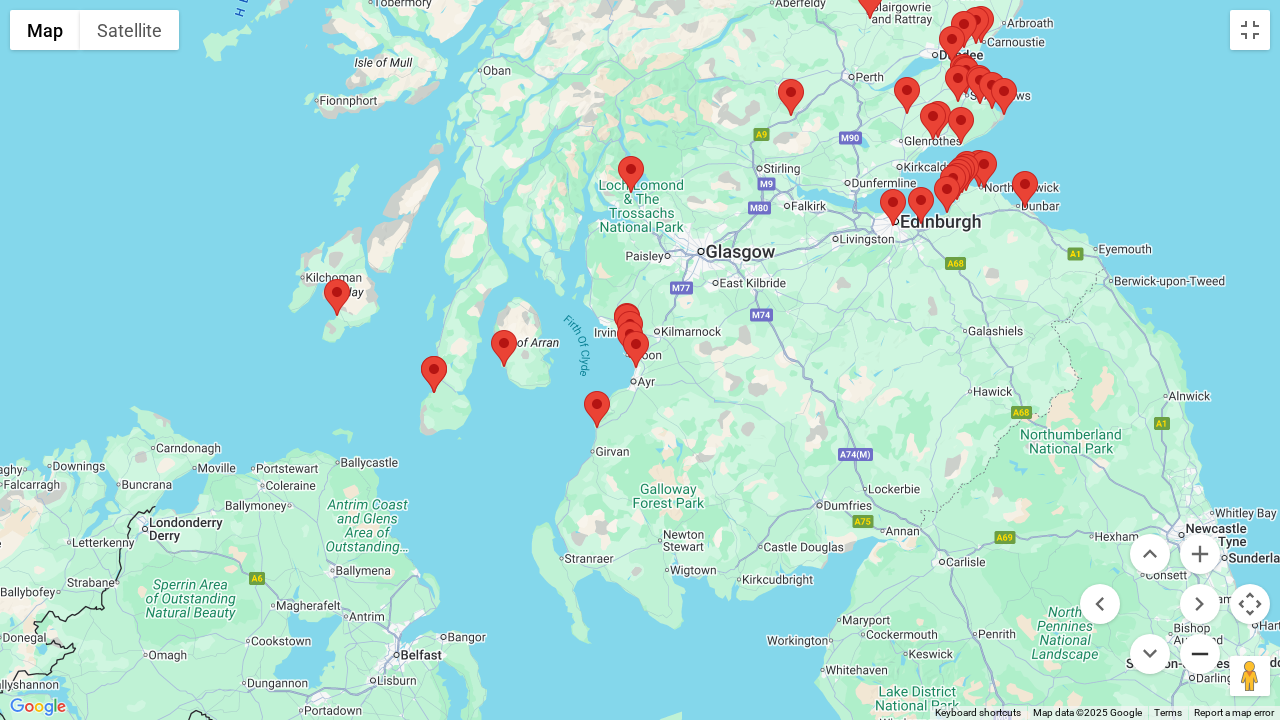 click at bounding box center [1200, 654] 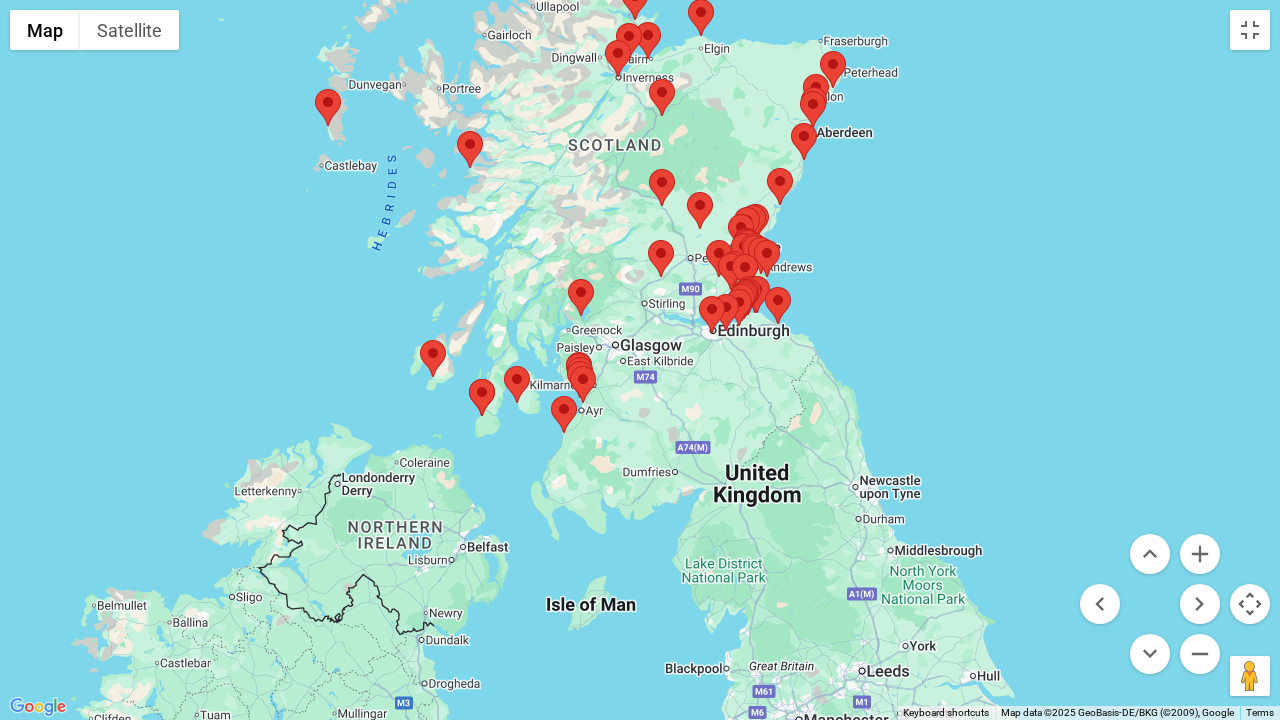 drag, startPoint x: 1003, startPoint y: 284, endPoint x: 949, endPoint y: 311, distance: 60.373837 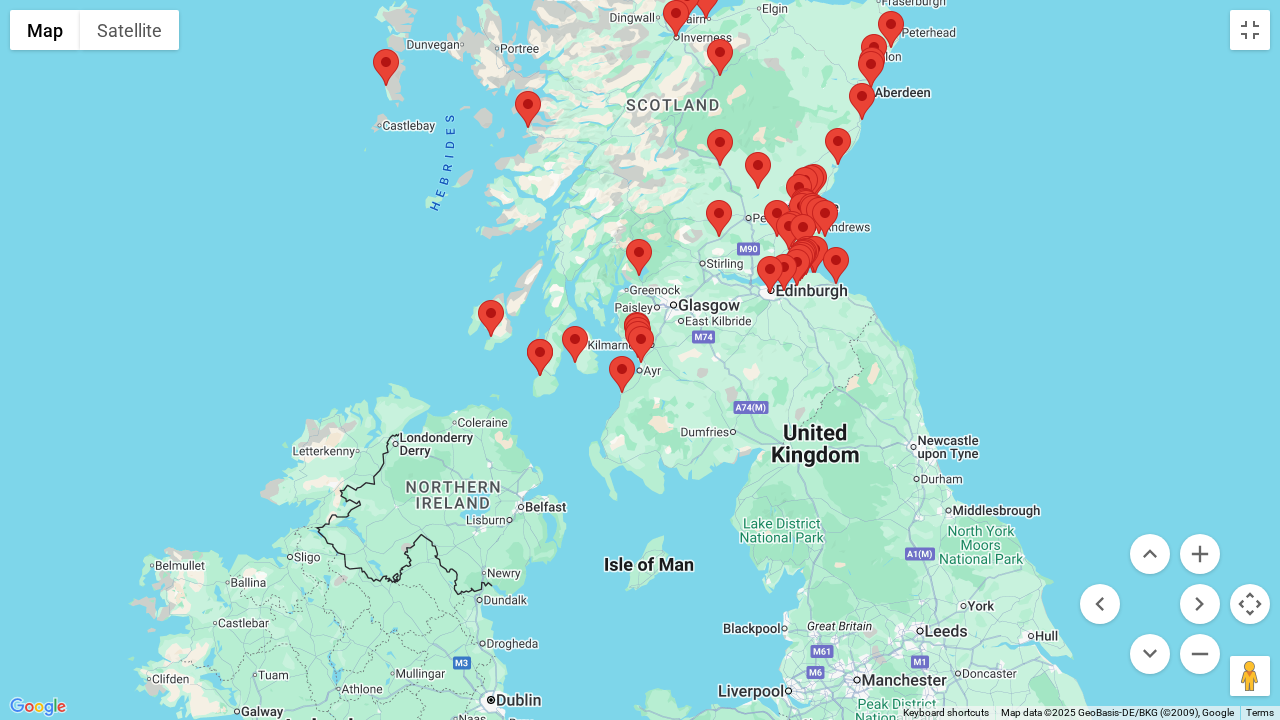 drag, startPoint x: 820, startPoint y: 383, endPoint x: 882, endPoint y: 340, distance: 75.45197 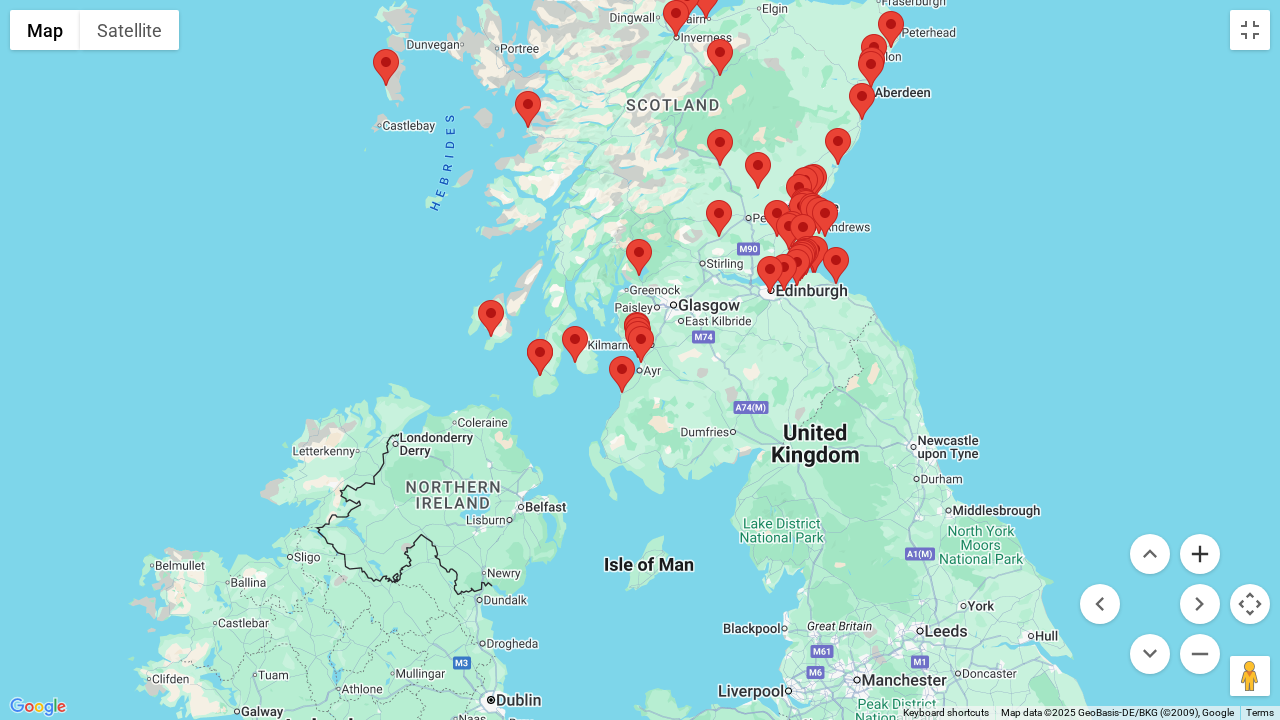 click at bounding box center (1200, 554) 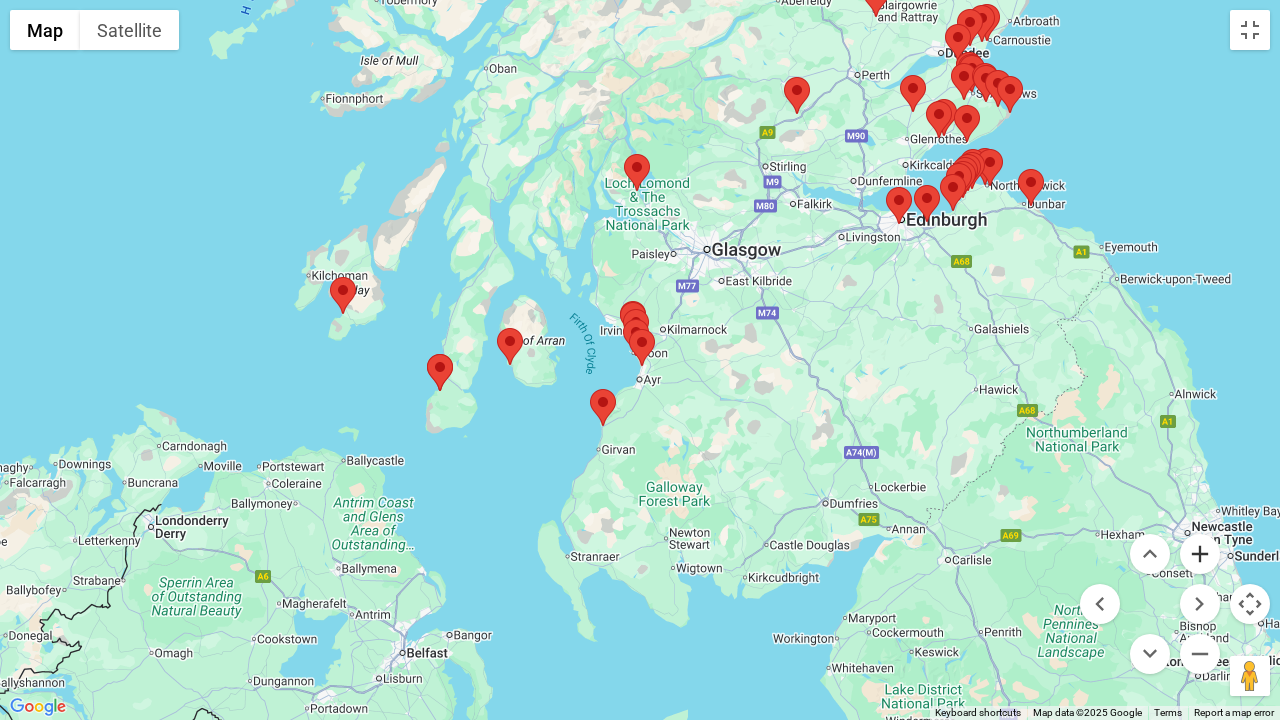 click at bounding box center [1200, 554] 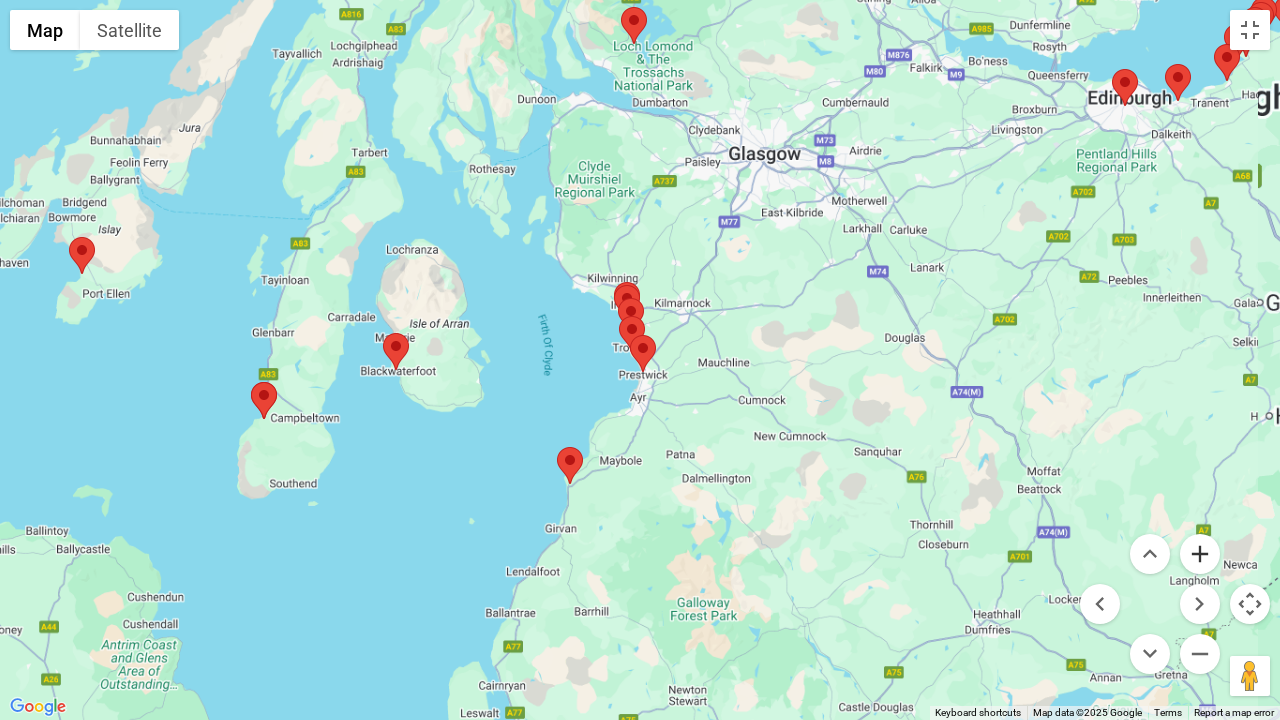 click at bounding box center (1200, 554) 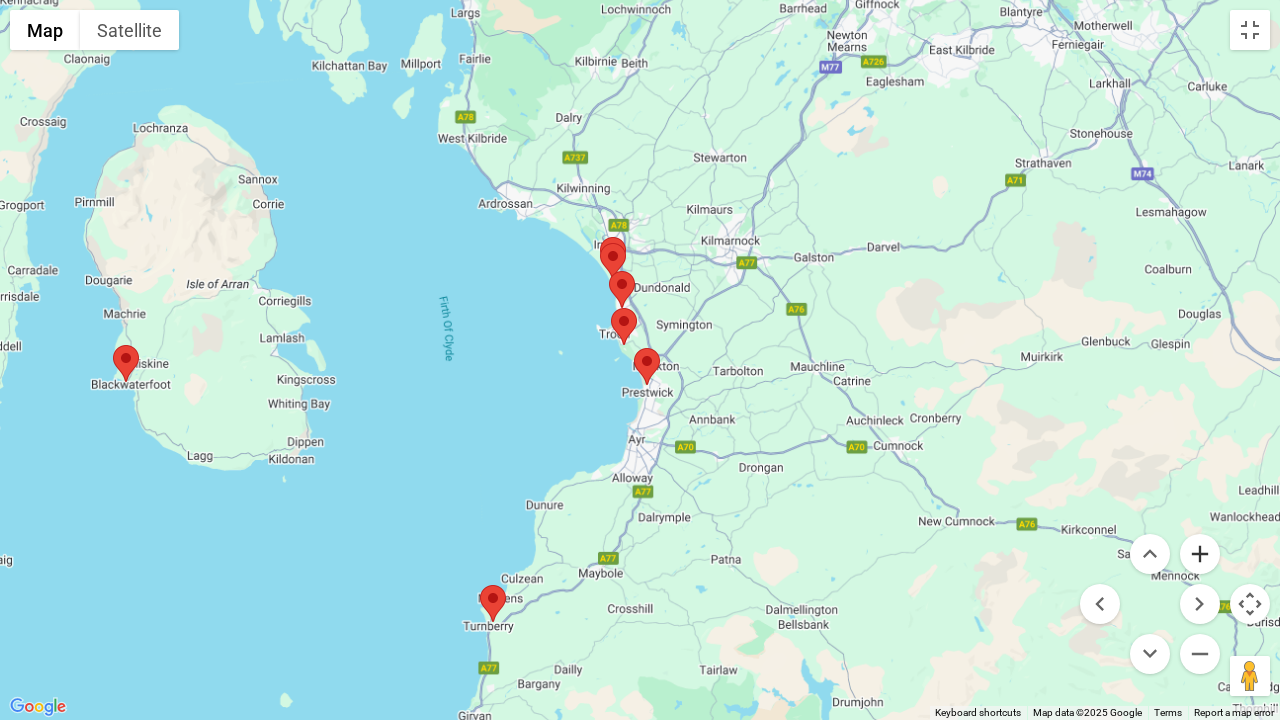 click at bounding box center (1200, 554) 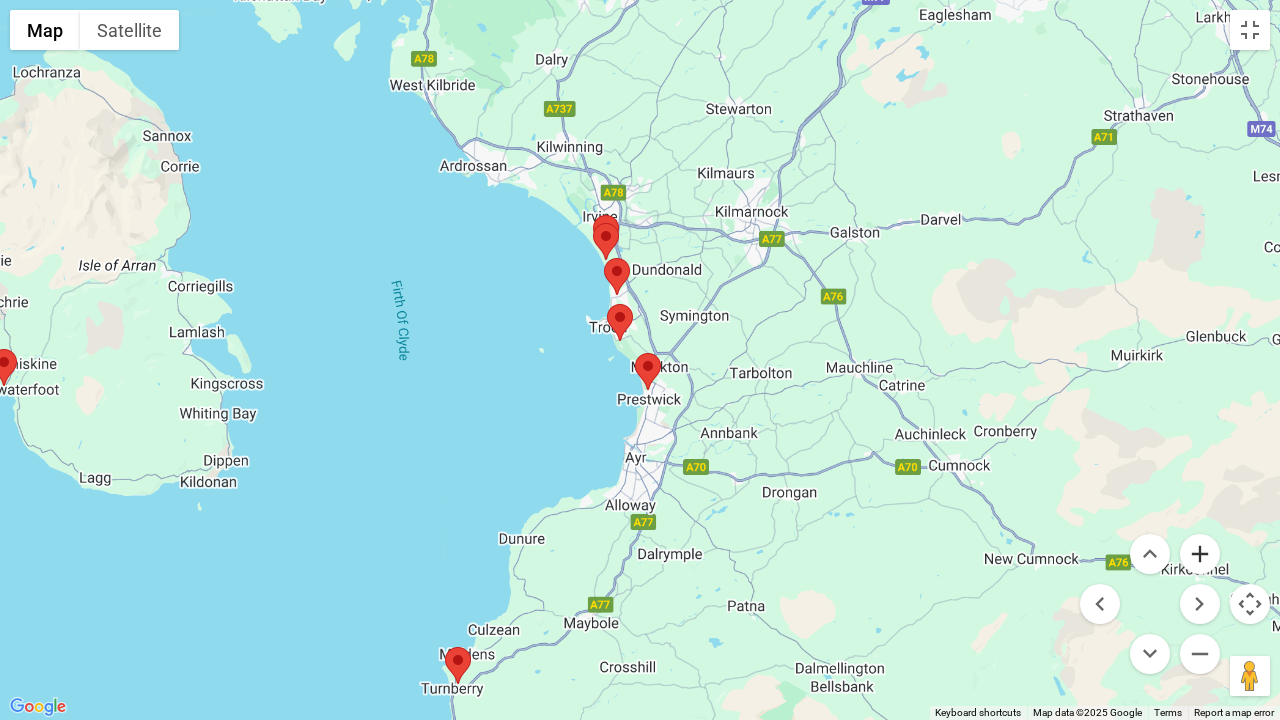 click at bounding box center [1200, 554] 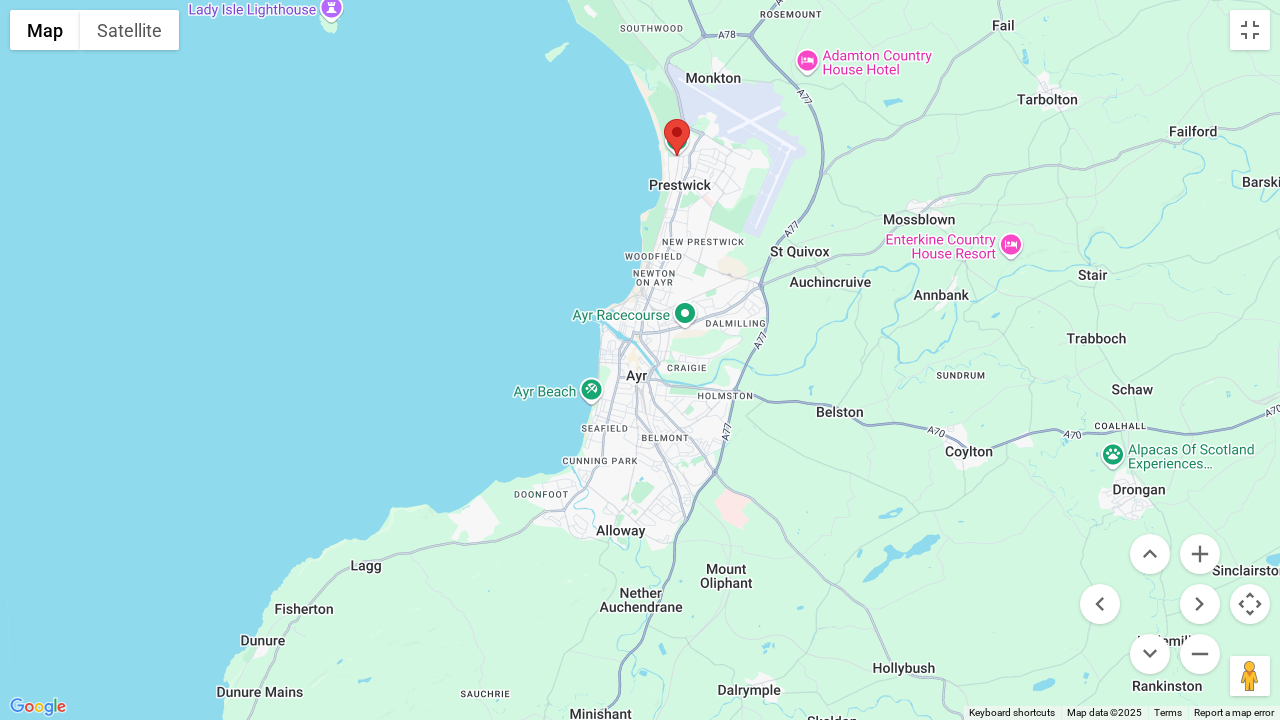 drag, startPoint x: 793, startPoint y: 554, endPoint x: 803, endPoint y: 247, distance: 307.1628 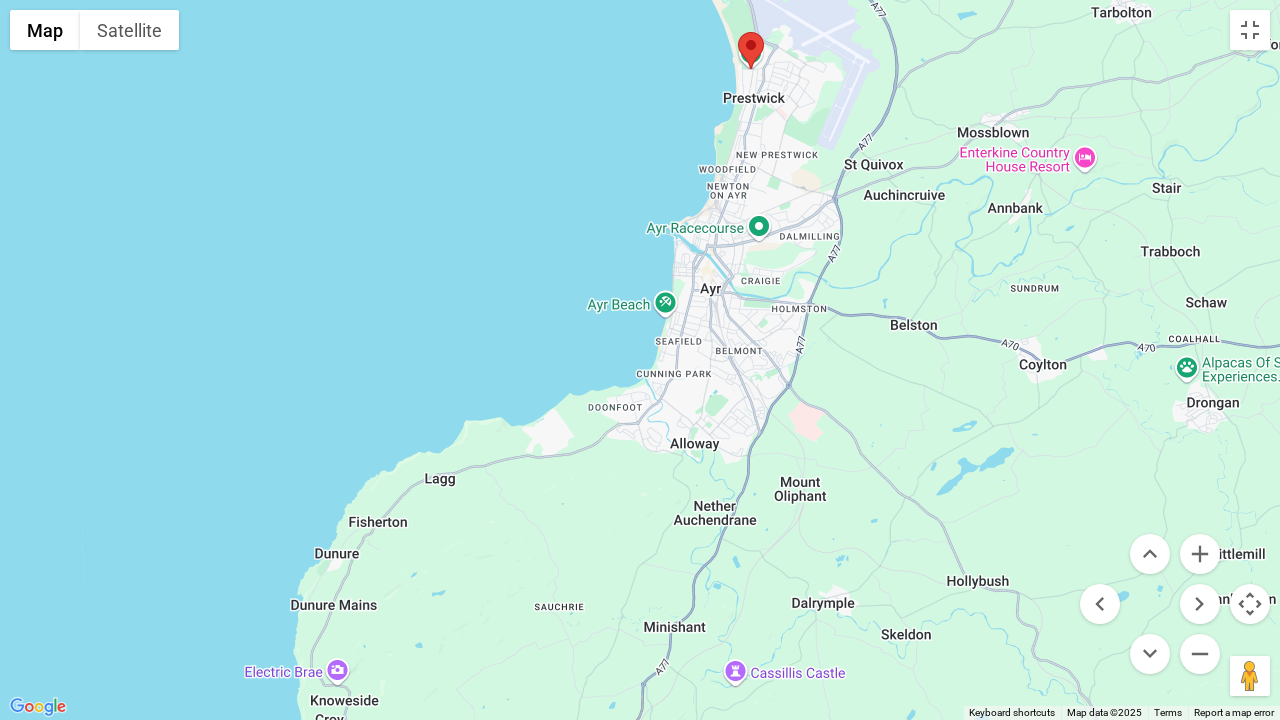 drag, startPoint x: 728, startPoint y: 389, endPoint x: 744, endPoint y: 463, distance: 75.70998 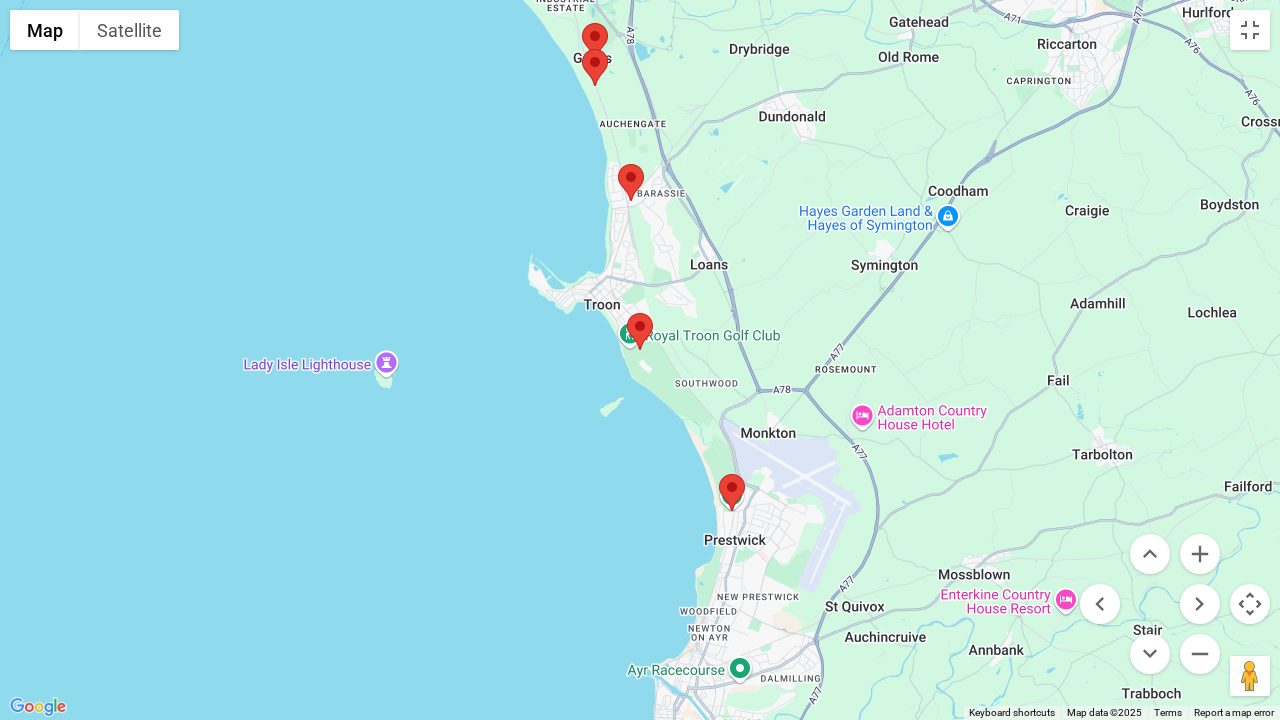 drag, startPoint x: 822, startPoint y: 159, endPoint x: 872, endPoint y: 428, distance: 273.6074 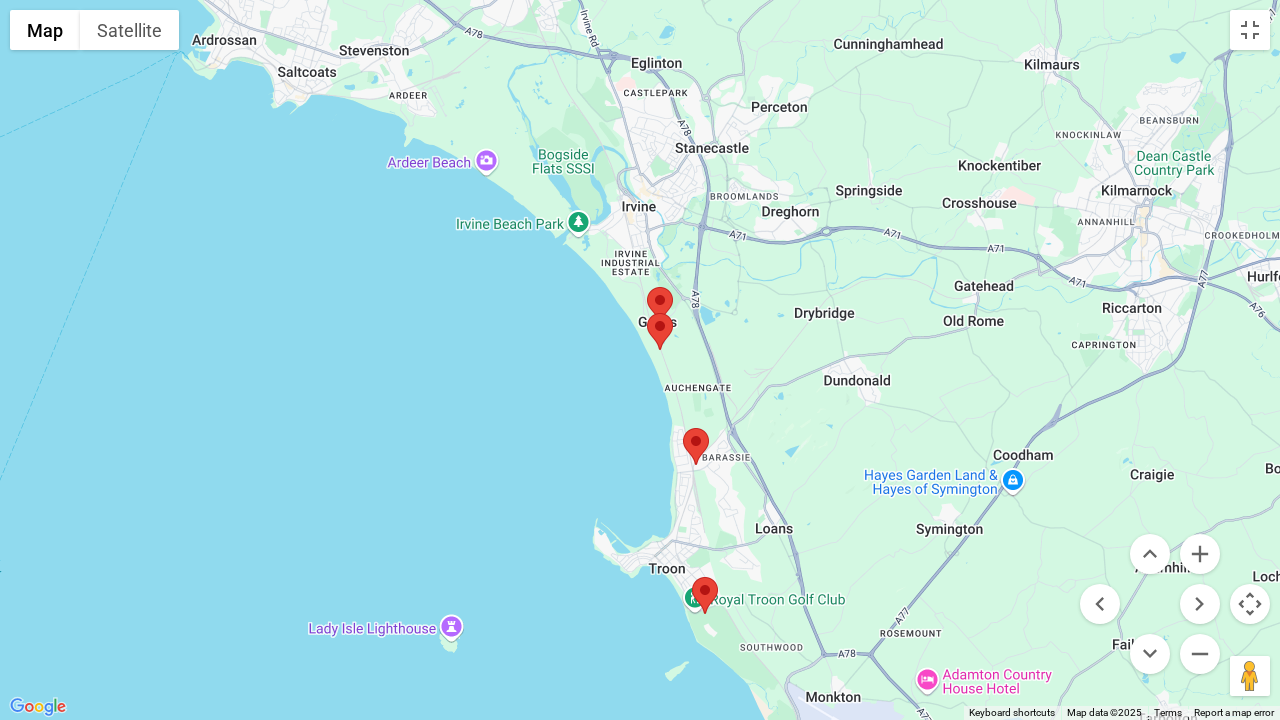 drag, startPoint x: 782, startPoint y: 160, endPoint x: 846, endPoint y: 414, distance: 261.93893 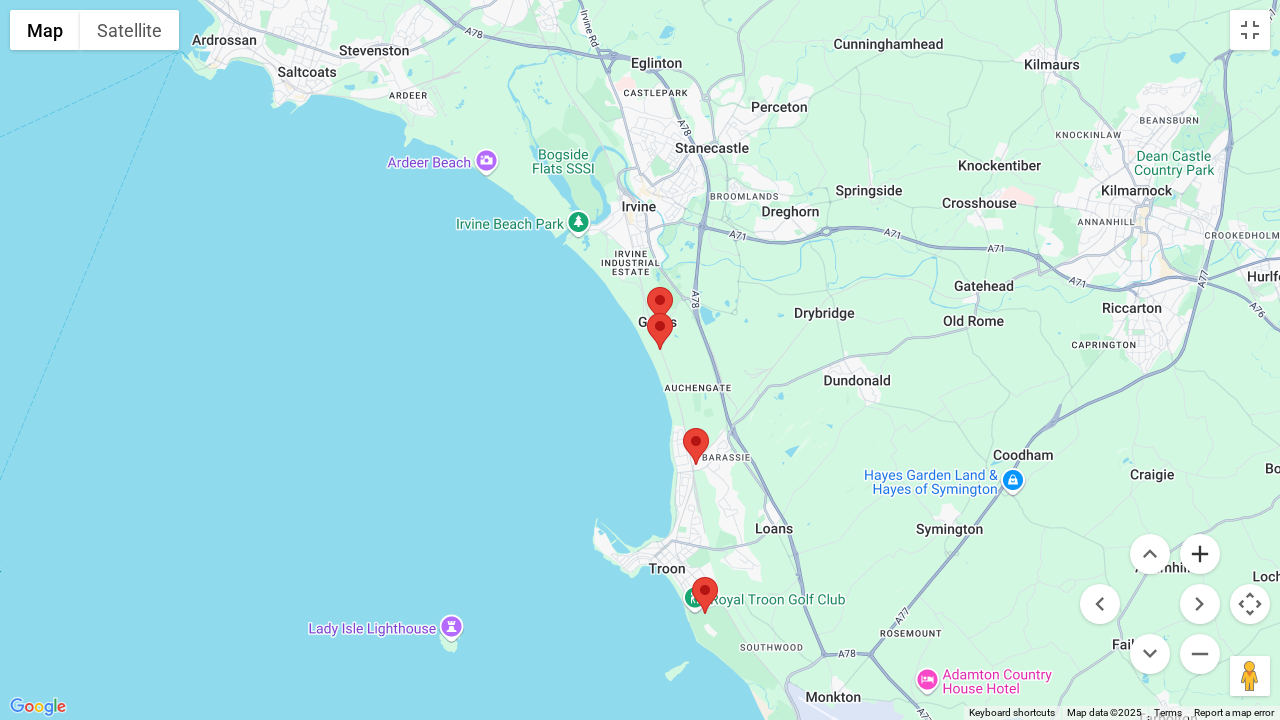 click at bounding box center [1200, 554] 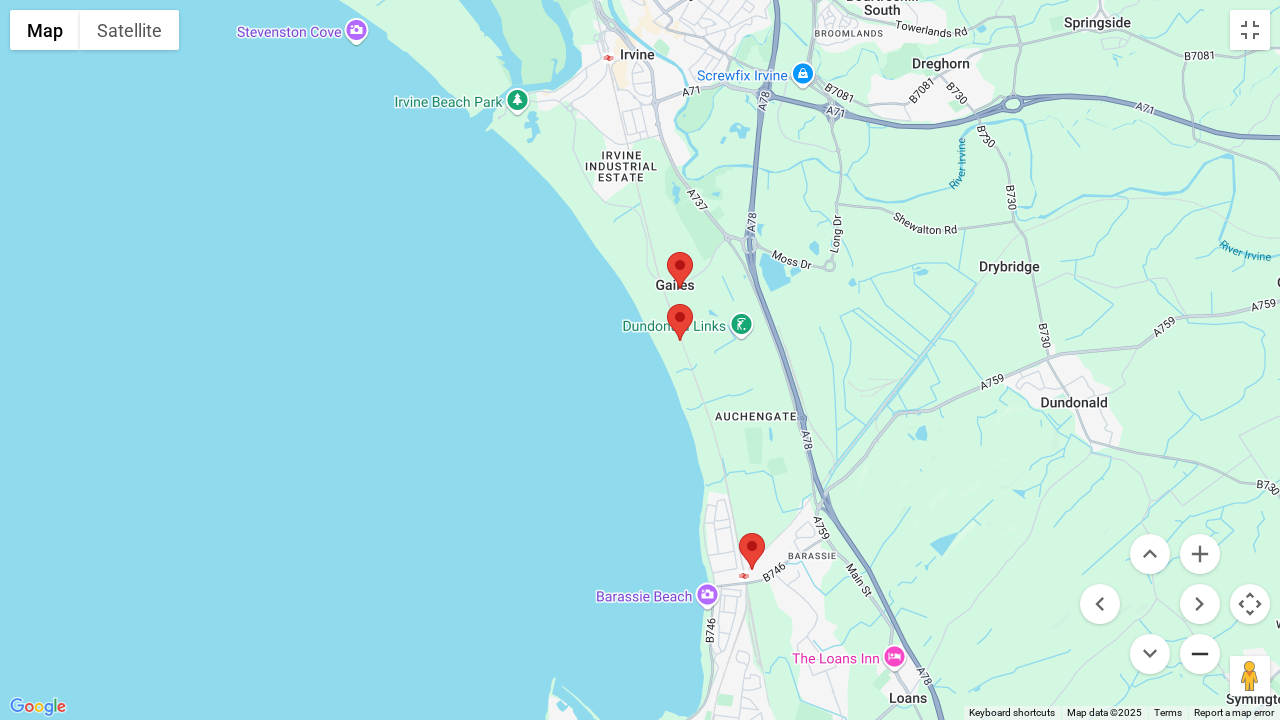 click at bounding box center (1200, 654) 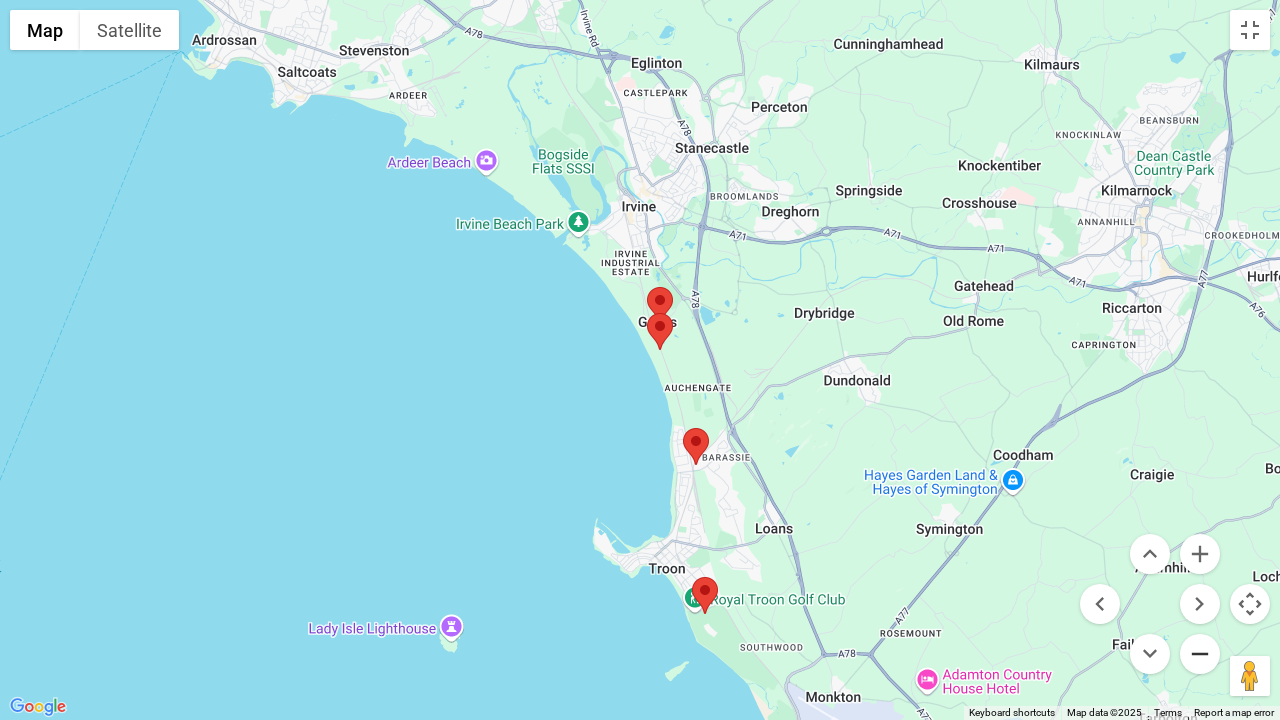 click at bounding box center (1200, 654) 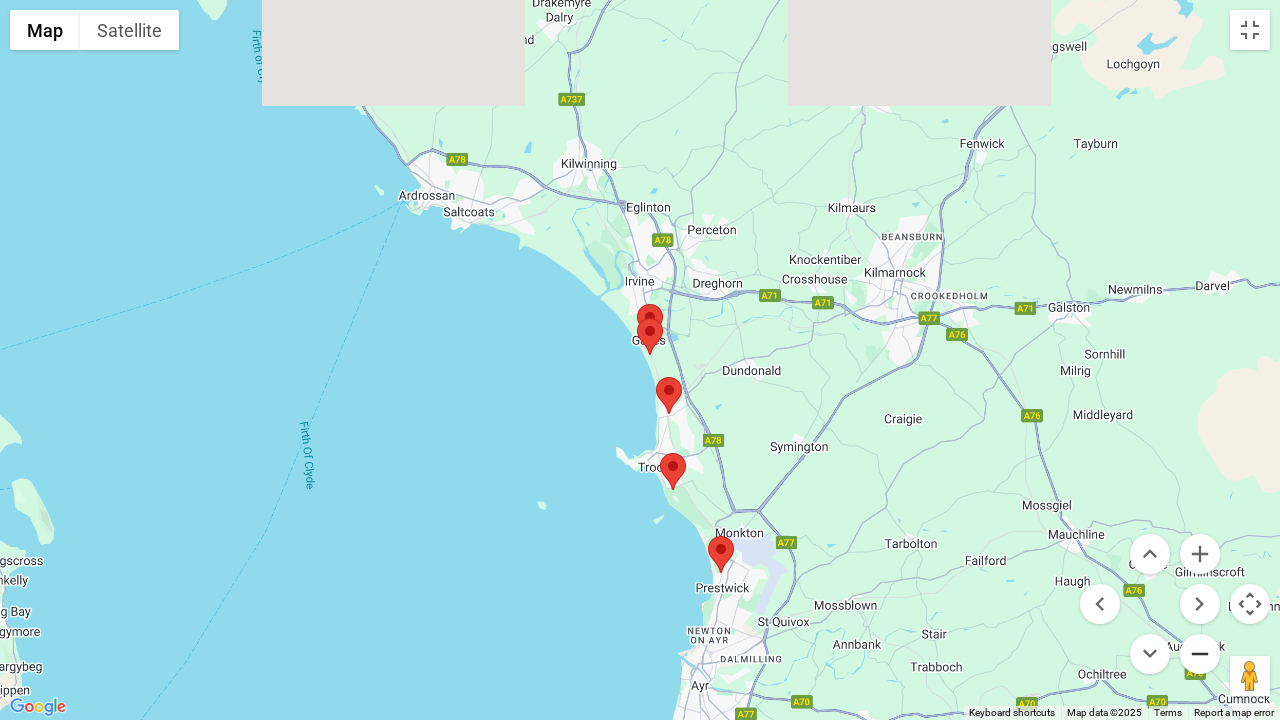 click at bounding box center [1200, 654] 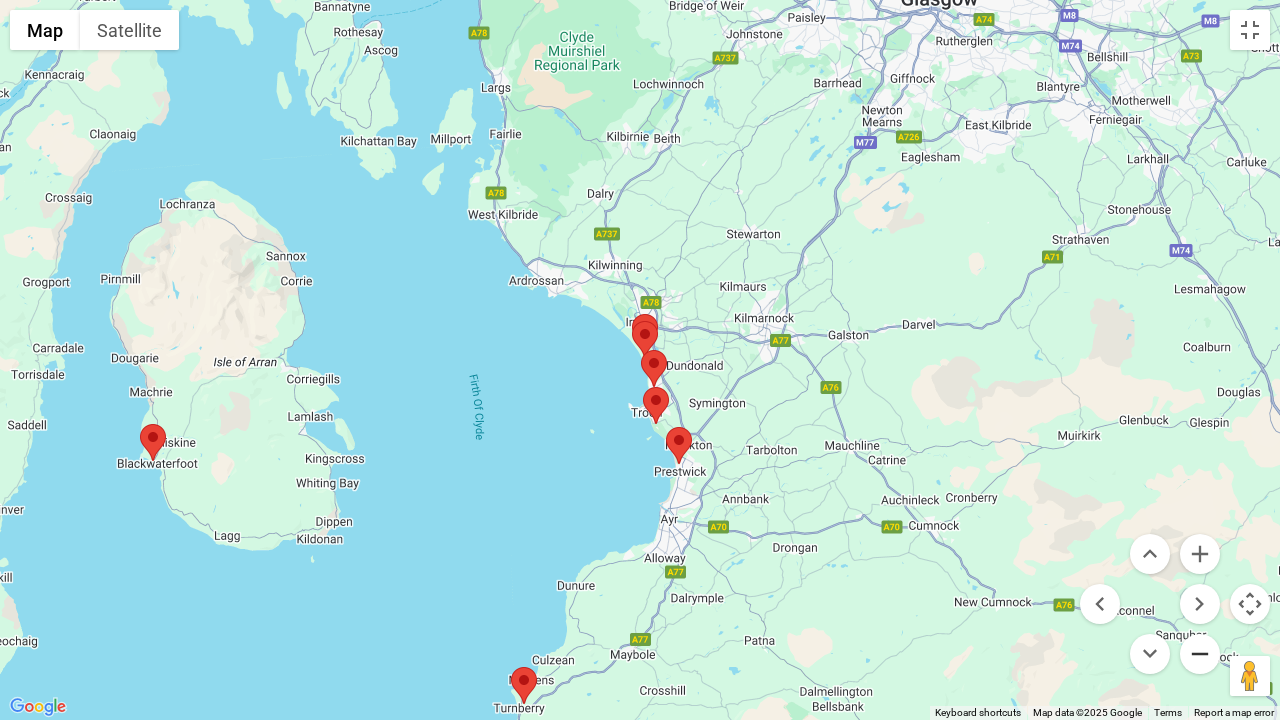 click at bounding box center [1200, 654] 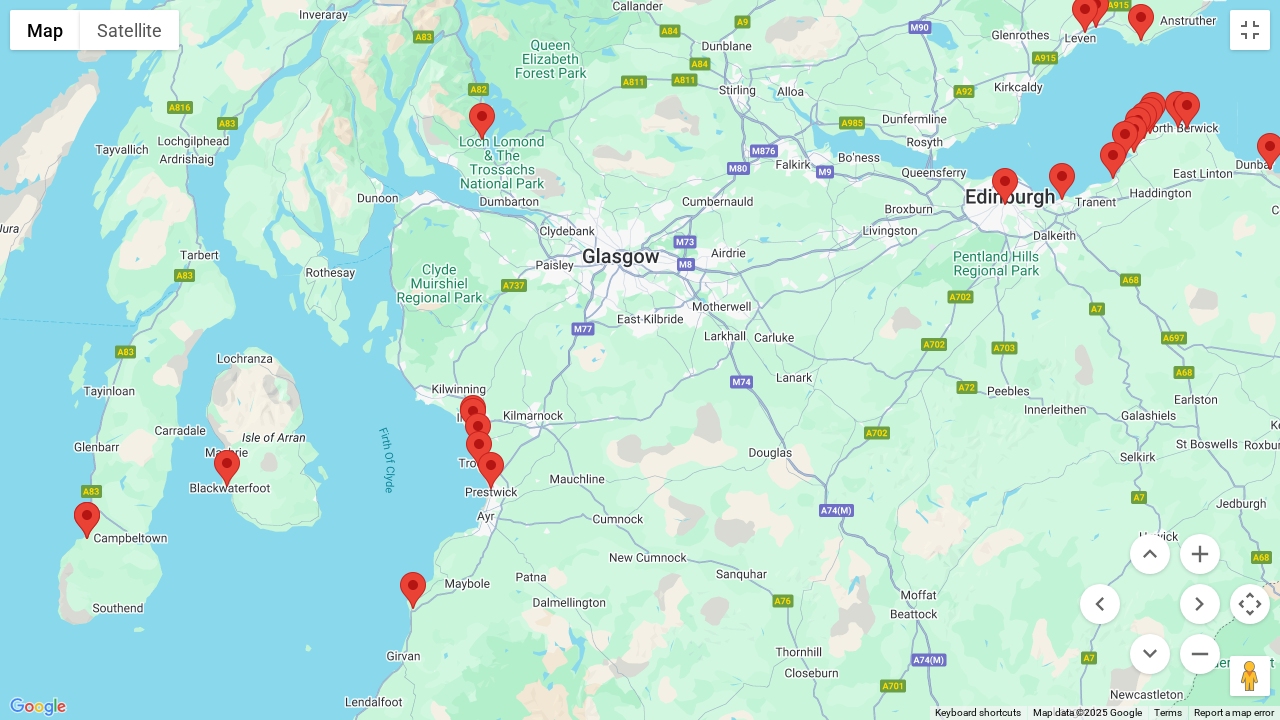 drag, startPoint x: 949, startPoint y: 378, endPoint x: 778, endPoint y: 456, distance: 187.94946 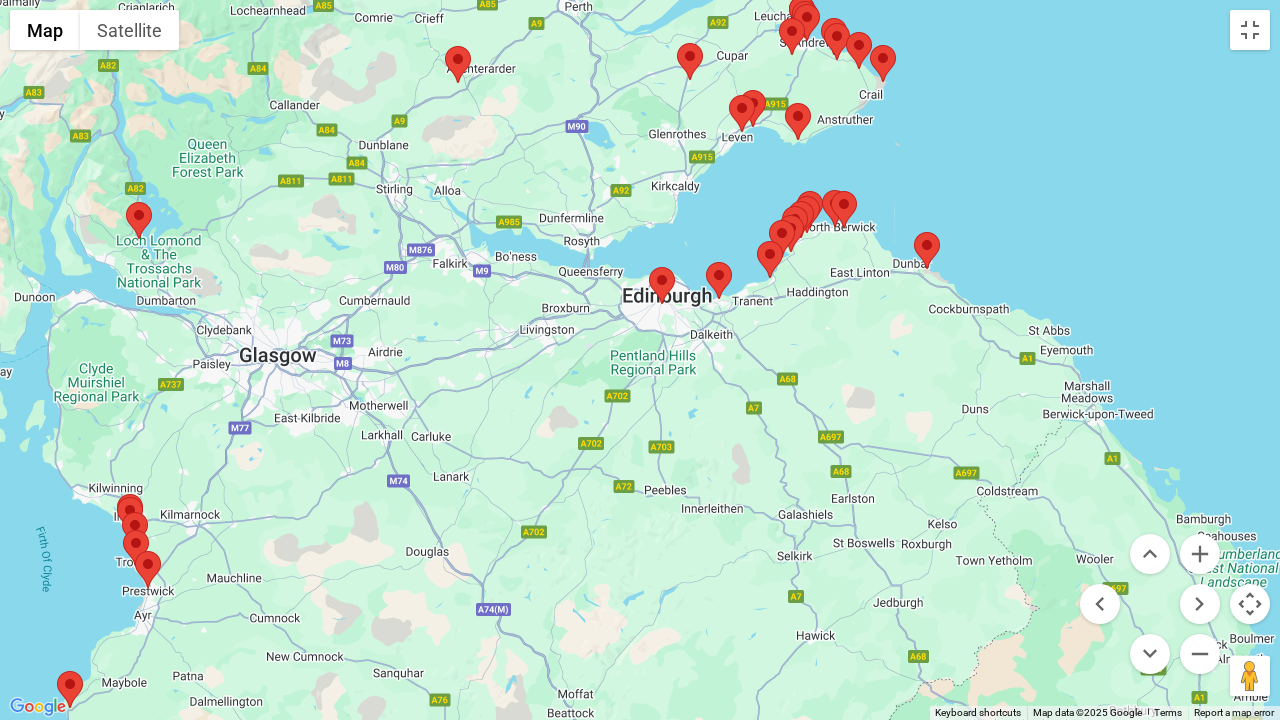 drag, startPoint x: 1043, startPoint y: 347, endPoint x: 675, endPoint y: 457, distance: 384.08853 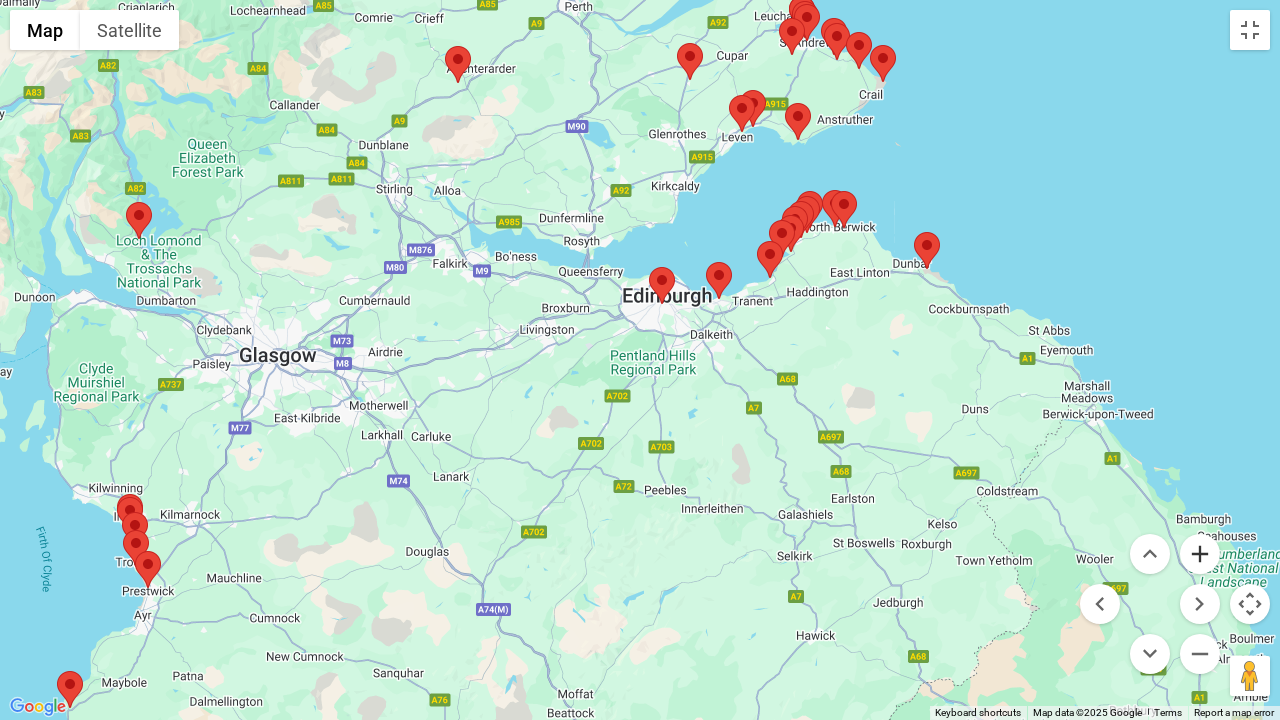 click at bounding box center [1200, 554] 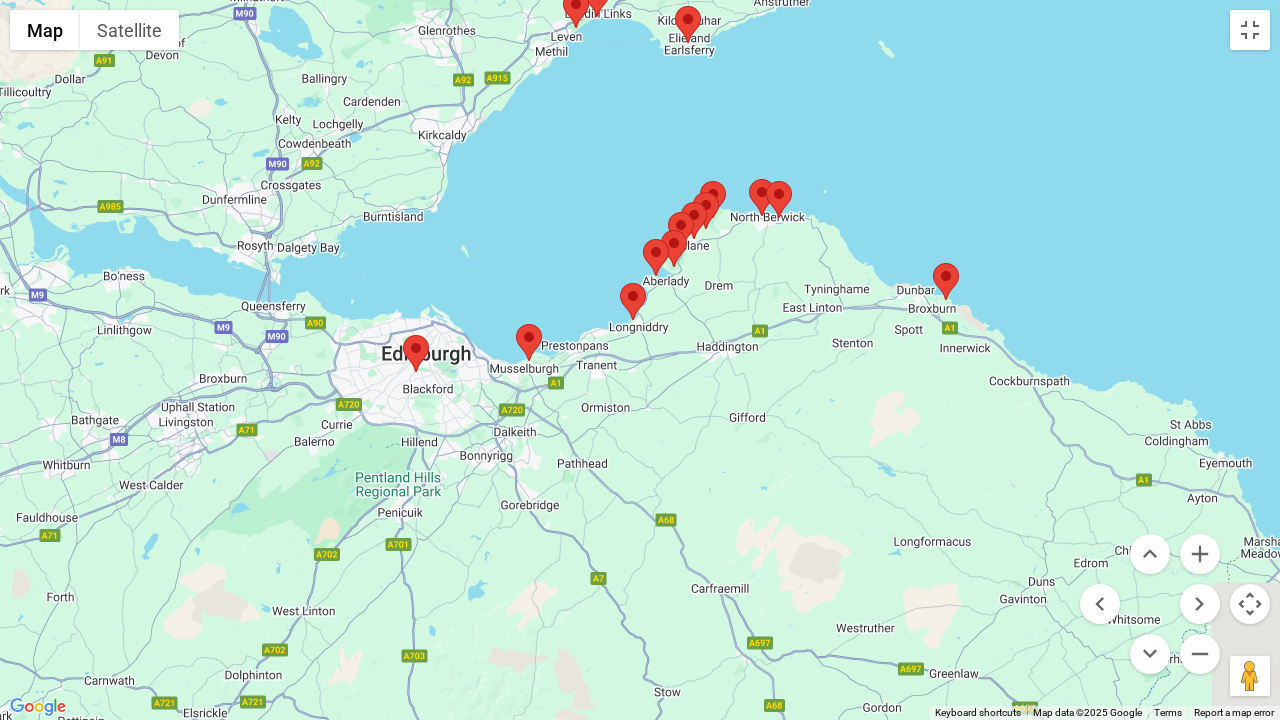 drag, startPoint x: 1028, startPoint y: 387, endPoint x: 734, endPoint y: 514, distance: 320.25772 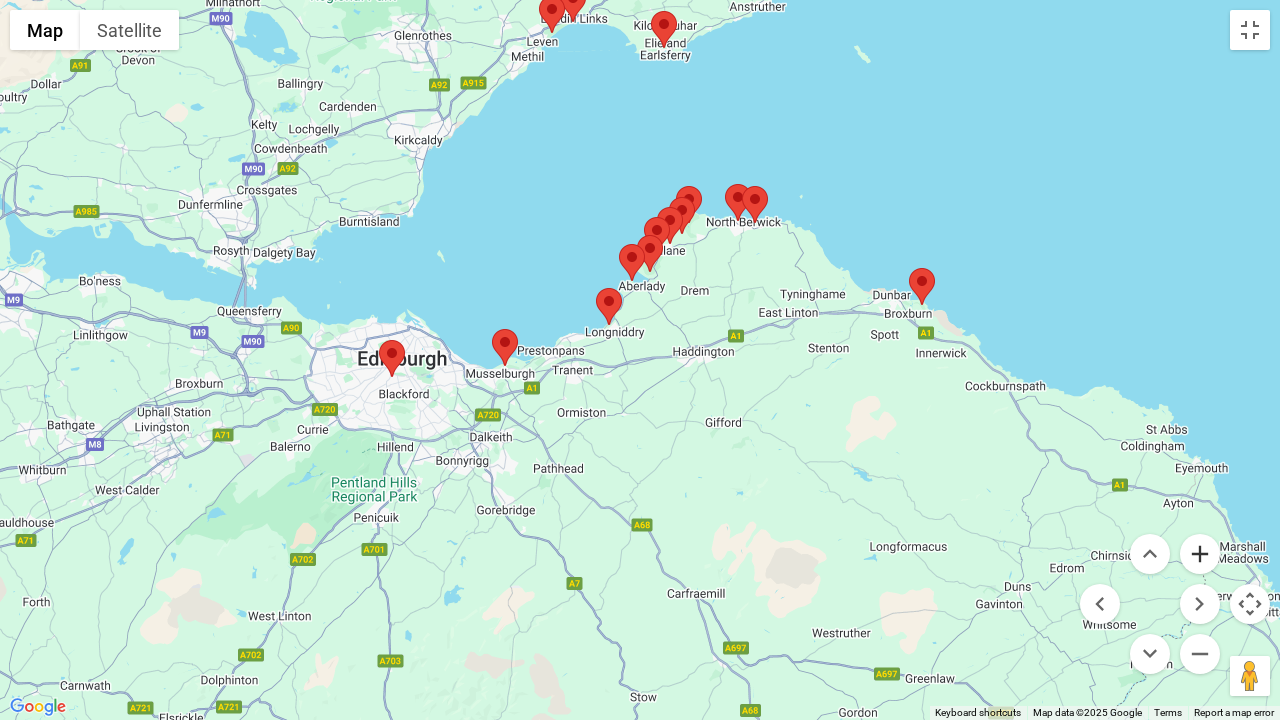 click at bounding box center (1200, 554) 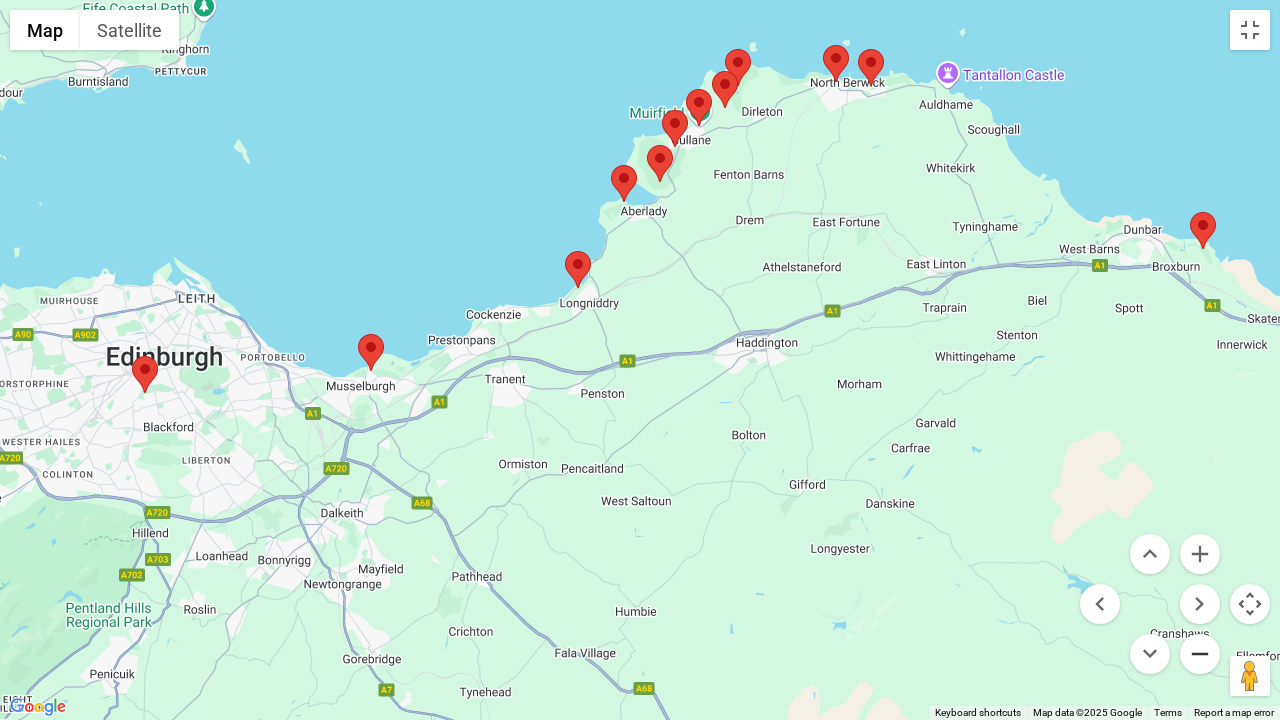 click at bounding box center [1200, 654] 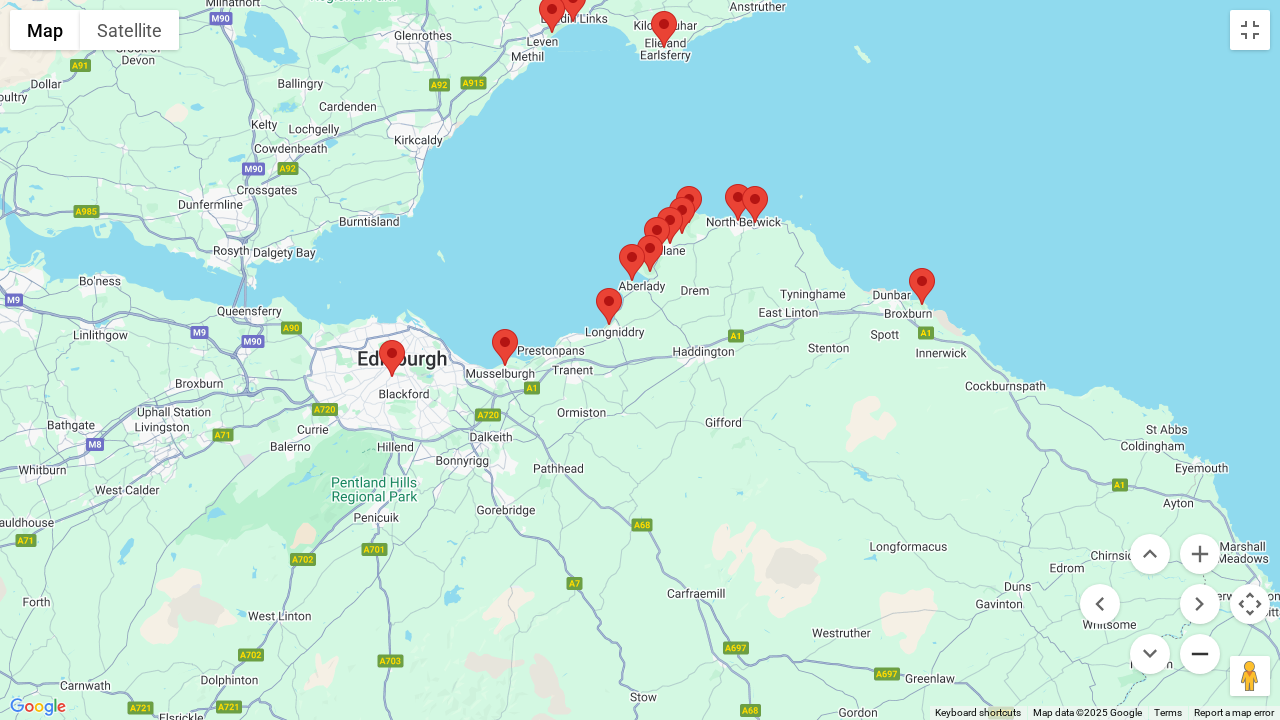 click at bounding box center (1200, 654) 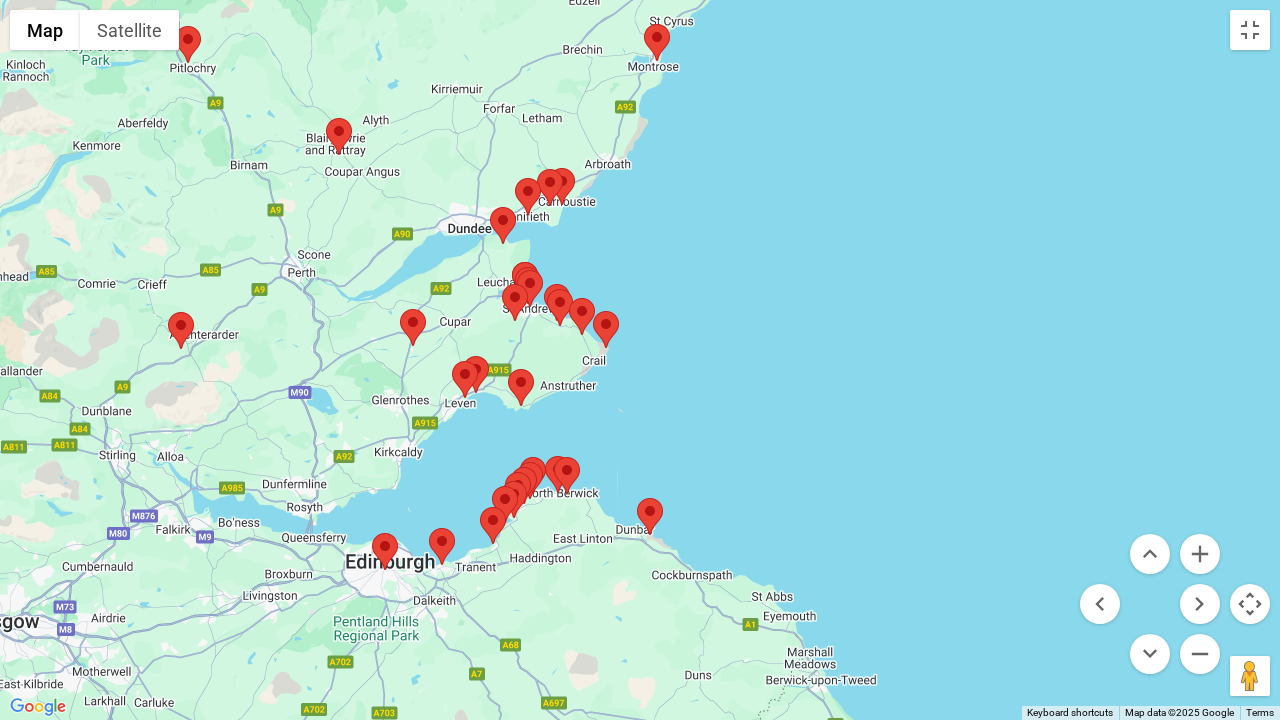 drag, startPoint x: 1077, startPoint y: 340, endPoint x: 942, endPoint y: 552, distance: 251.33444 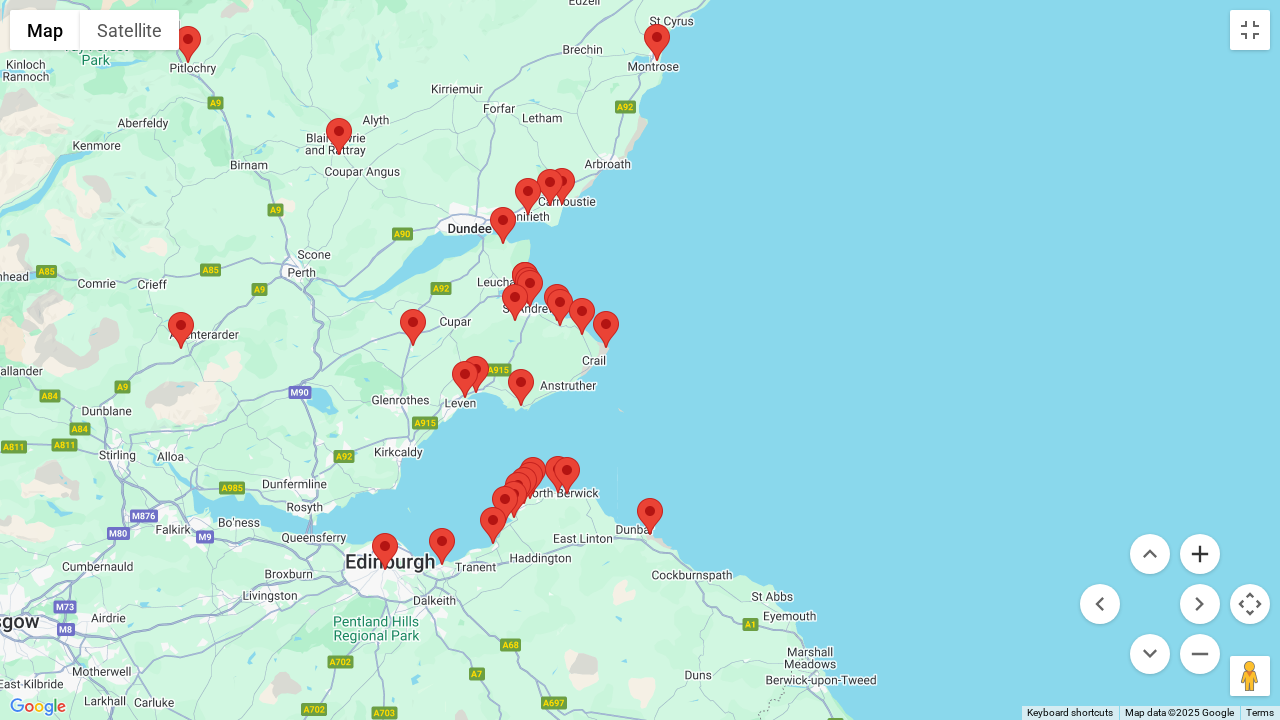 click at bounding box center [1200, 554] 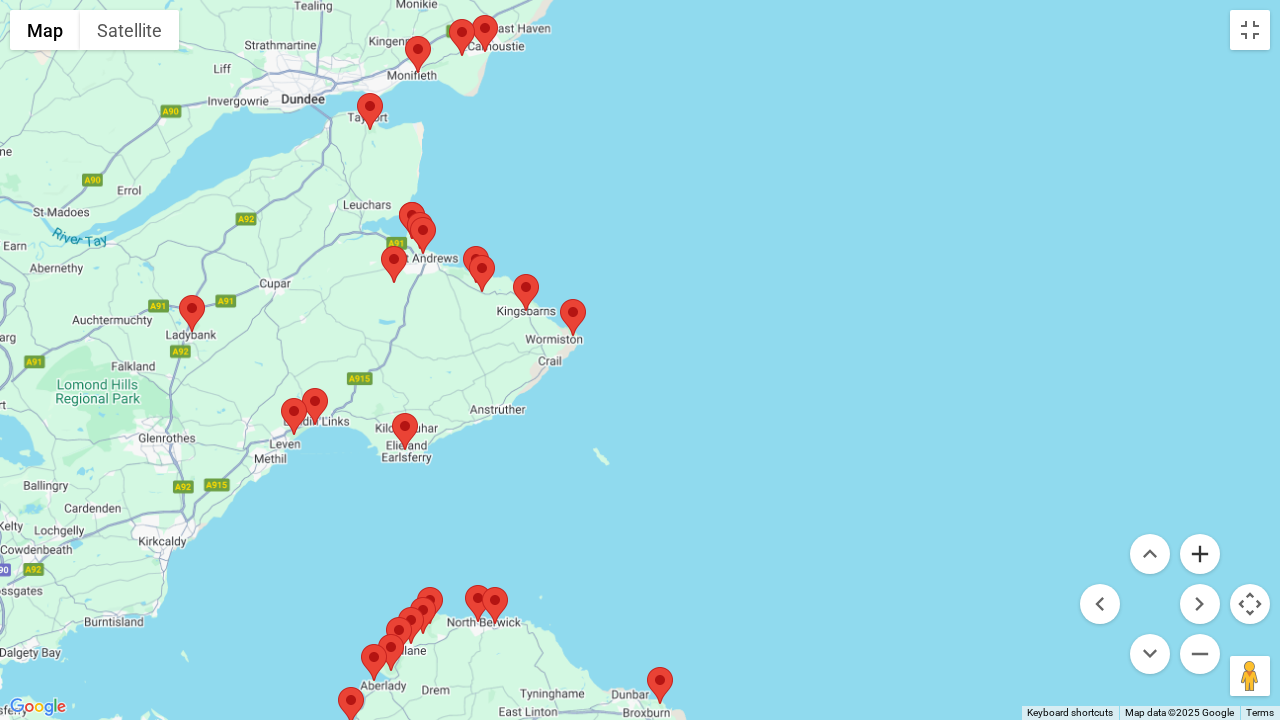 click at bounding box center [1200, 554] 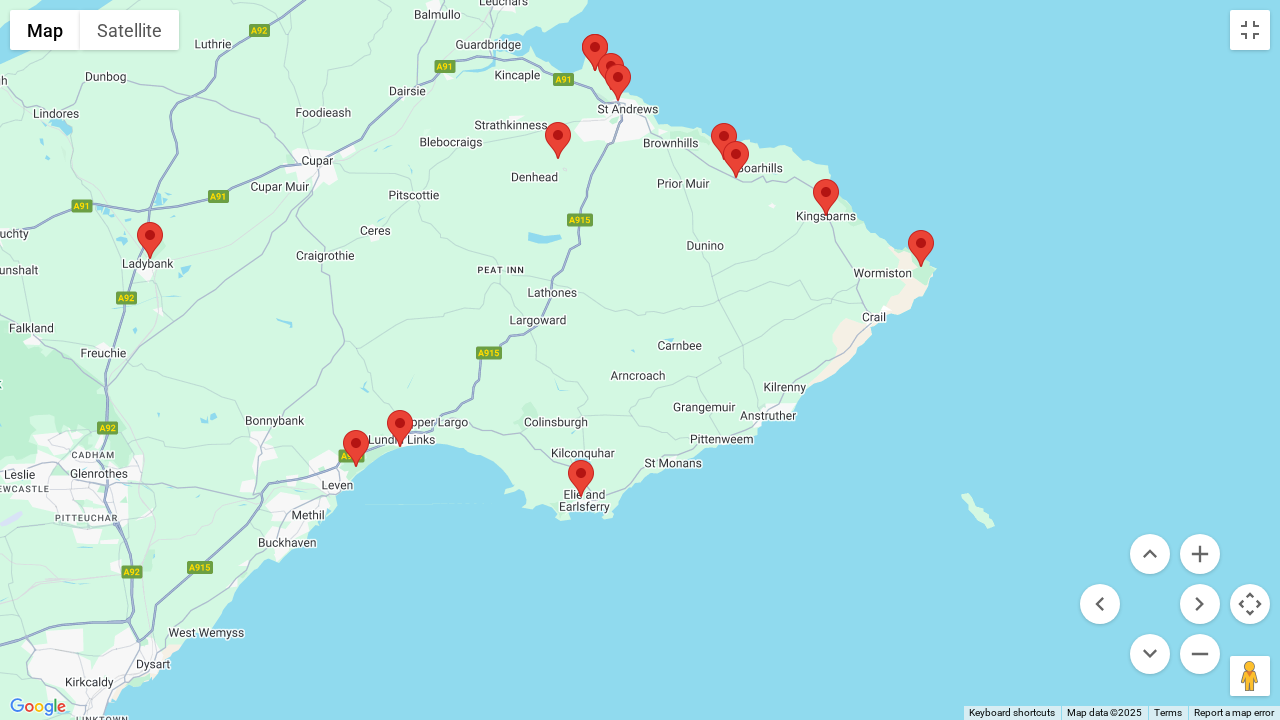 drag, startPoint x: 459, startPoint y: 420, endPoint x: 789, endPoint y: 362, distance: 335.0582 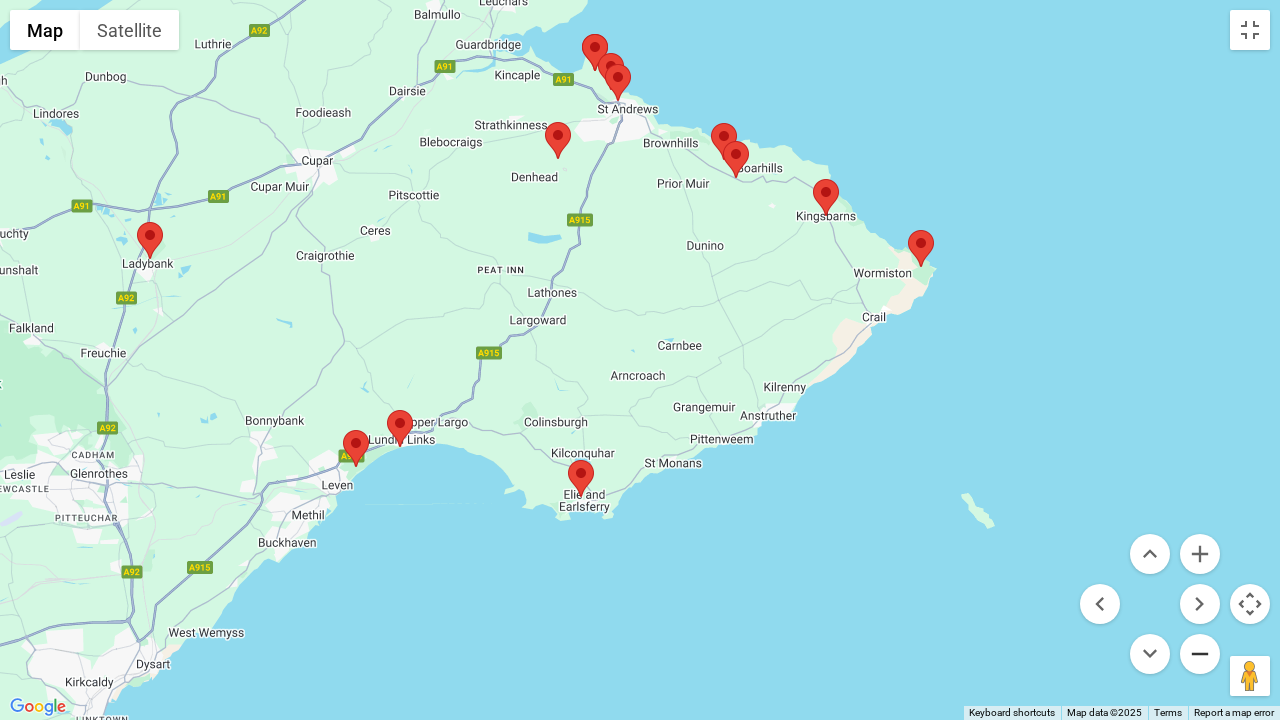 click at bounding box center (1200, 654) 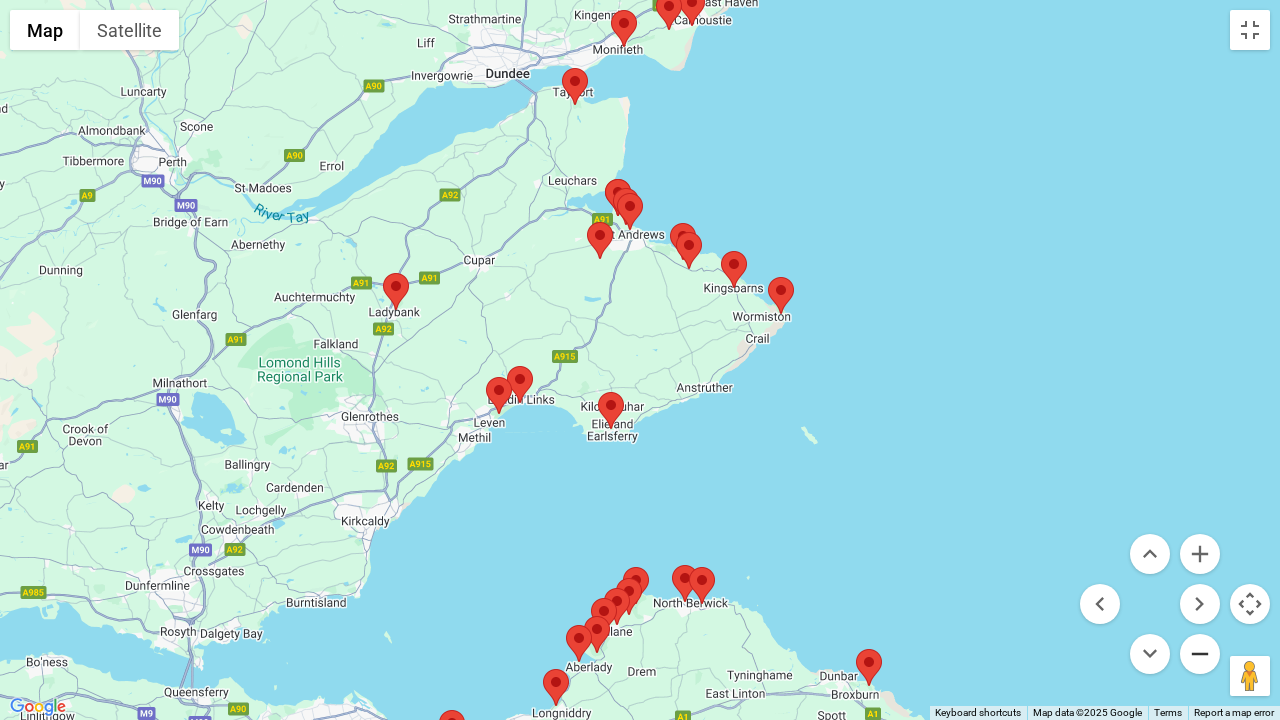 click at bounding box center (1200, 654) 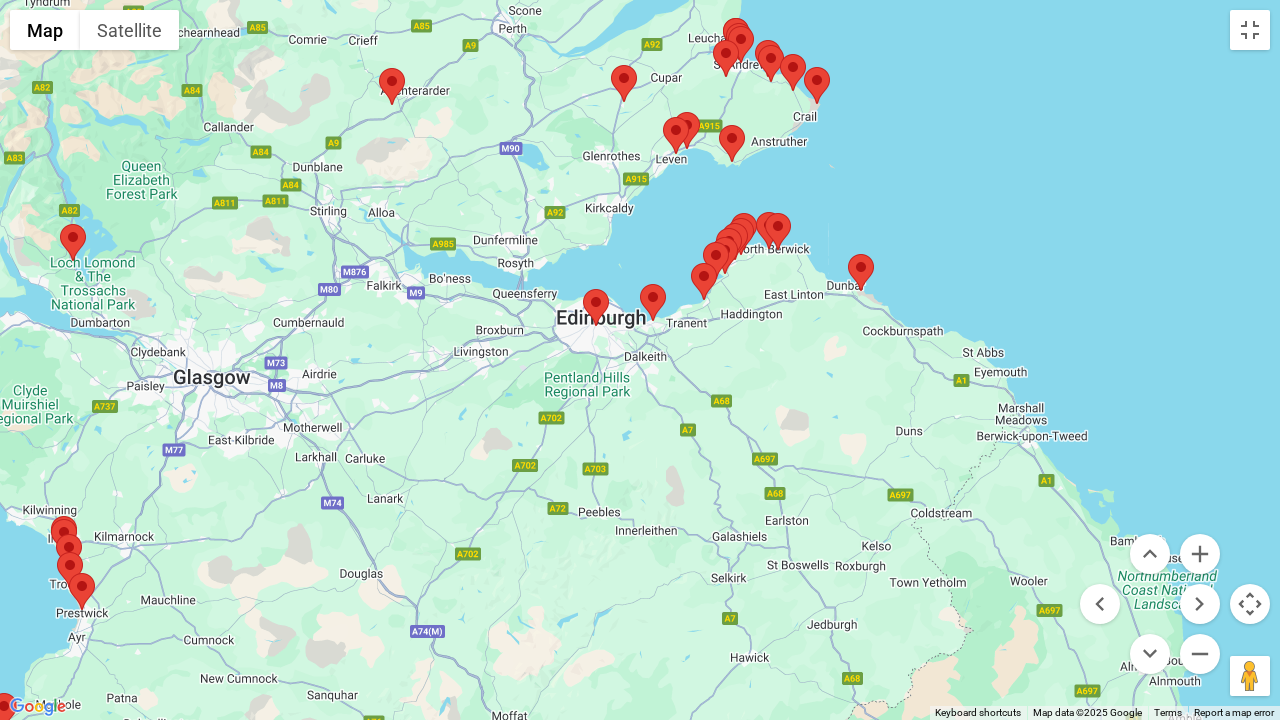 drag, startPoint x: 1073, startPoint y: 322, endPoint x: 1113, endPoint y: 268, distance: 67.20119 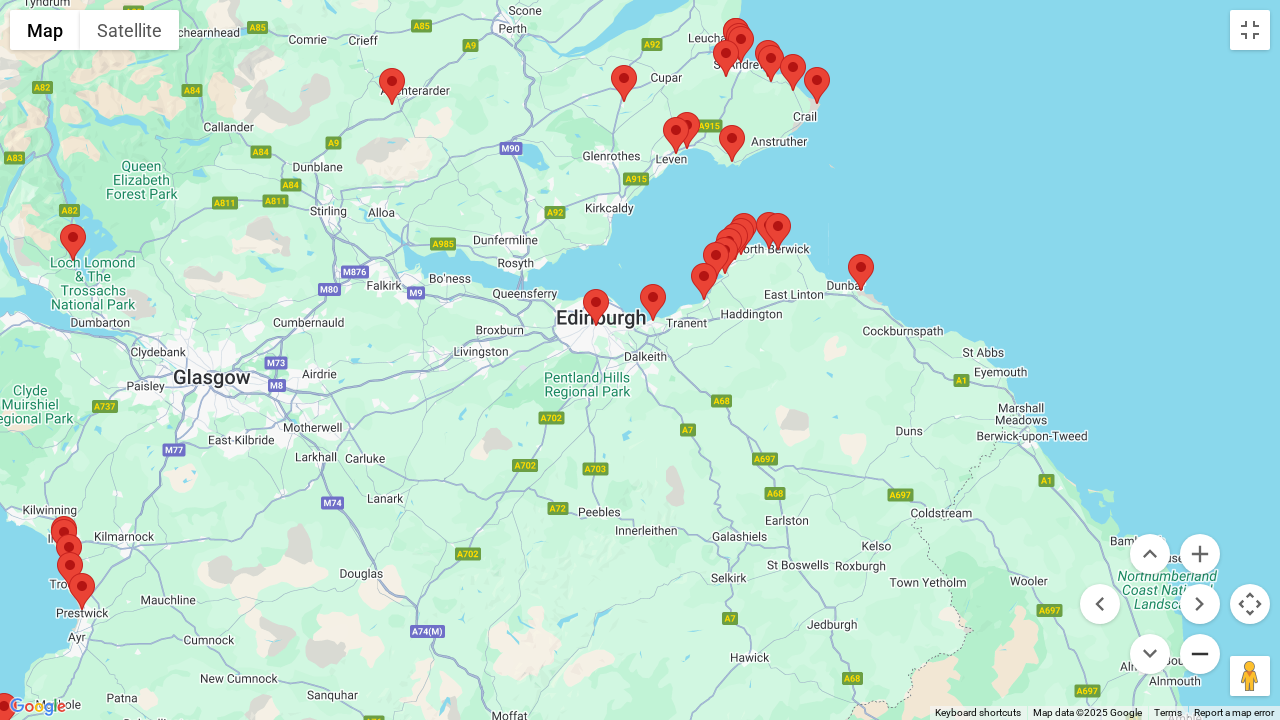 click at bounding box center [1200, 654] 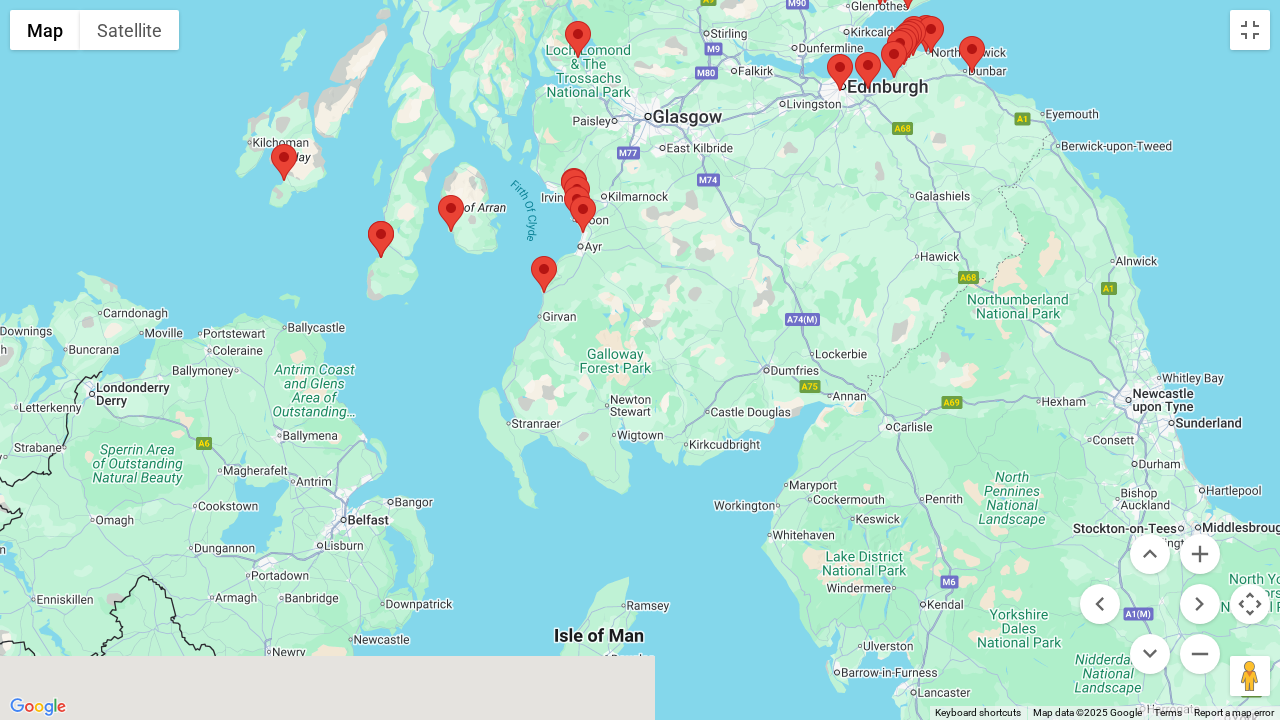 drag, startPoint x: 977, startPoint y: 580, endPoint x: 1200, endPoint y: 326, distance: 338.00146 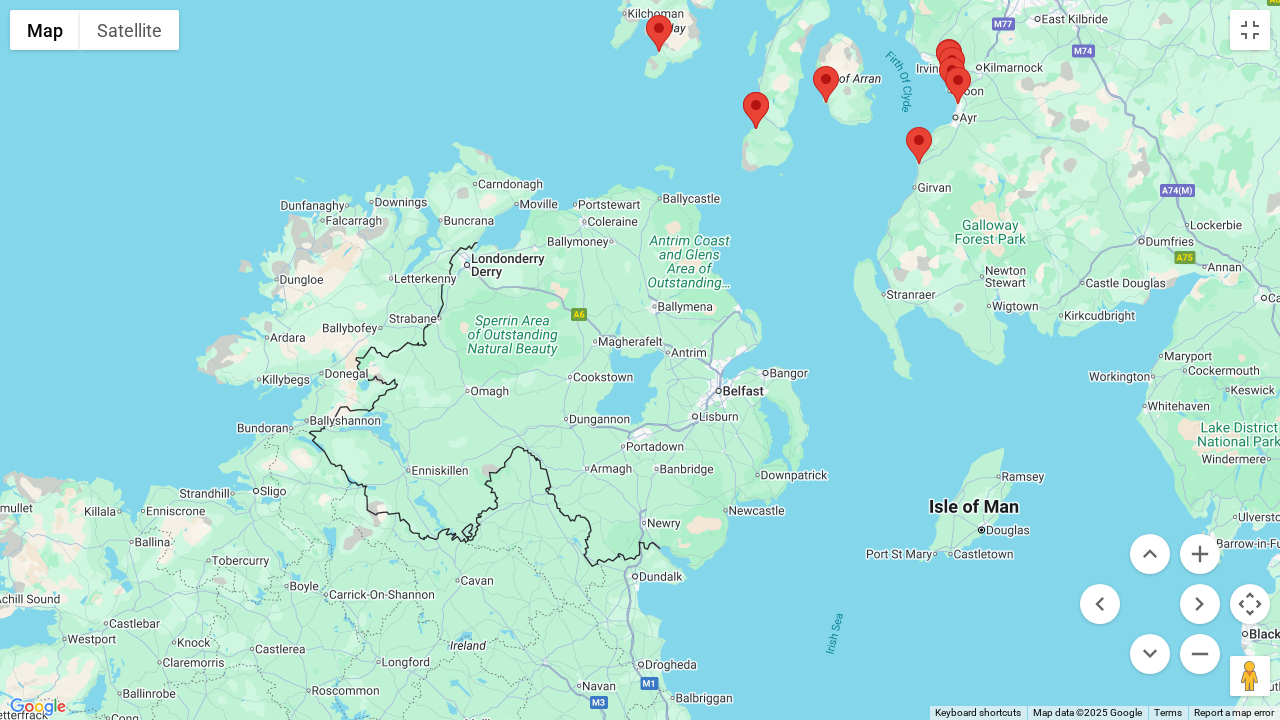 drag, startPoint x: 1251, startPoint y: 287, endPoint x: 1278, endPoint y: 264, distance: 35.468296 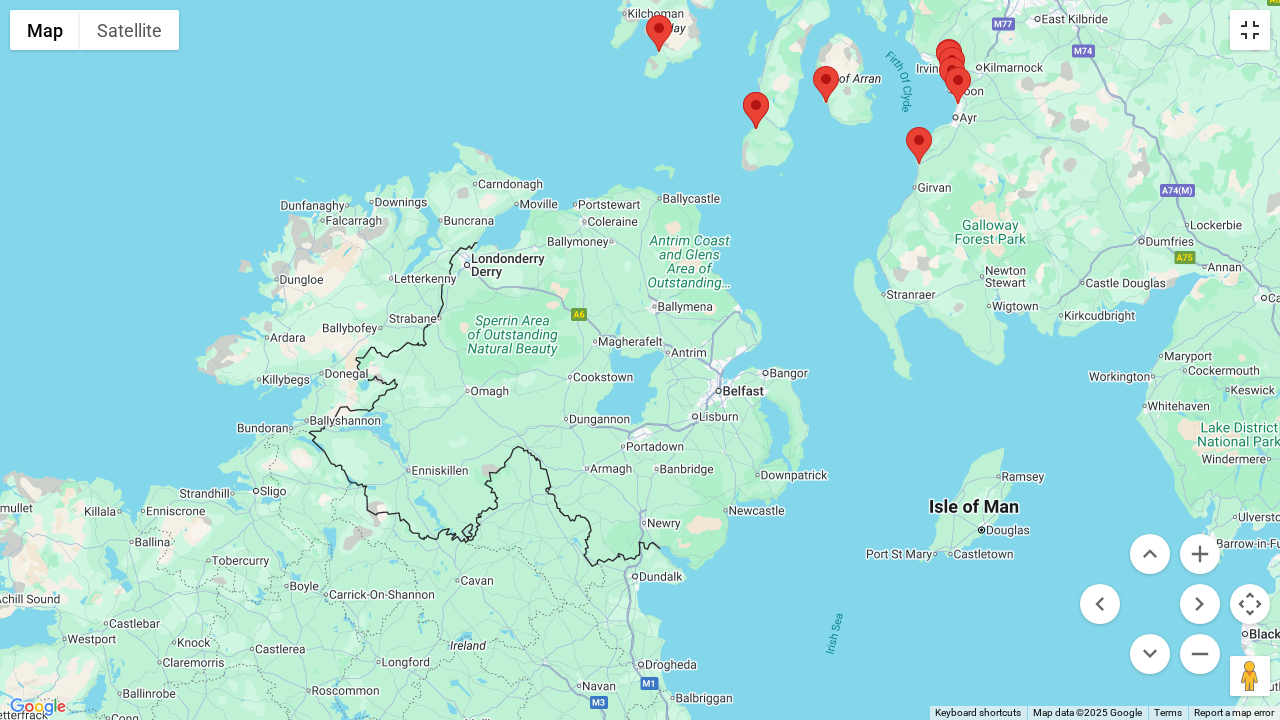 click at bounding box center (1250, 30) 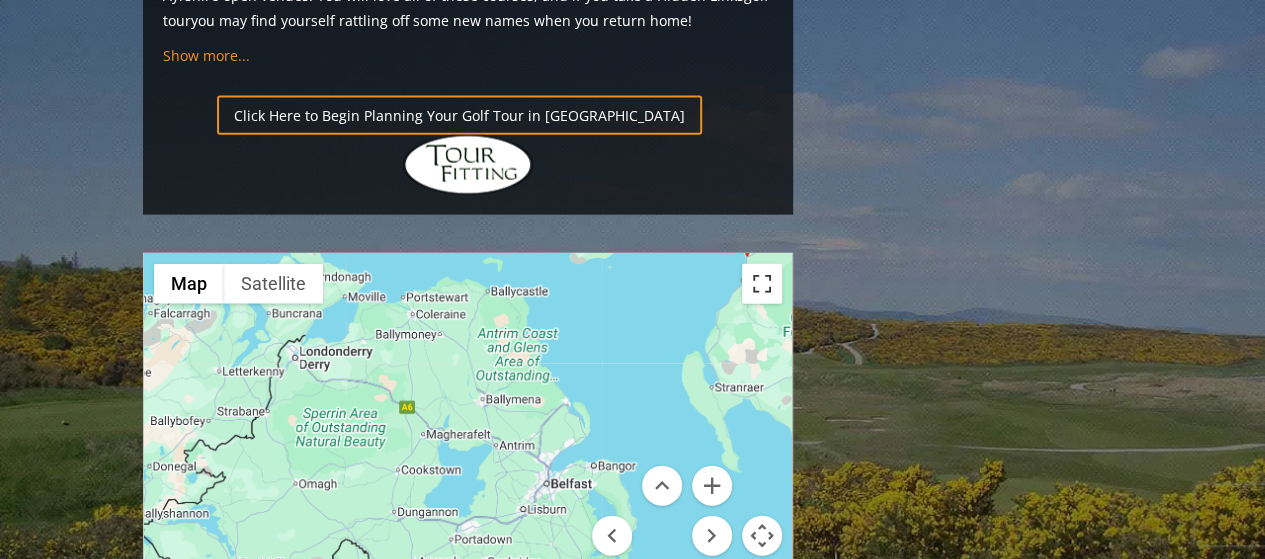 scroll, scrollTop: 2258, scrollLeft: 0, axis: vertical 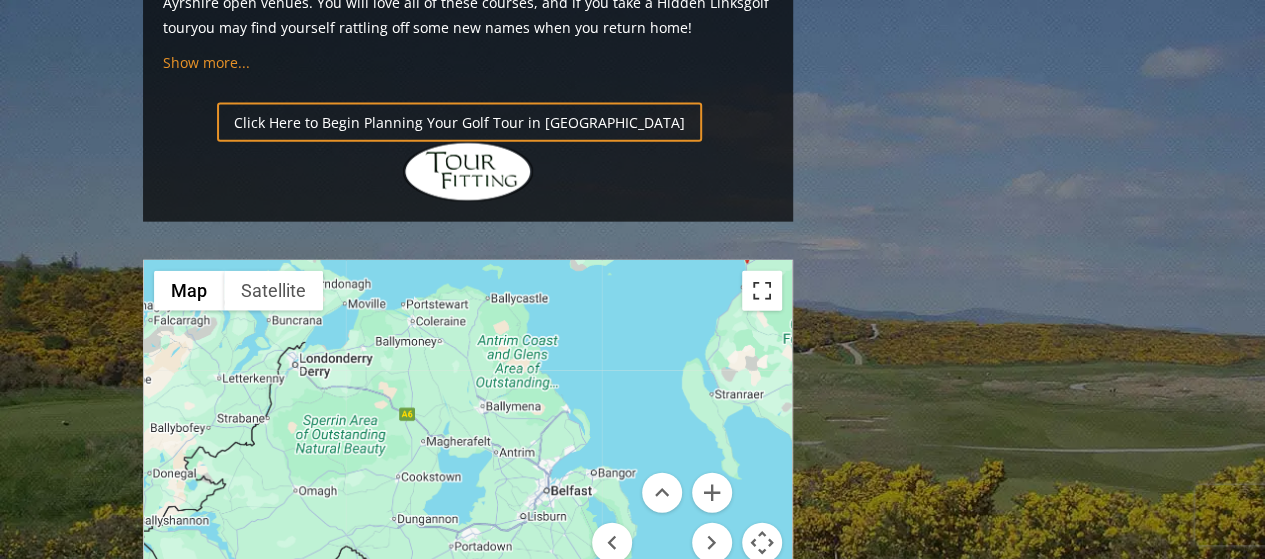 click at bounding box center (762, 291) 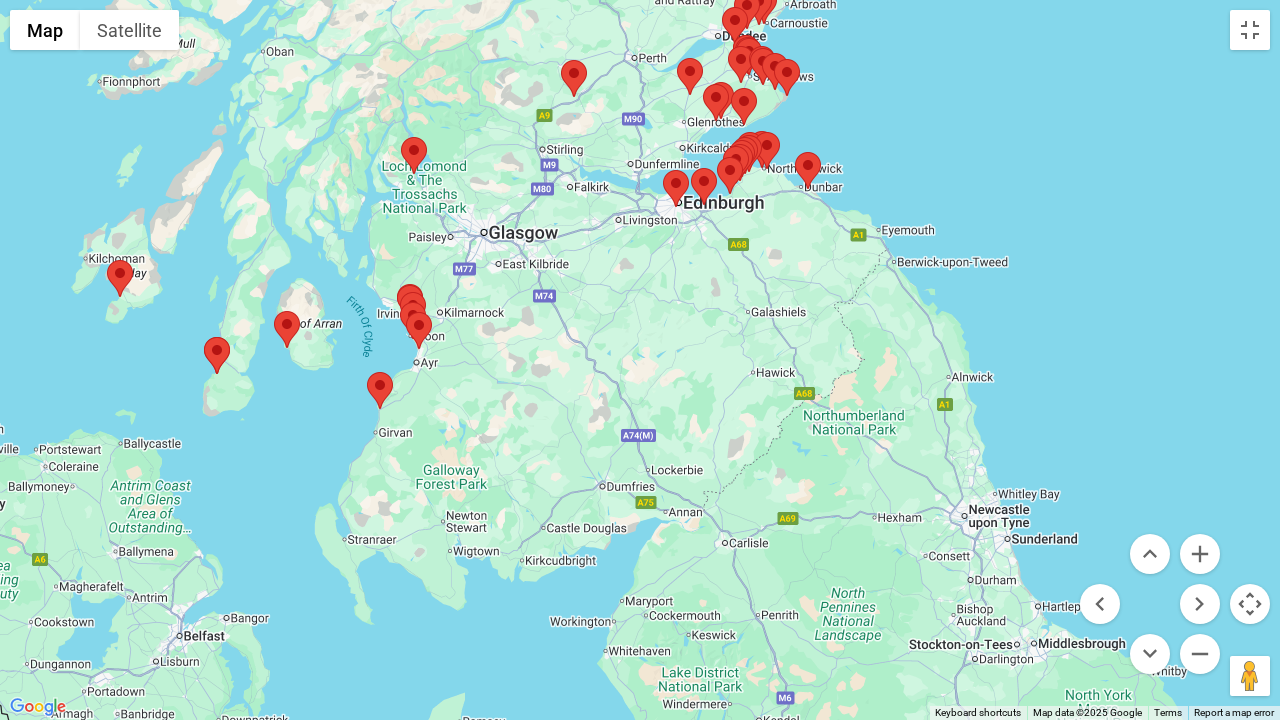 drag, startPoint x: 998, startPoint y: 469, endPoint x: 459, endPoint y: 716, distance: 592.89966 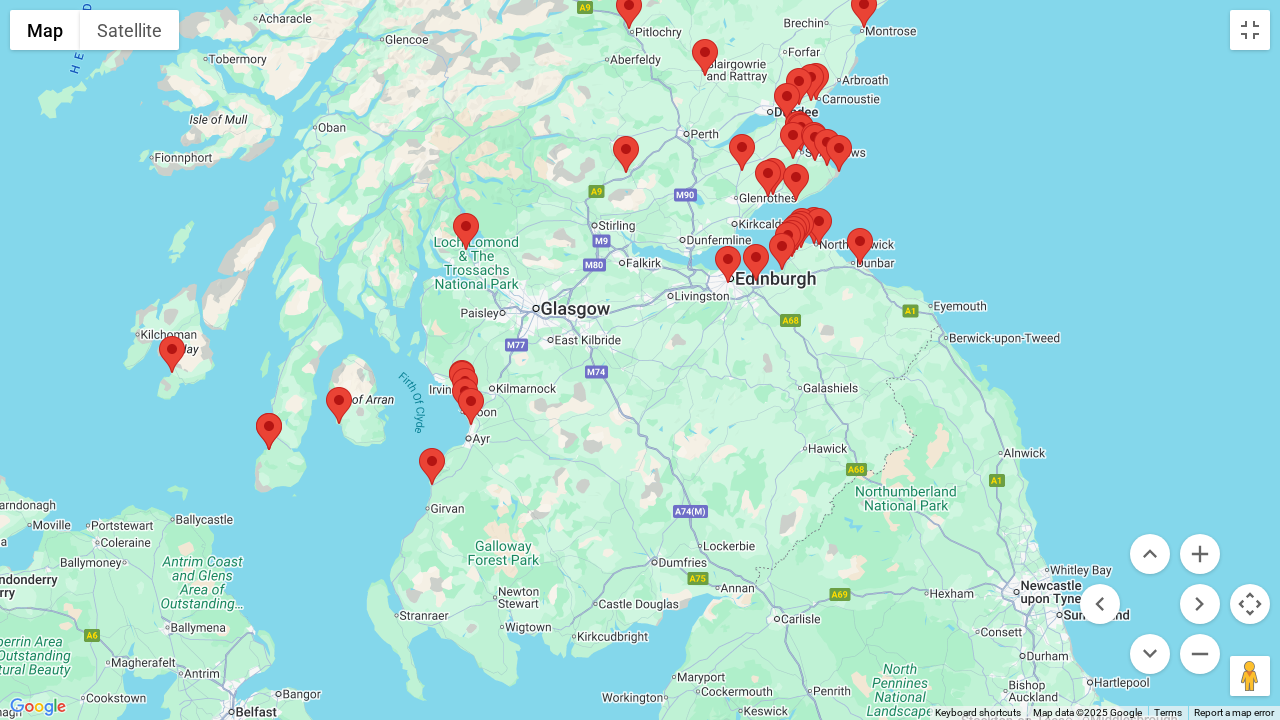 drag, startPoint x: 622, startPoint y: 533, endPoint x: 669, endPoint y: 615, distance: 94.51455 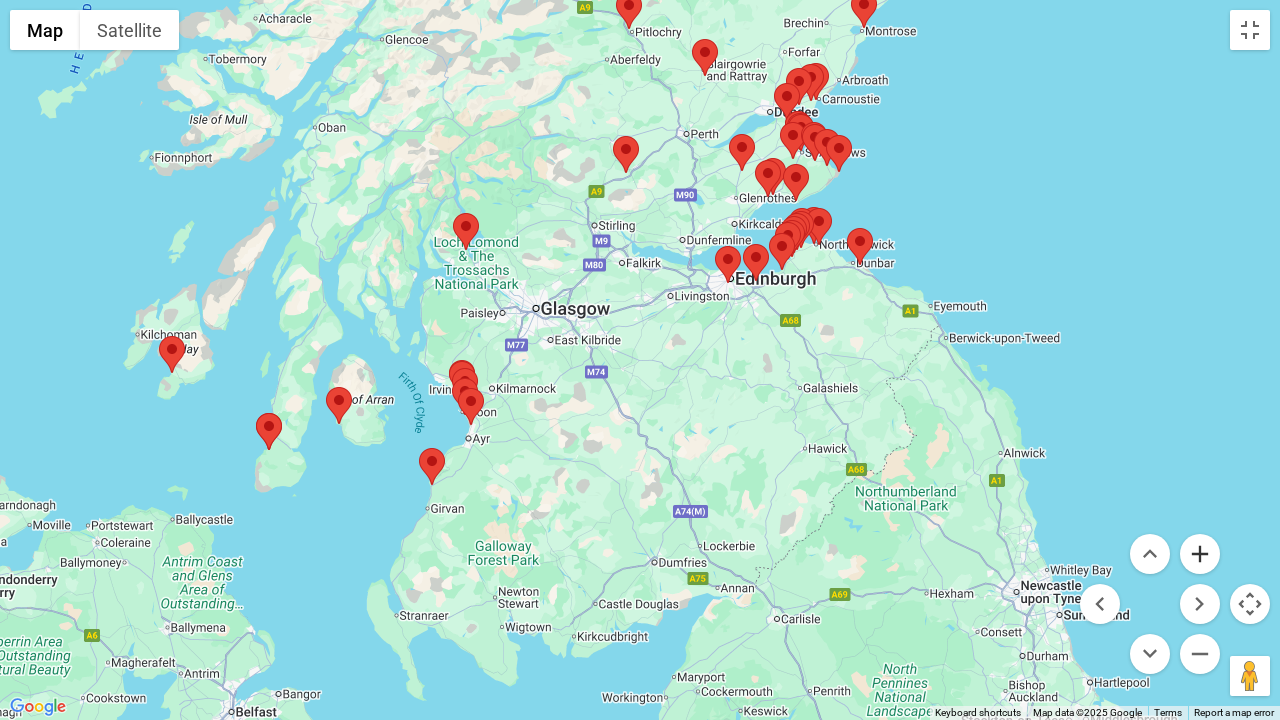 click at bounding box center [1200, 554] 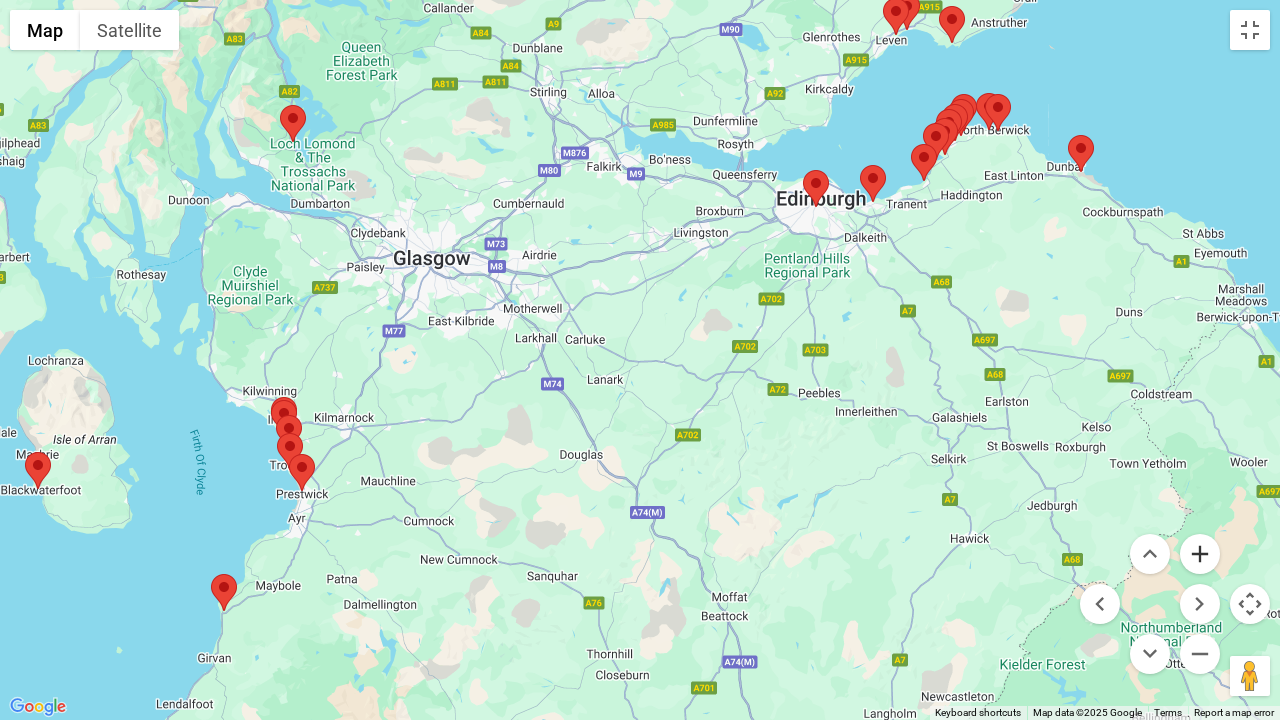 click at bounding box center [1200, 554] 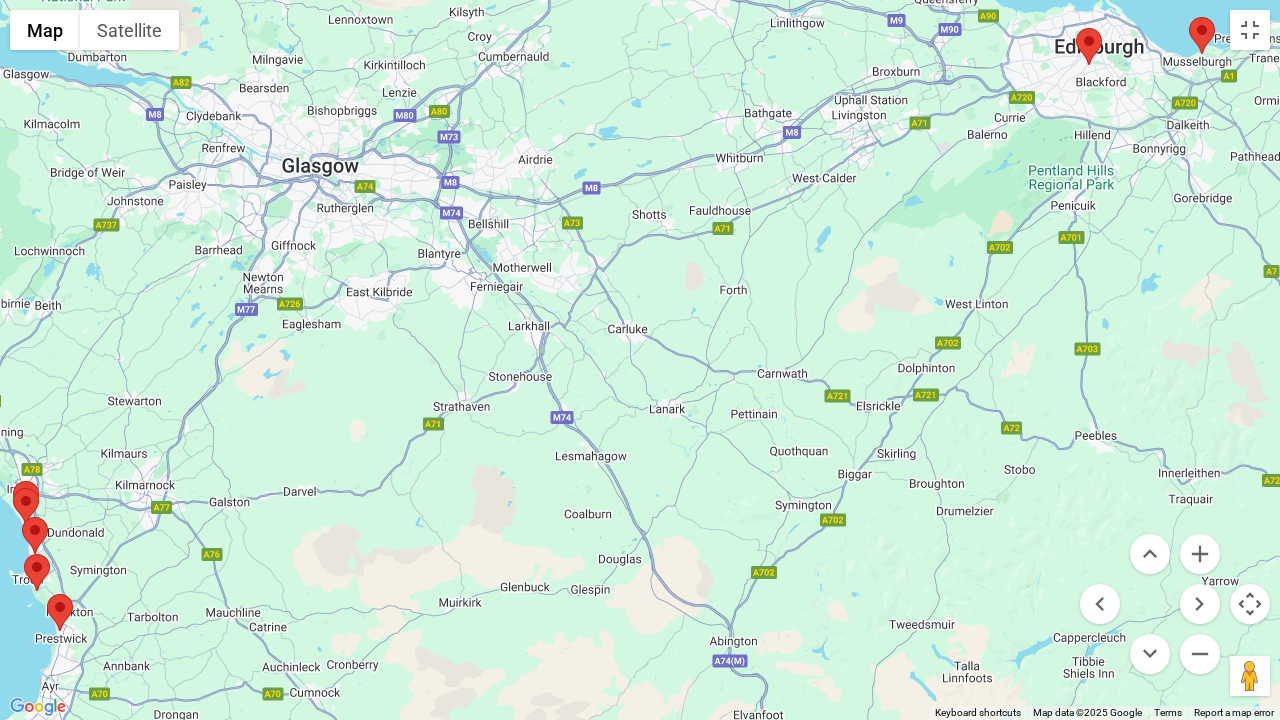 drag, startPoint x: 933, startPoint y: 421, endPoint x: 1027, endPoint y: 432, distance: 94.641426 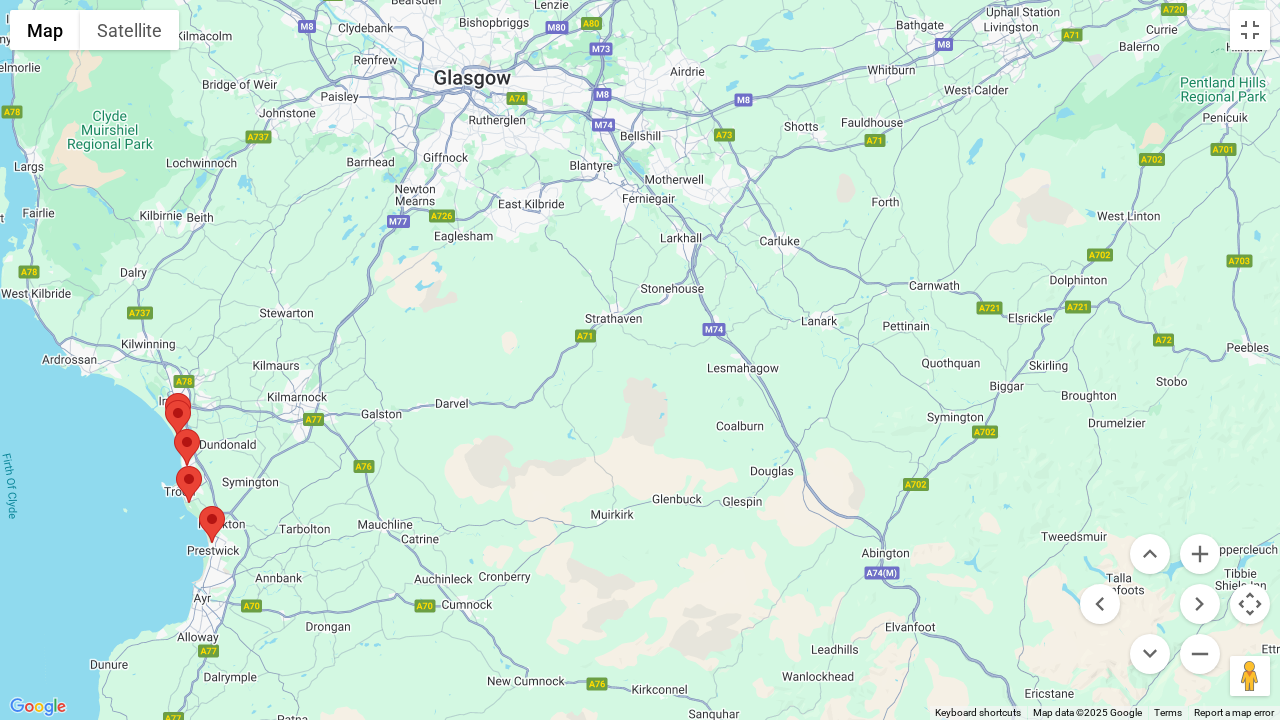 drag, startPoint x: 779, startPoint y: 444, endPoint x: 930, endPoint y: 357, distance: 174.26991 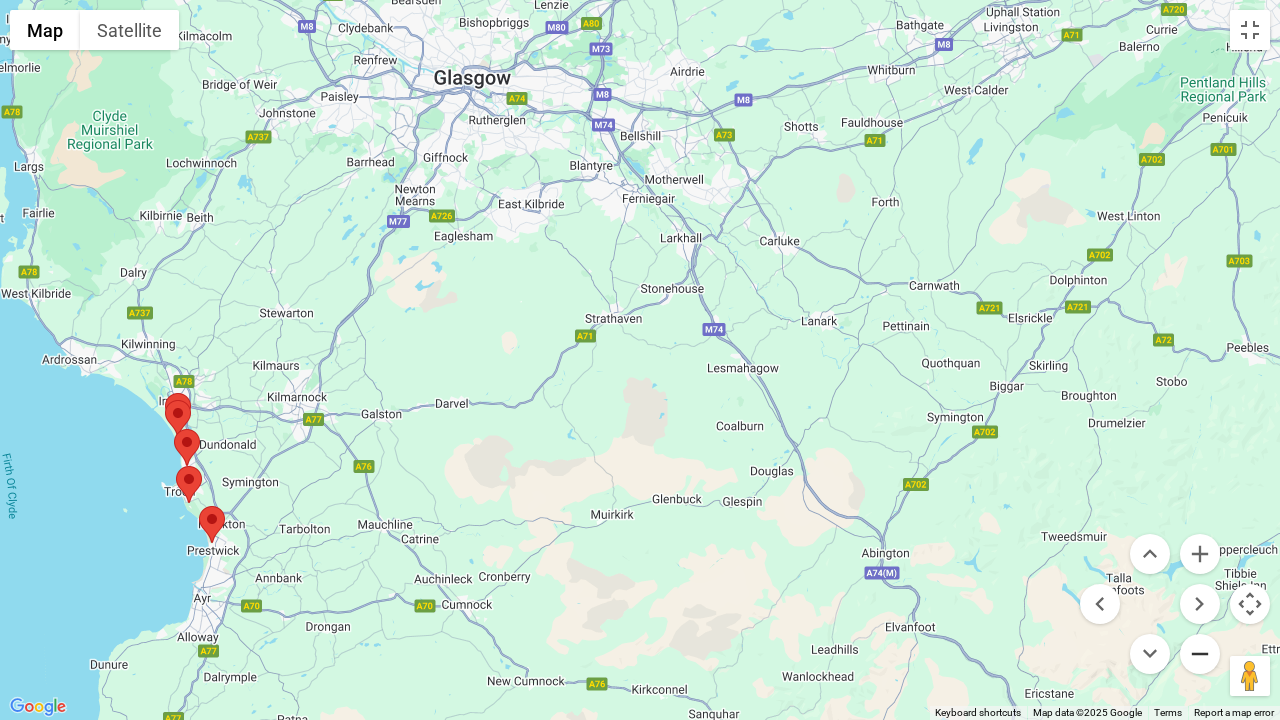 click at bounding box center (1200, 654) 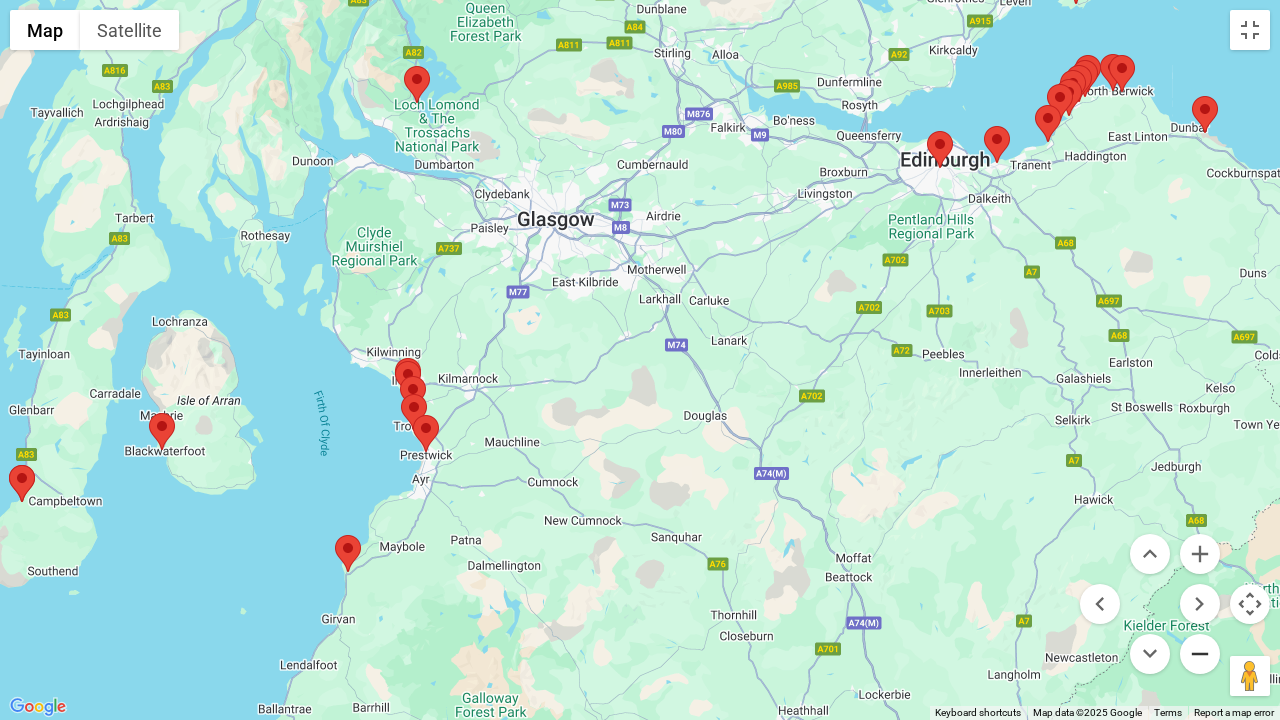click at bounding box center [1200, 654] 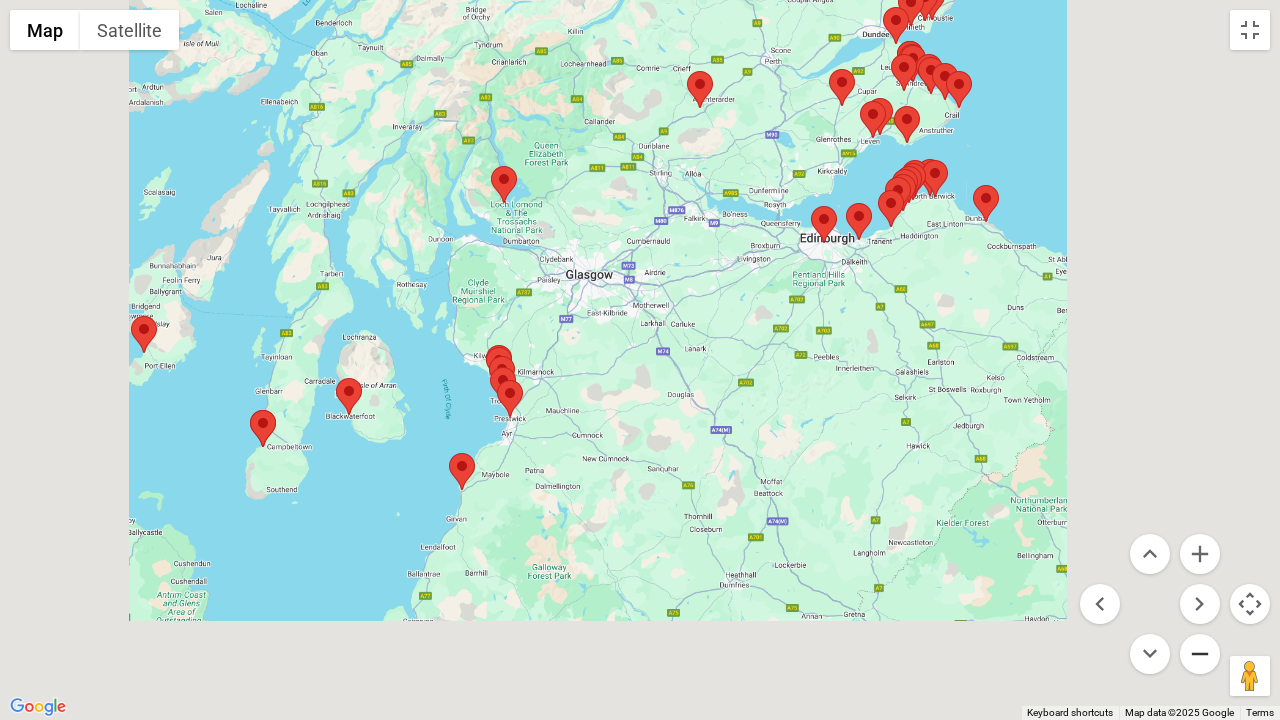 click at bounding box center (1200, 654) 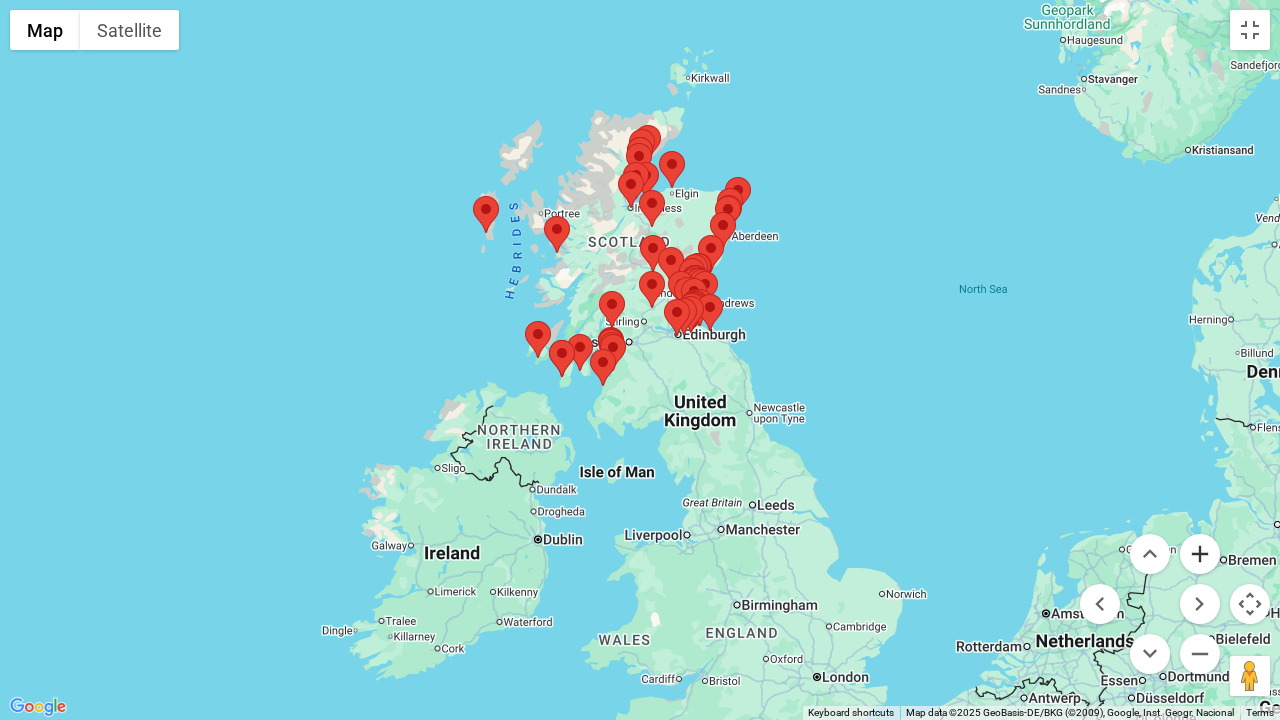 click at bounding box center (1200, 554) 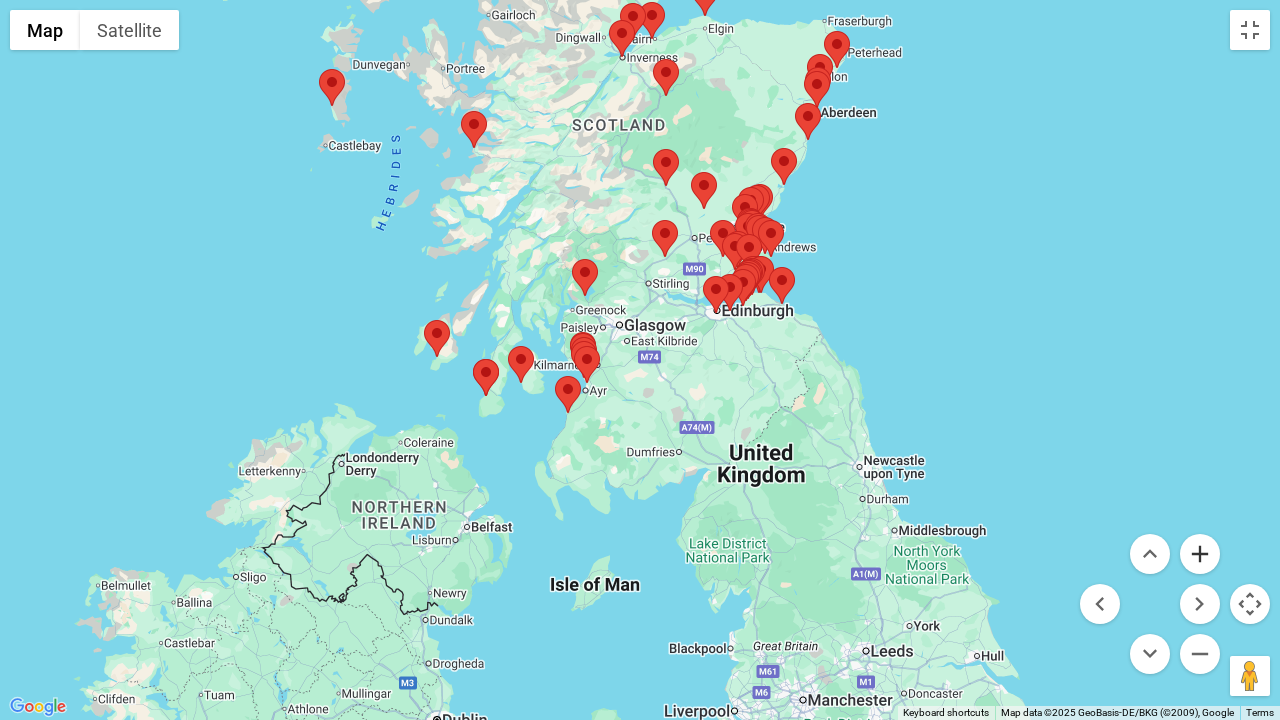 click at bounding box center (1200, 554) 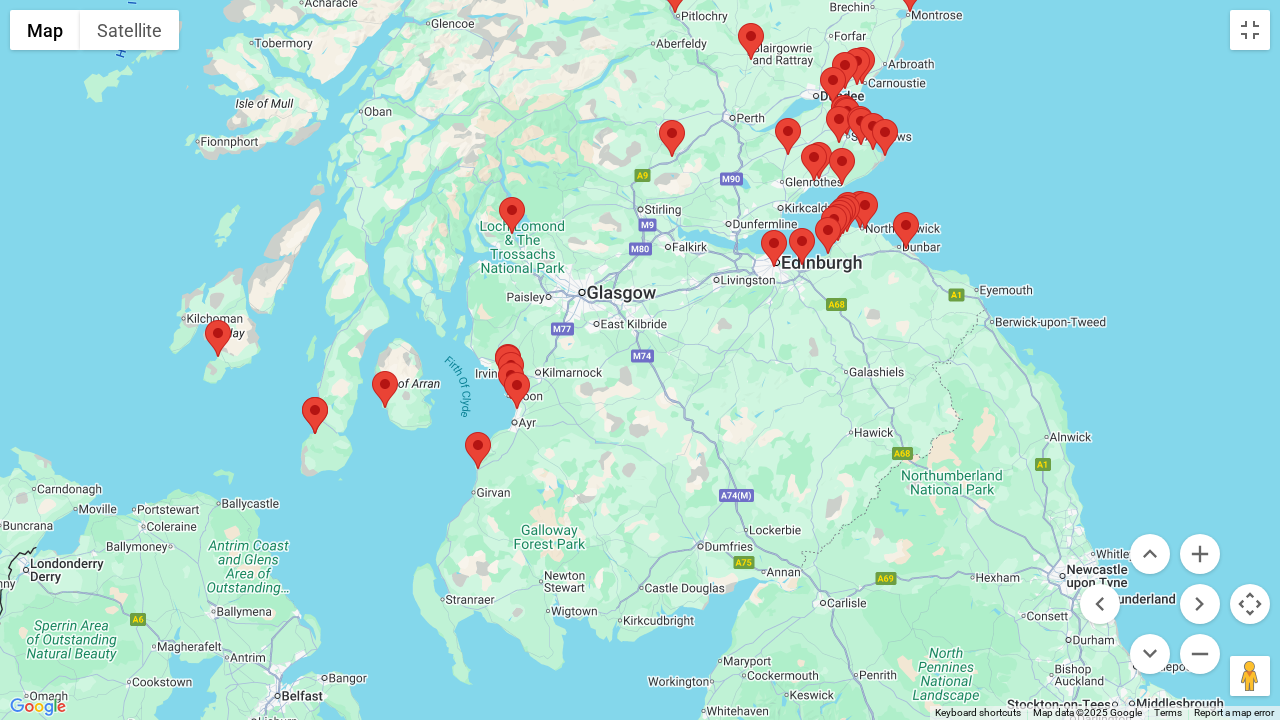drag, startPoint x: 752, startPoint y: 412, endPoint x: 734, endPoint y: 415, distance: 18.248287 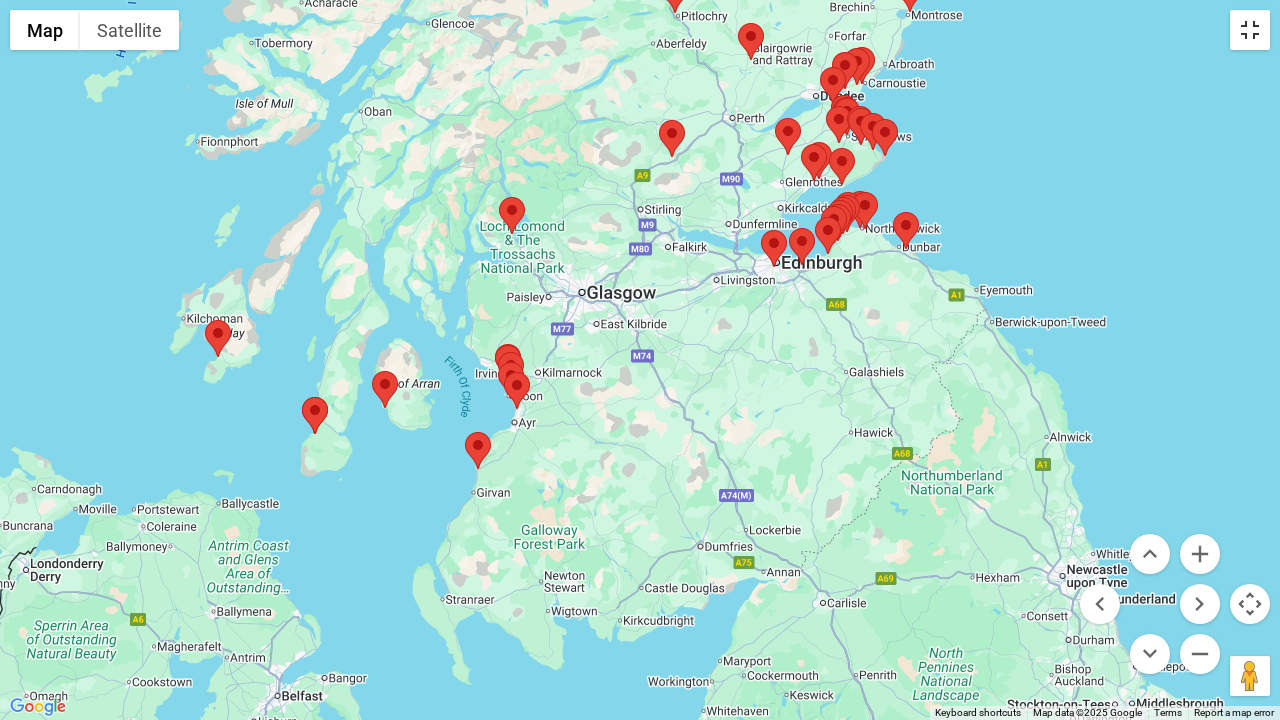 click at bounding box center [1250, 30] 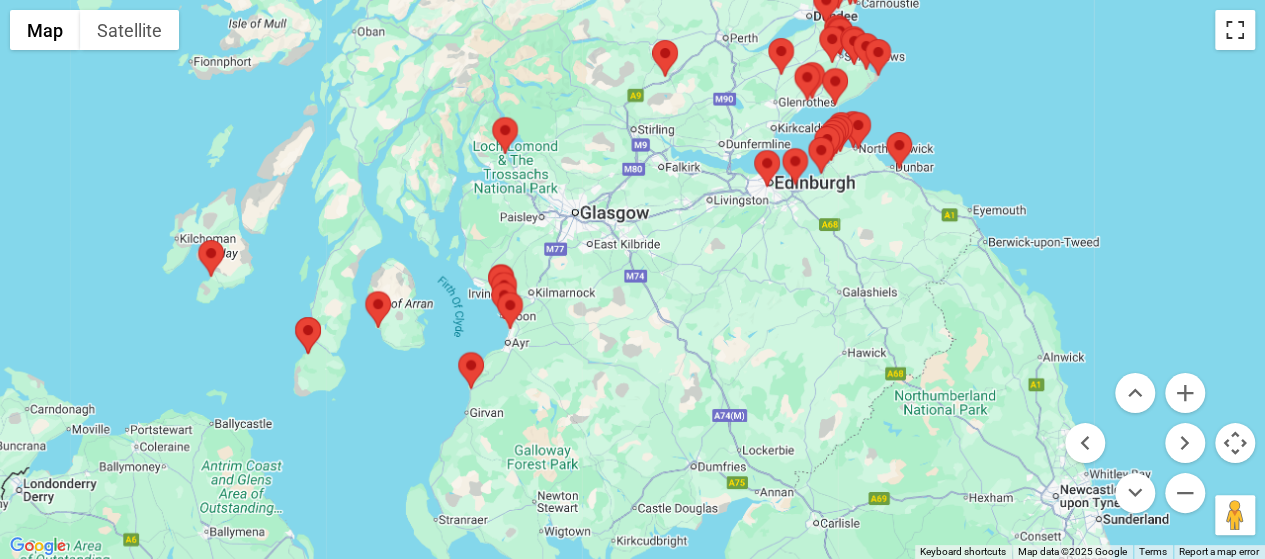 scroll, scrollTop: 1692, scrollLeft: 0, axis: vertical 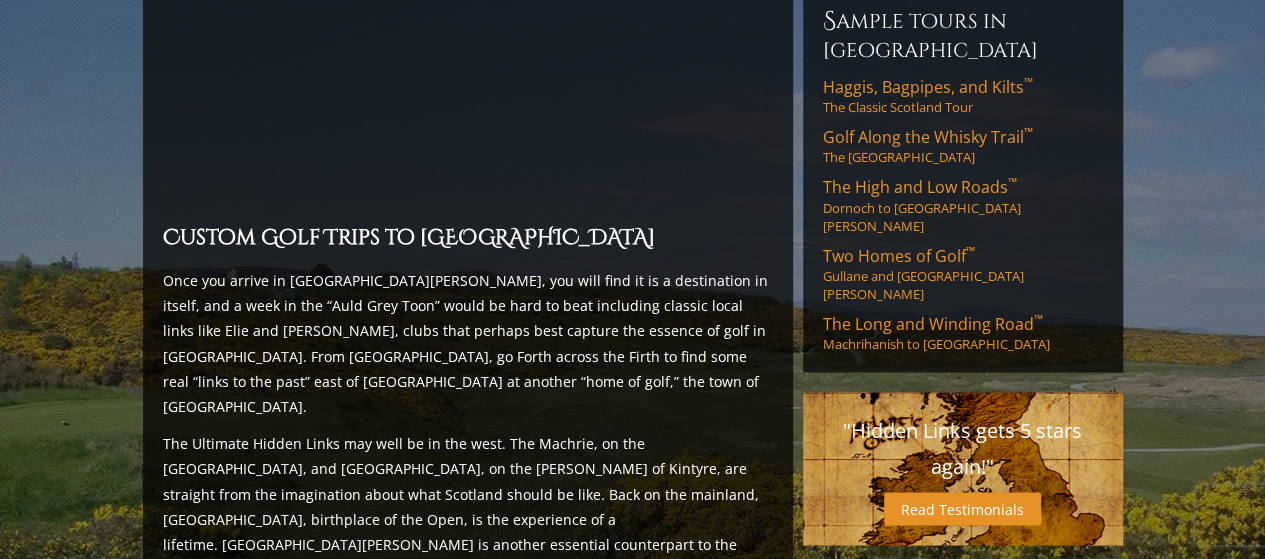 drag, startPoint x: 1263, startPoint y: 257, endPoint x: 1279, endPoint y: 229, distance: 32.24903 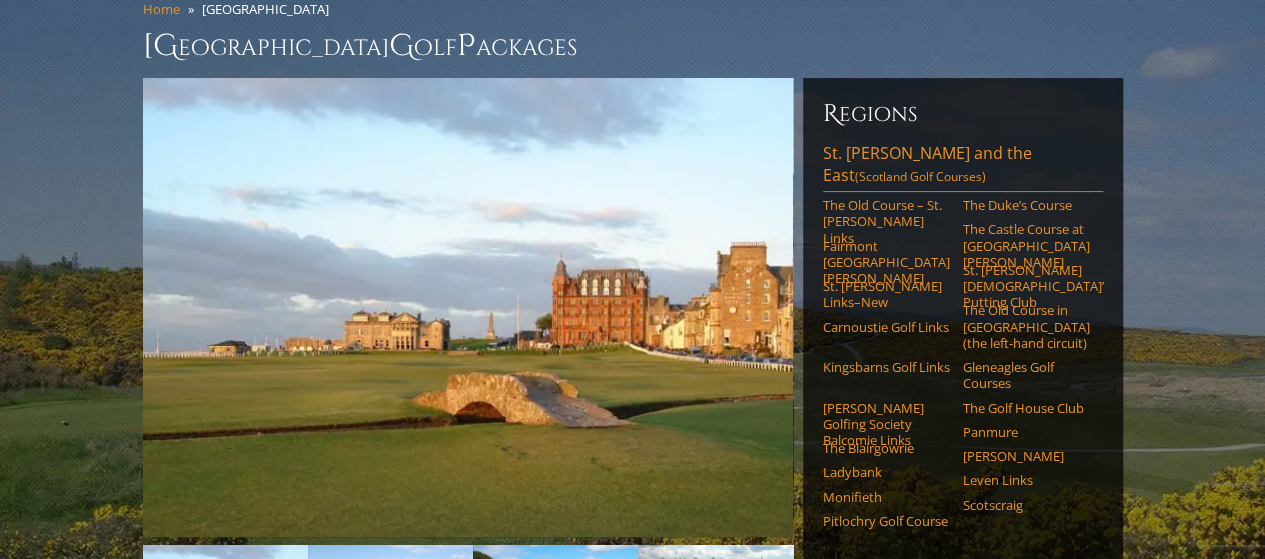 scroll, scrollTop: 201, scrollLeft: 0, axis: vertical 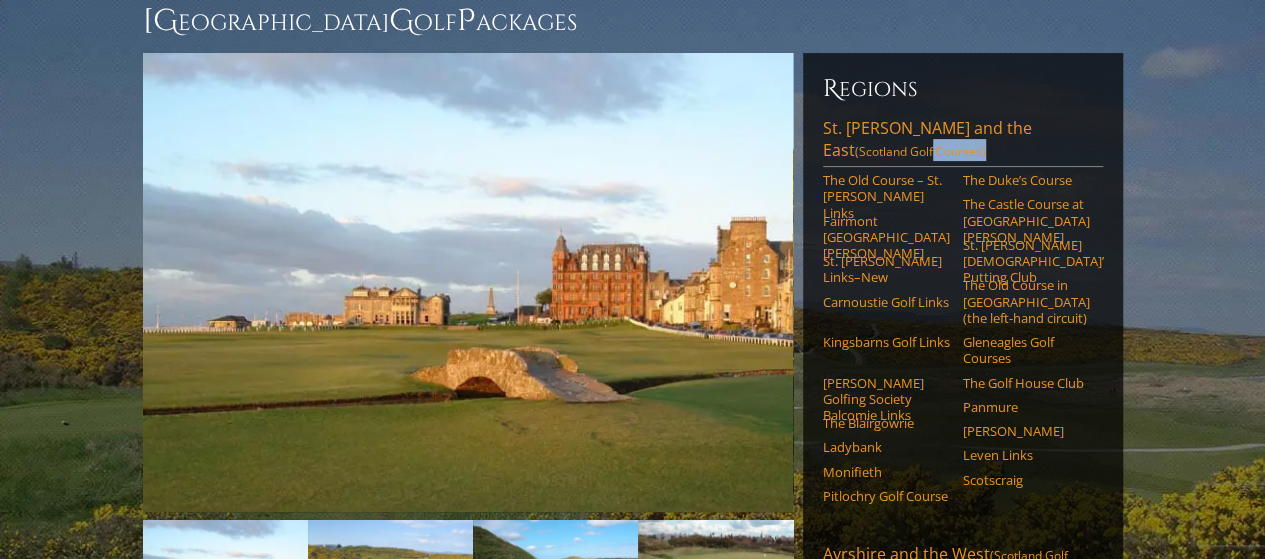 drag, startPoint x: 1263, startPoint y: 93, endPoint x: 1261, endPoint y: 111, distance: 18.110771 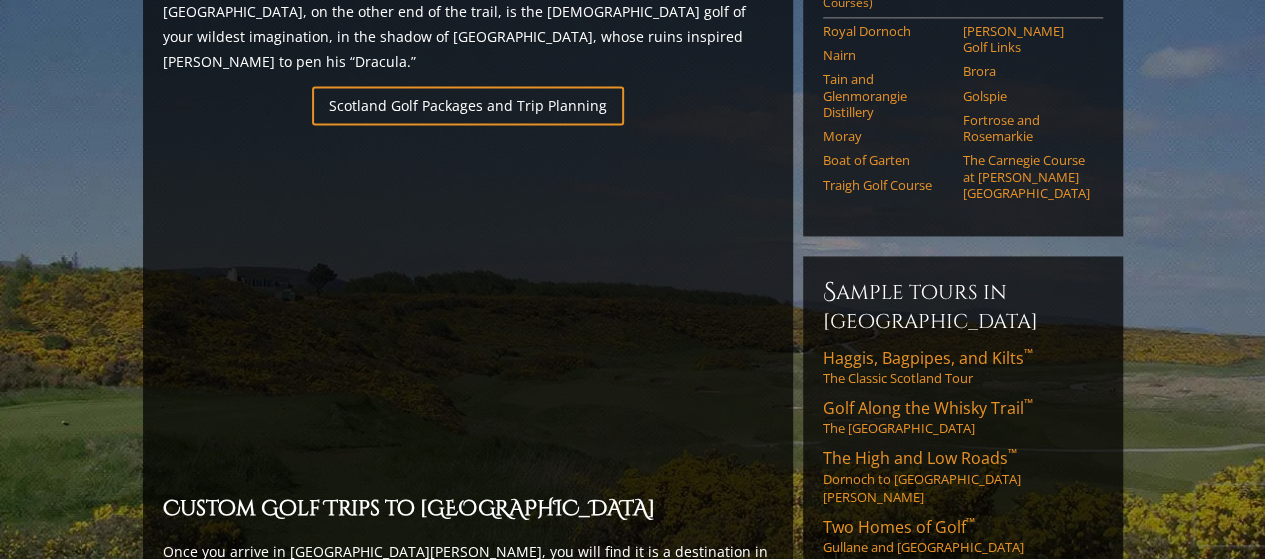 scroll, scrollTop: 1426, scrollLeft: 0, axis: vertical 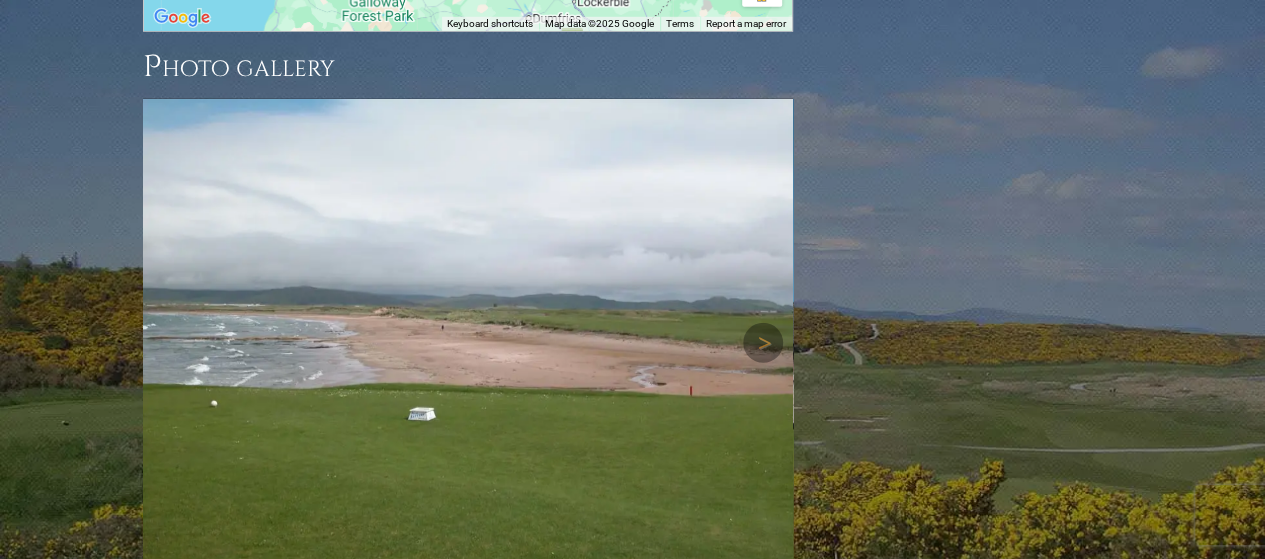 click at bounding box center [468, 343] 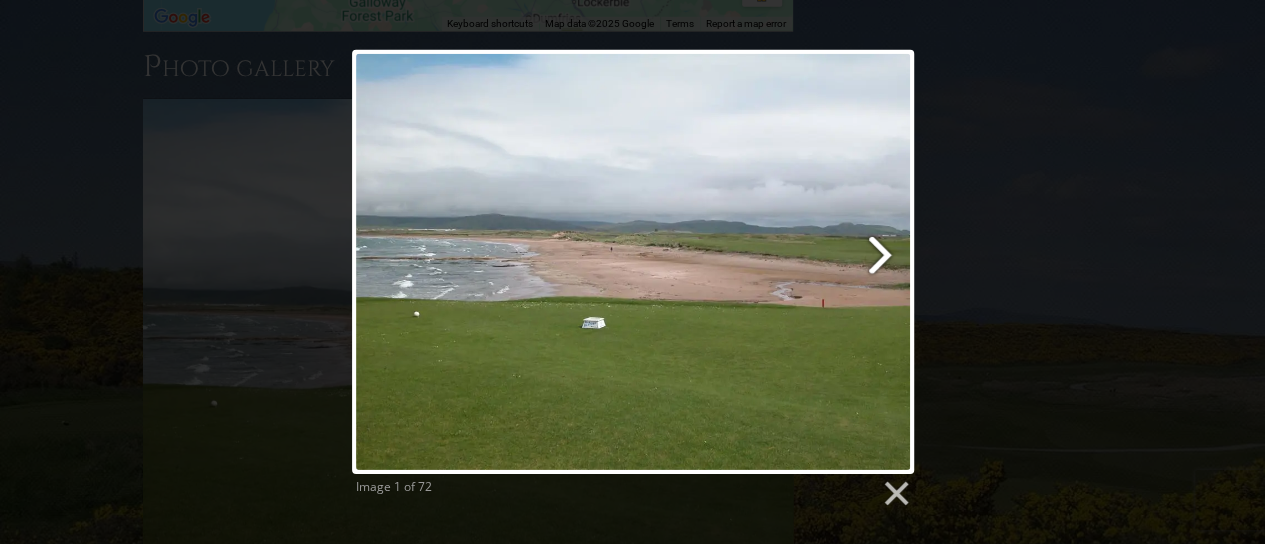 click at bounding box center (734, 262) 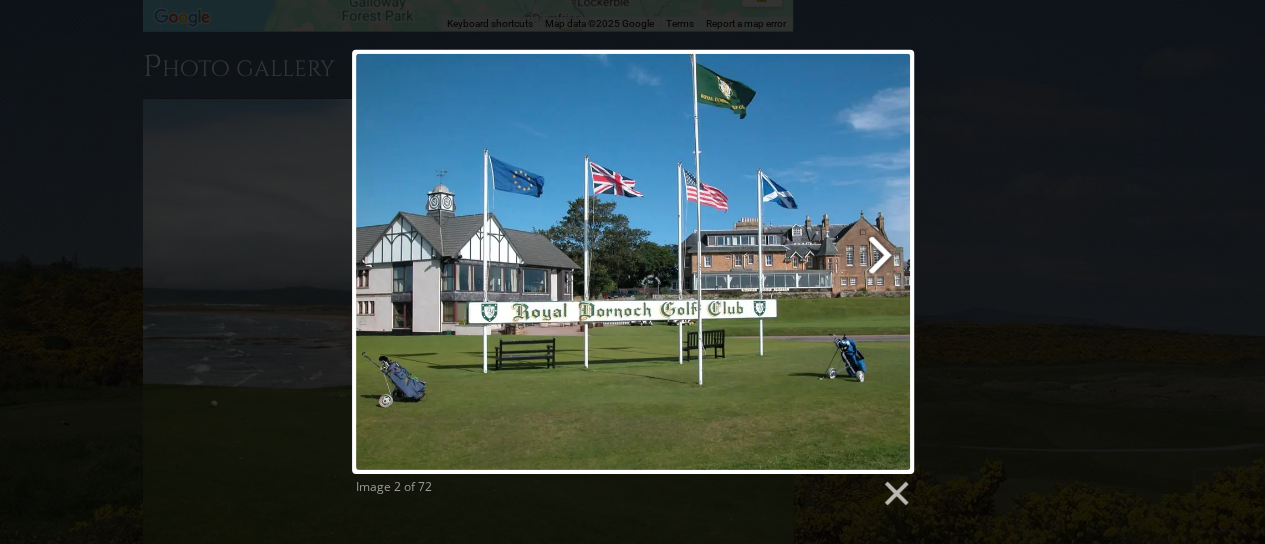 click at bounding box center [734, 262] 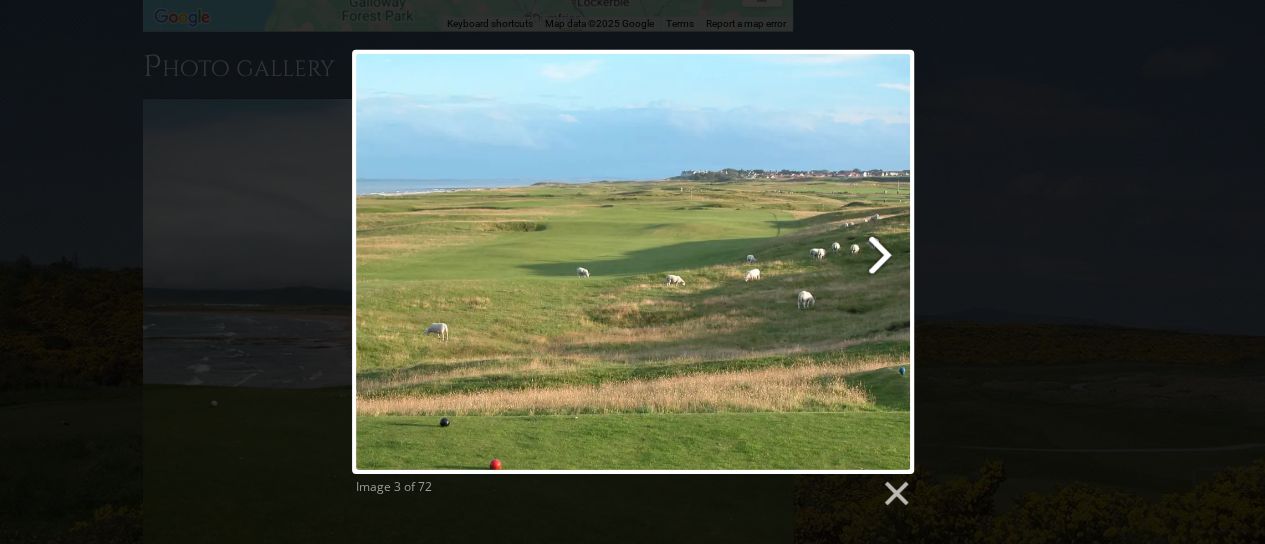 click at bounding box center [734, 262] 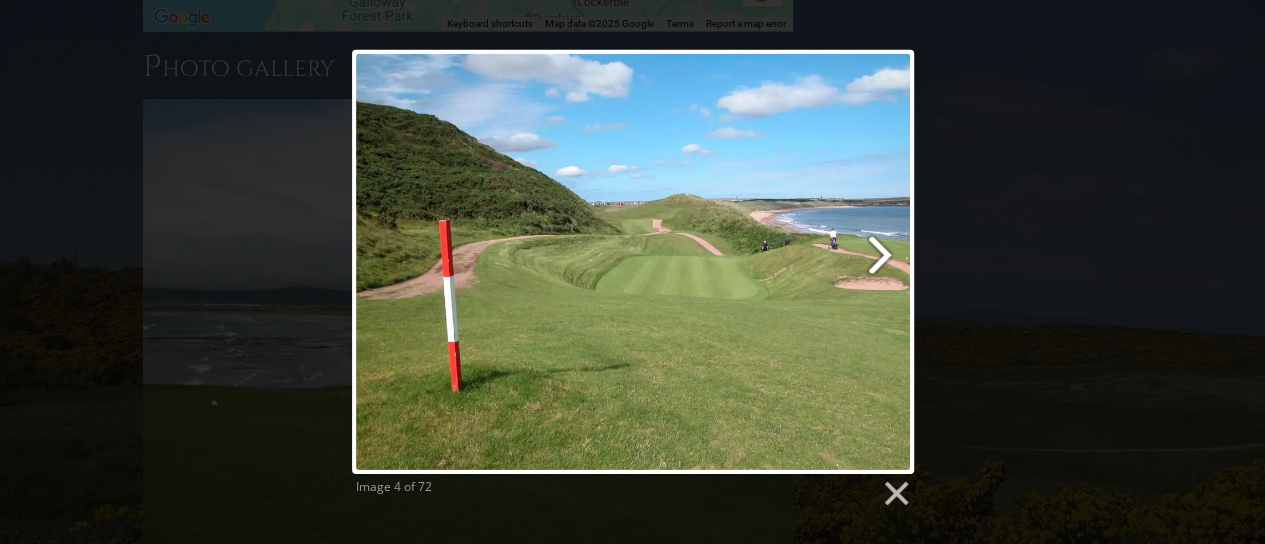 click at bounding box center [734, 262] 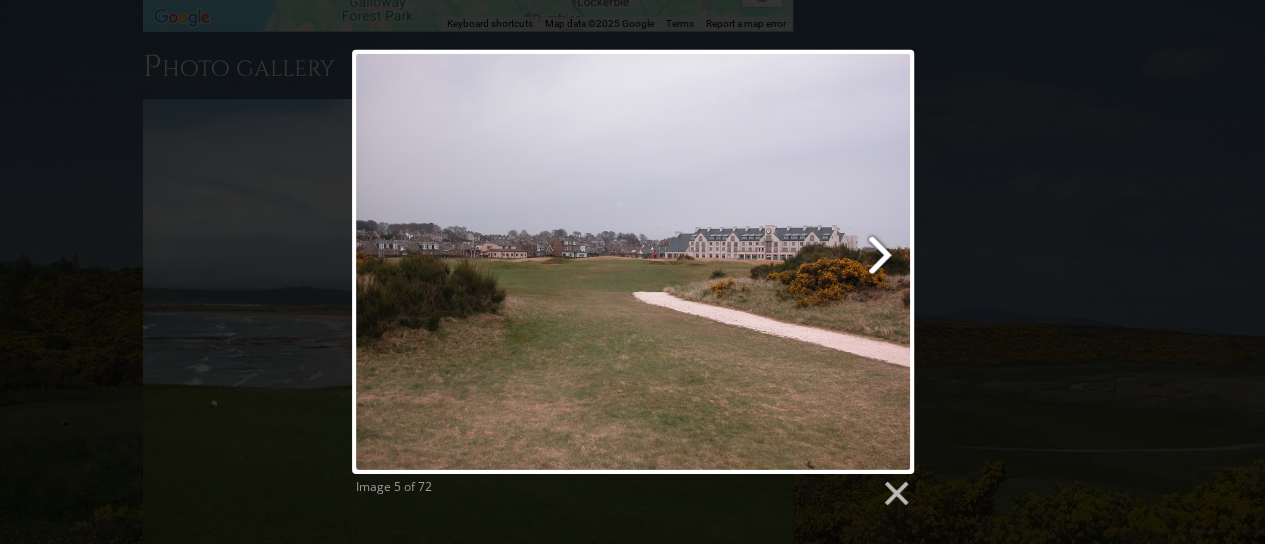 click at bounding box center (734, 262) 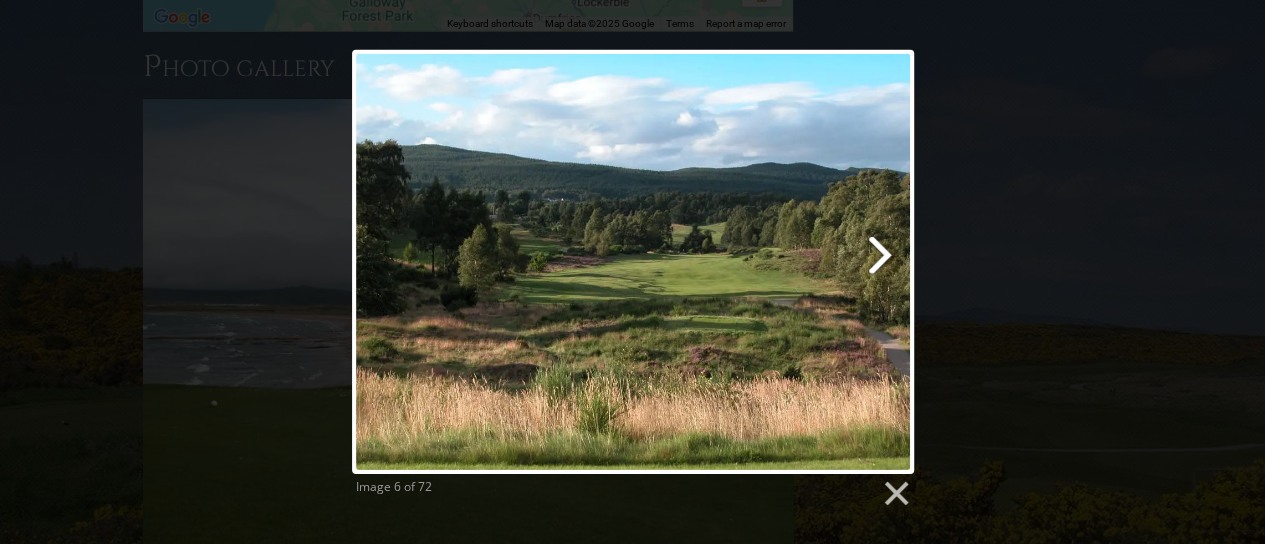 click at bounding box center [734, 262] 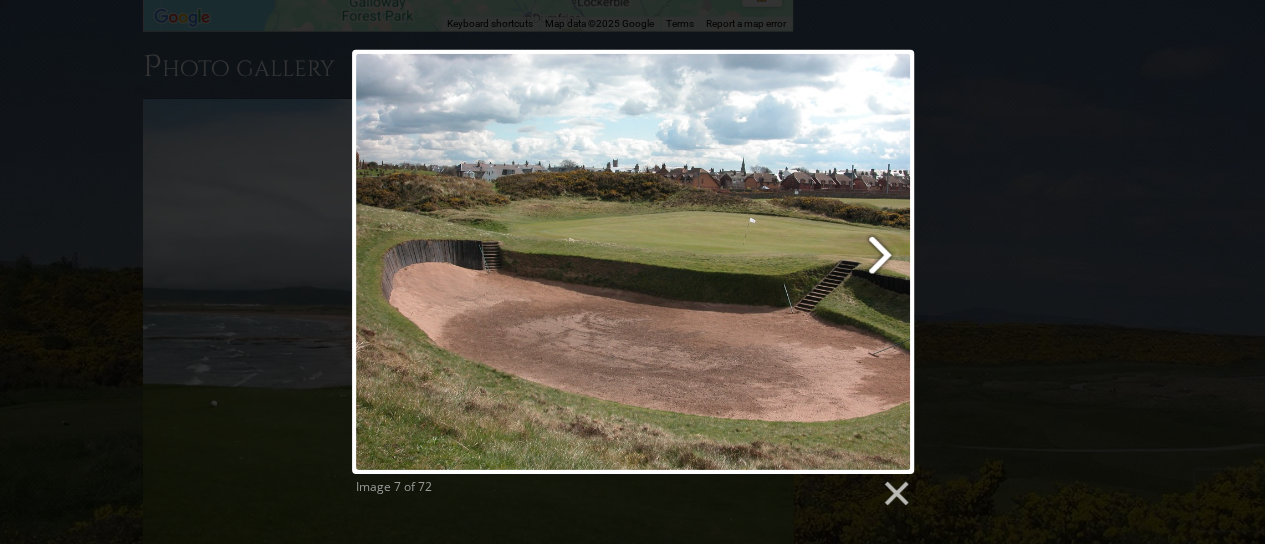 click at bounding box center [734, 262] 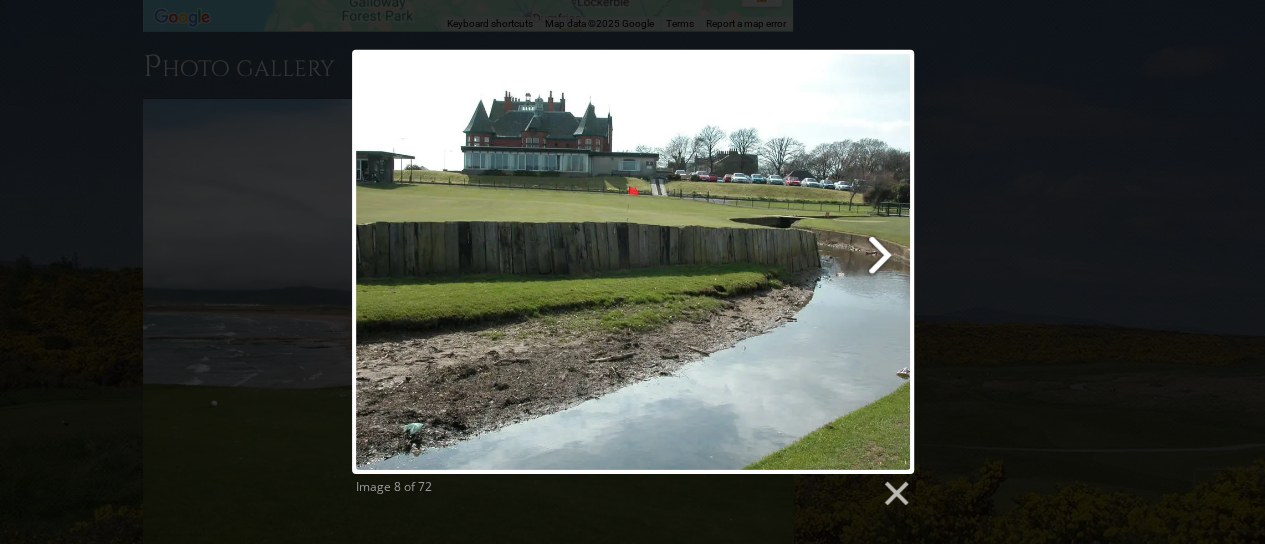 click at bounding box center [734, 262] 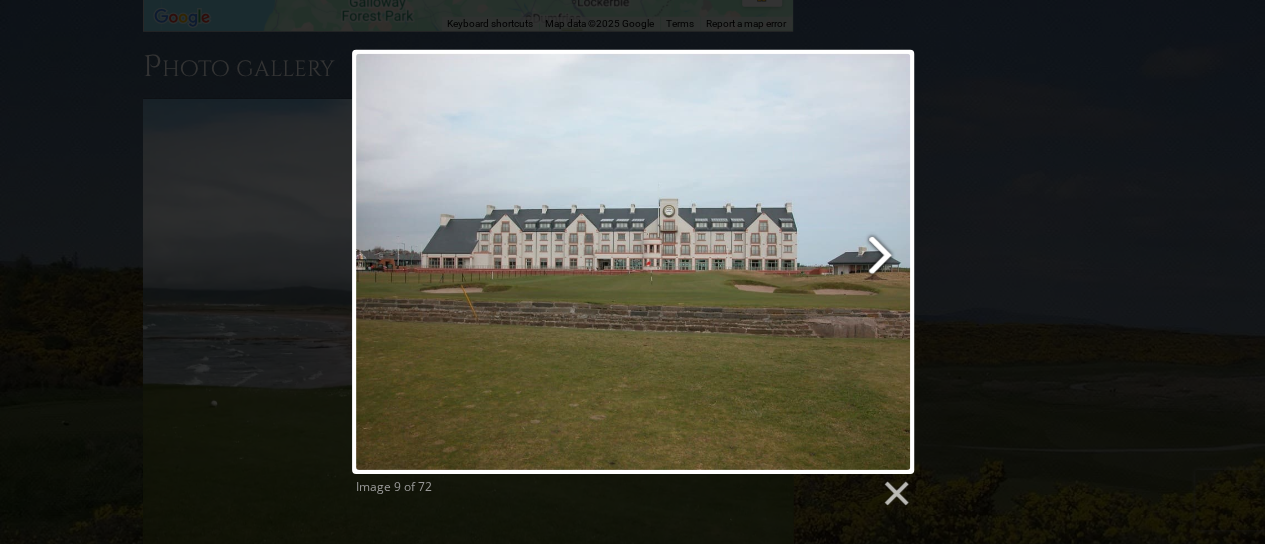 click at bounding box center [734, 262] 